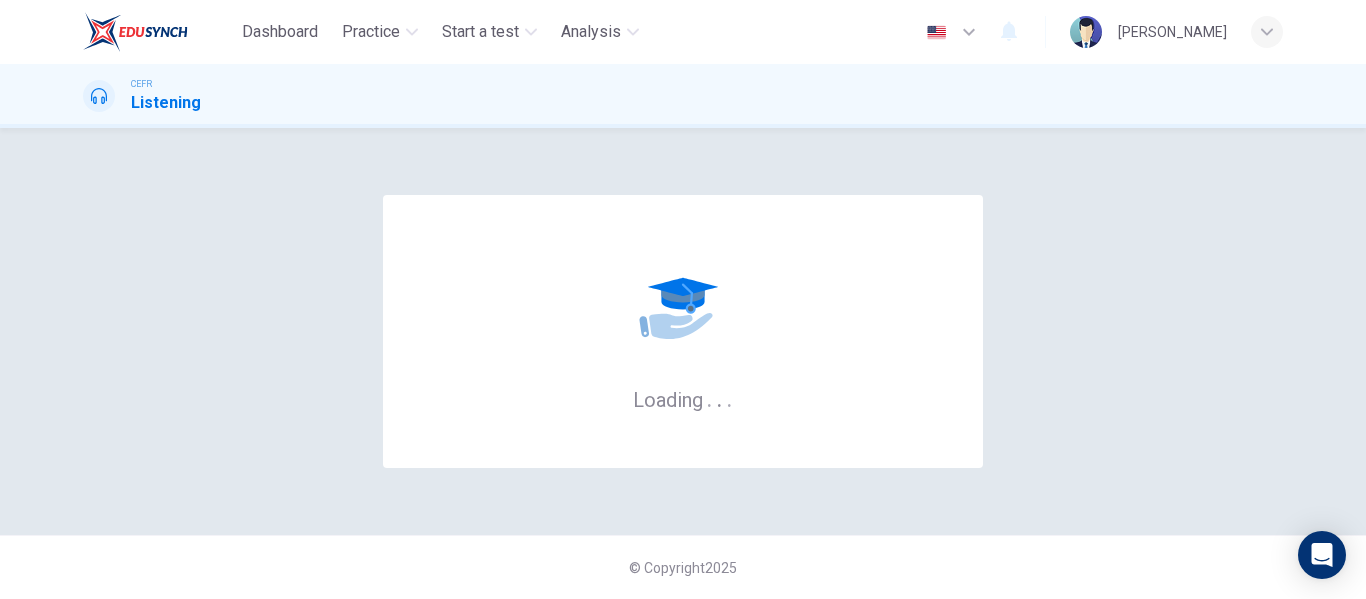 scroll, scrollTop: 0, scrollLeft: 0, axis: both 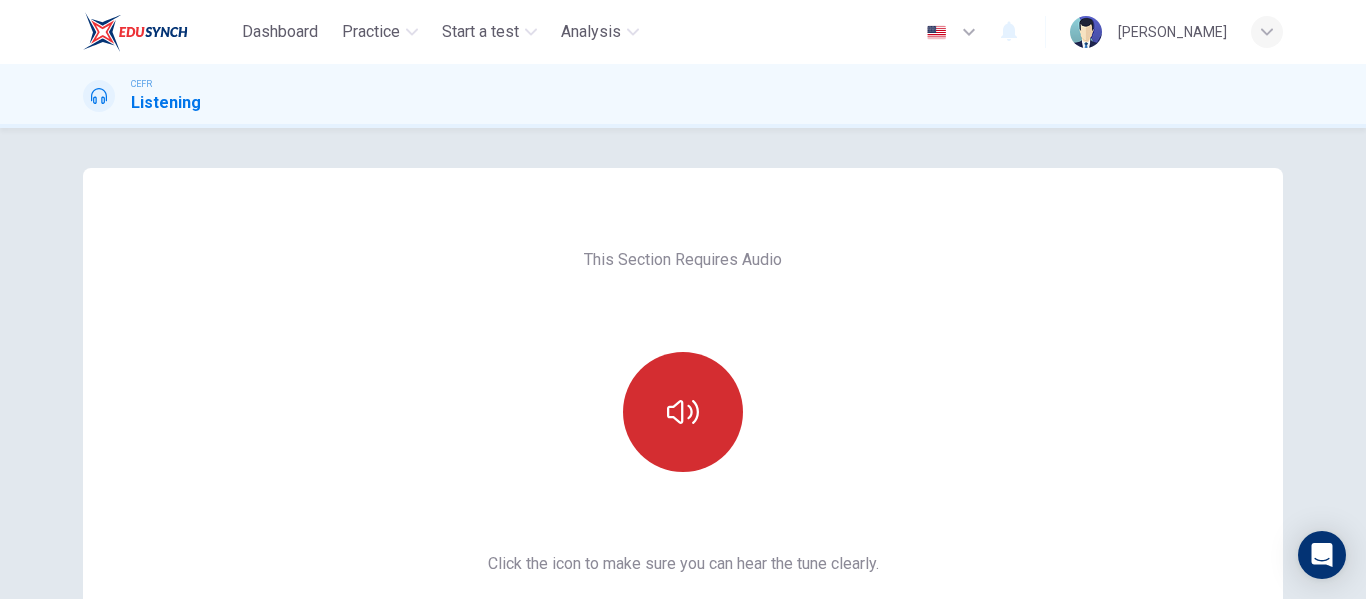 click 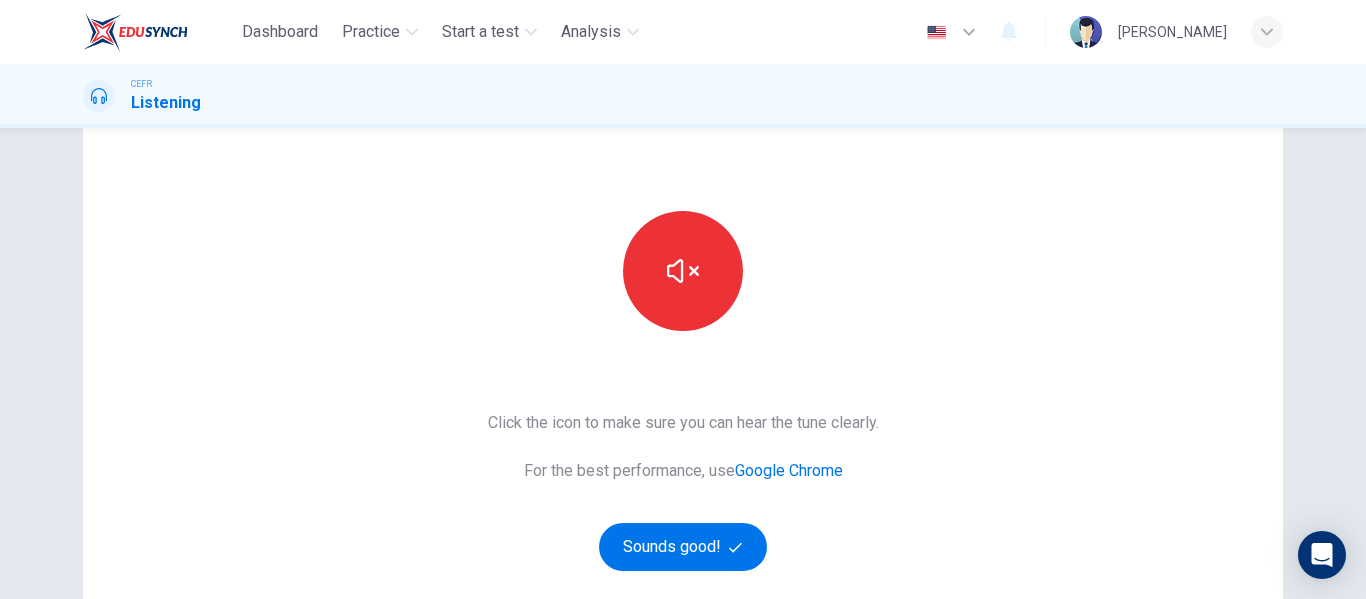 scroll, scrollTop: 200, scrollLeft: 0, axis: vertical 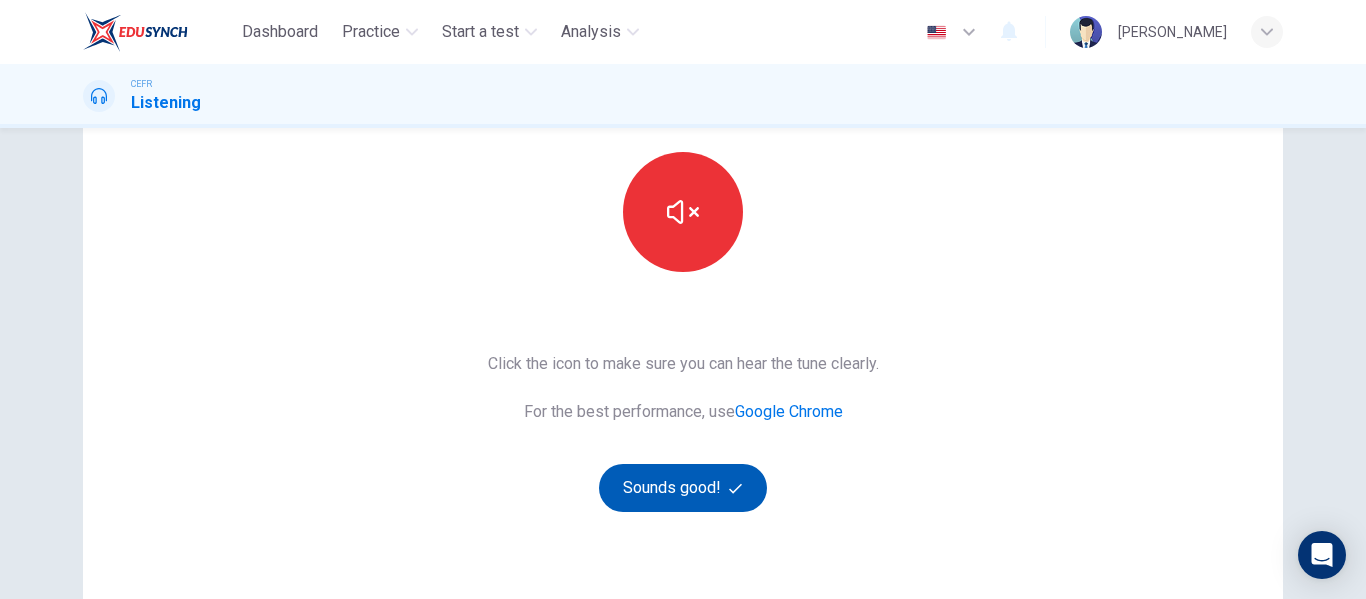 click on "Sounds good!" at bounding box center [683, 488] 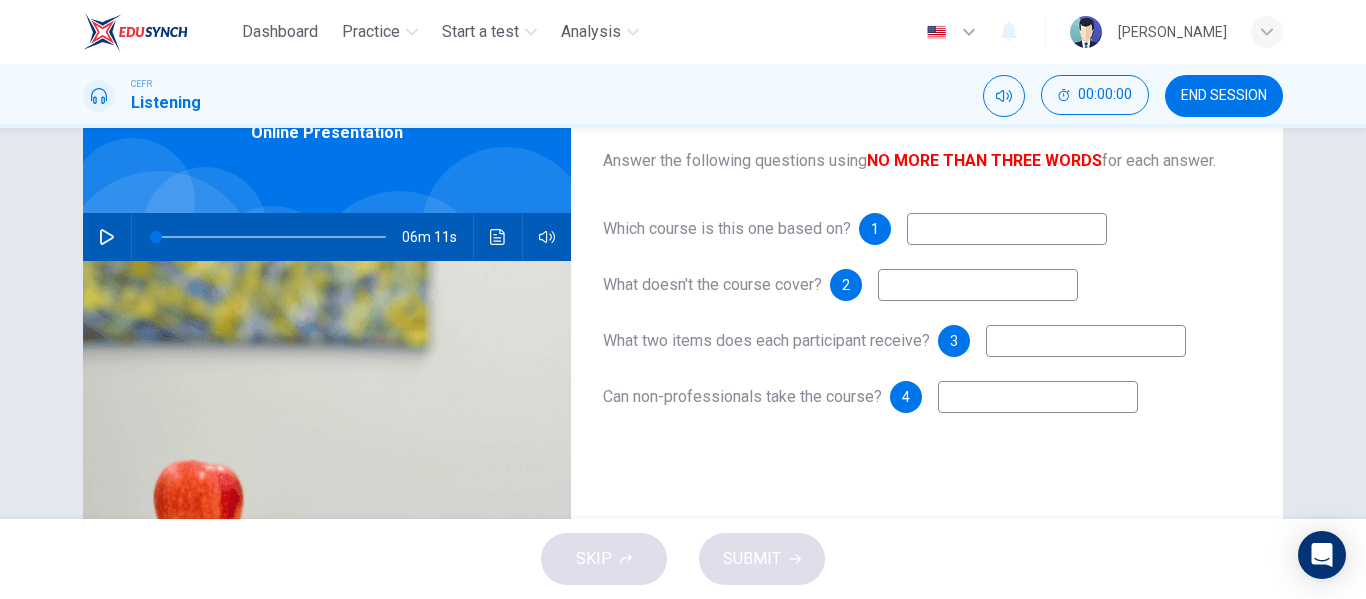 scroll, scrollTop: 0, scrollLeft: 0, axis: both 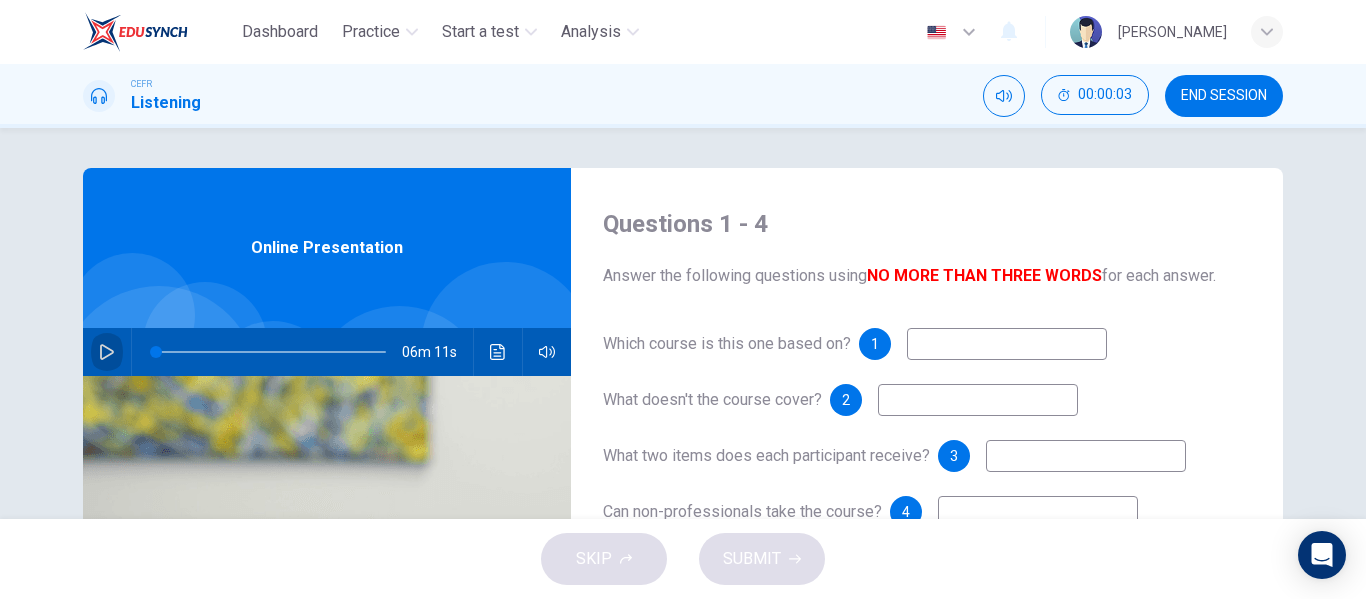 click 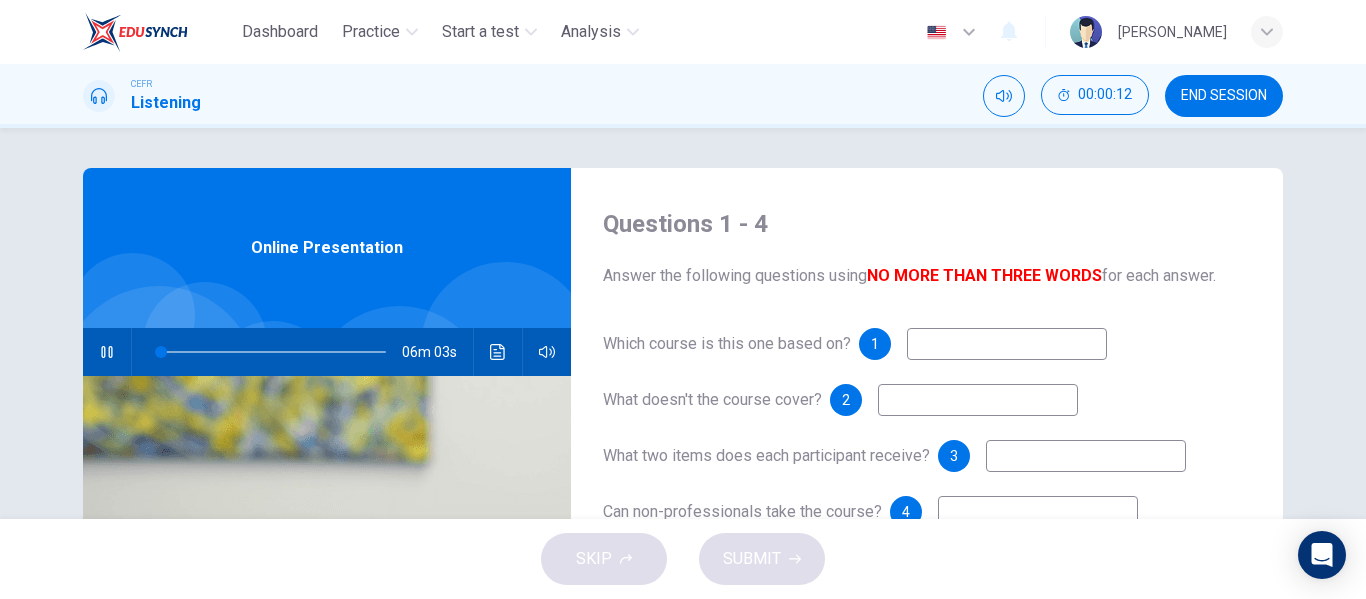 click on "CEFR Listening 00:00:12 END SESSION" at bounding box center (683, 96) 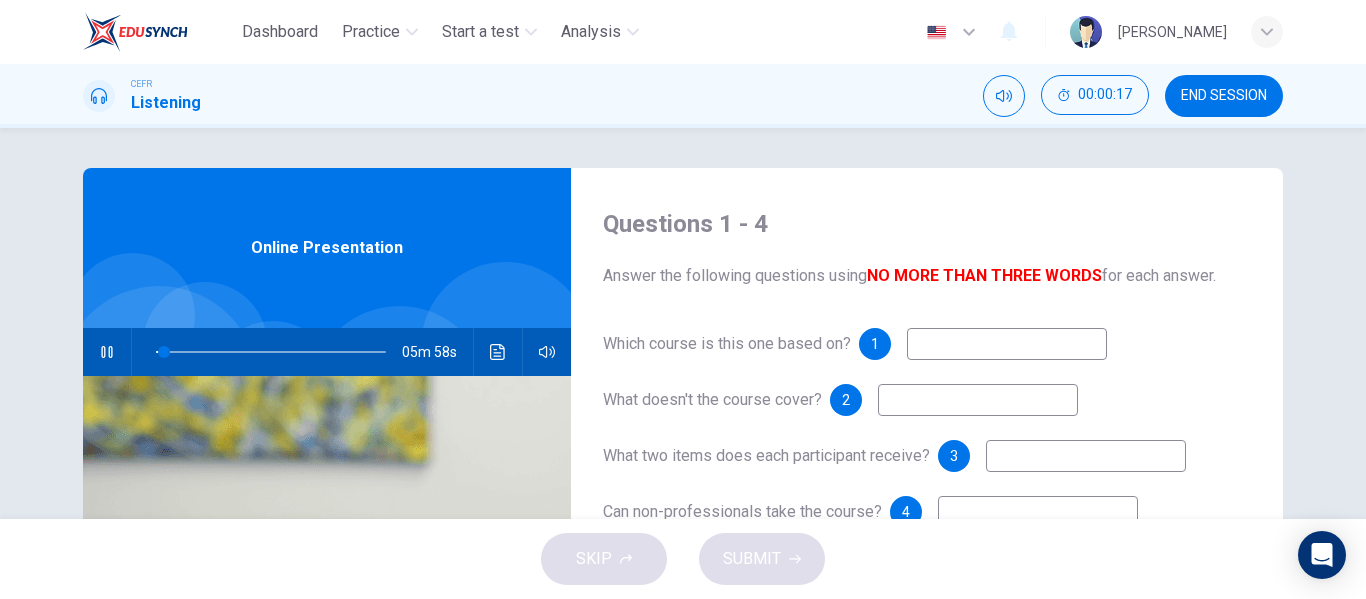 click at bounding box center [1007, 344] 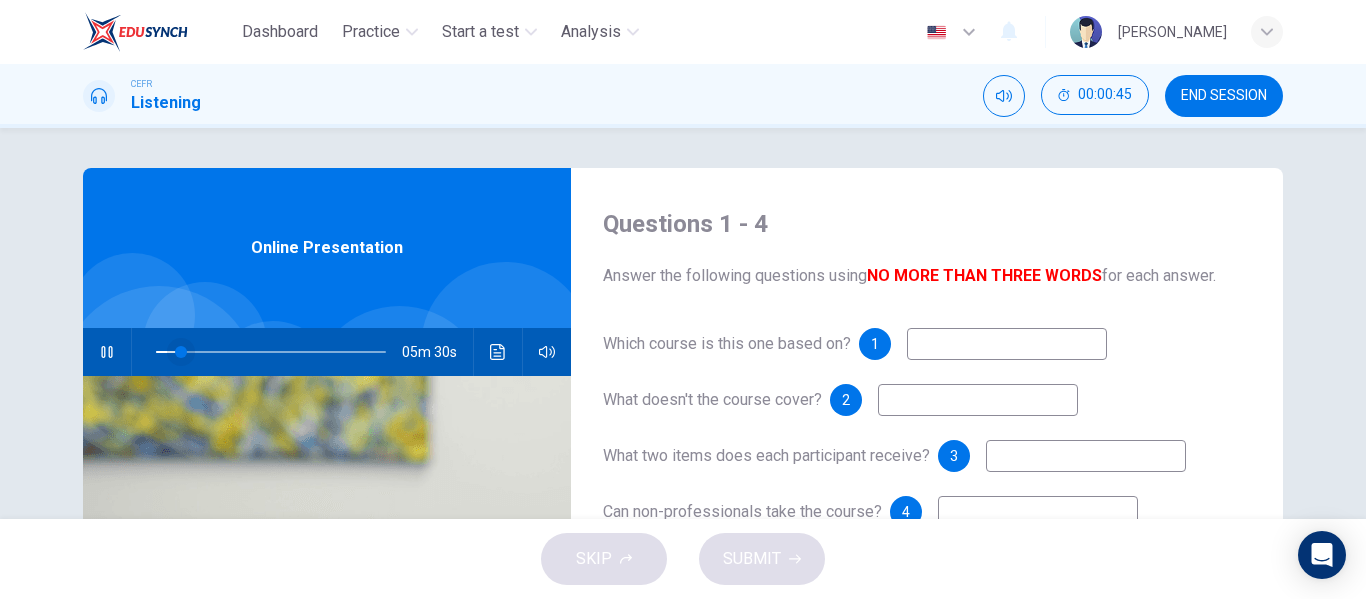 click at bounding box center [181, 352] 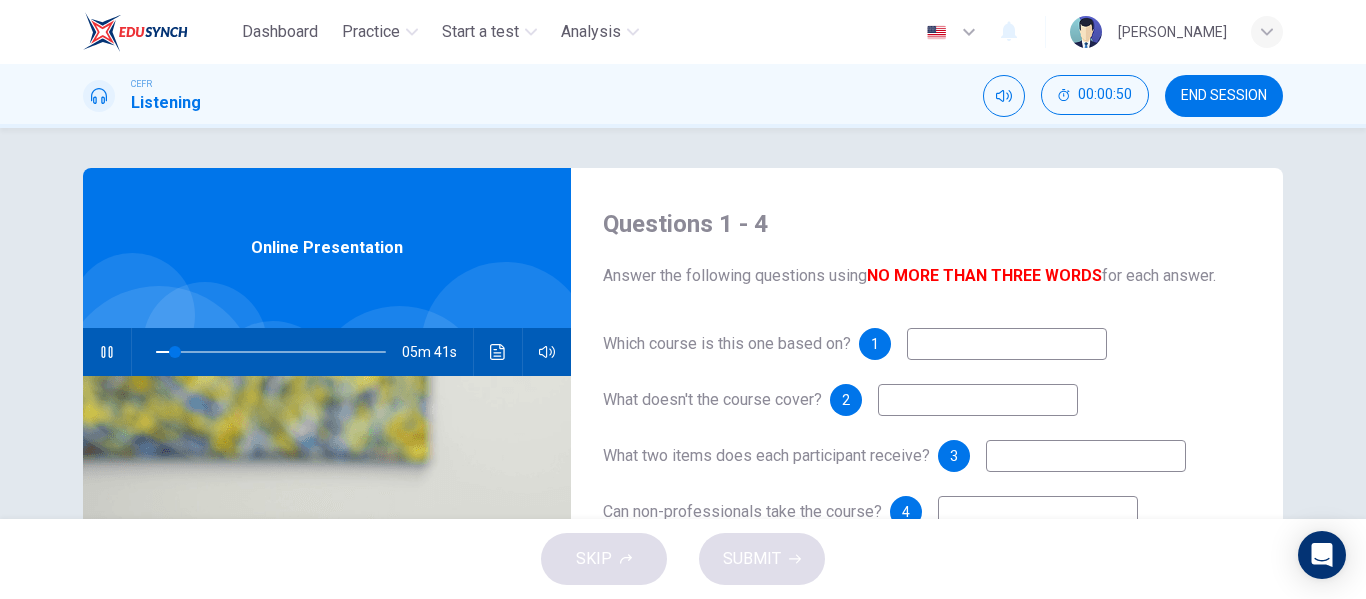 click at bounding box center (1007, 344) 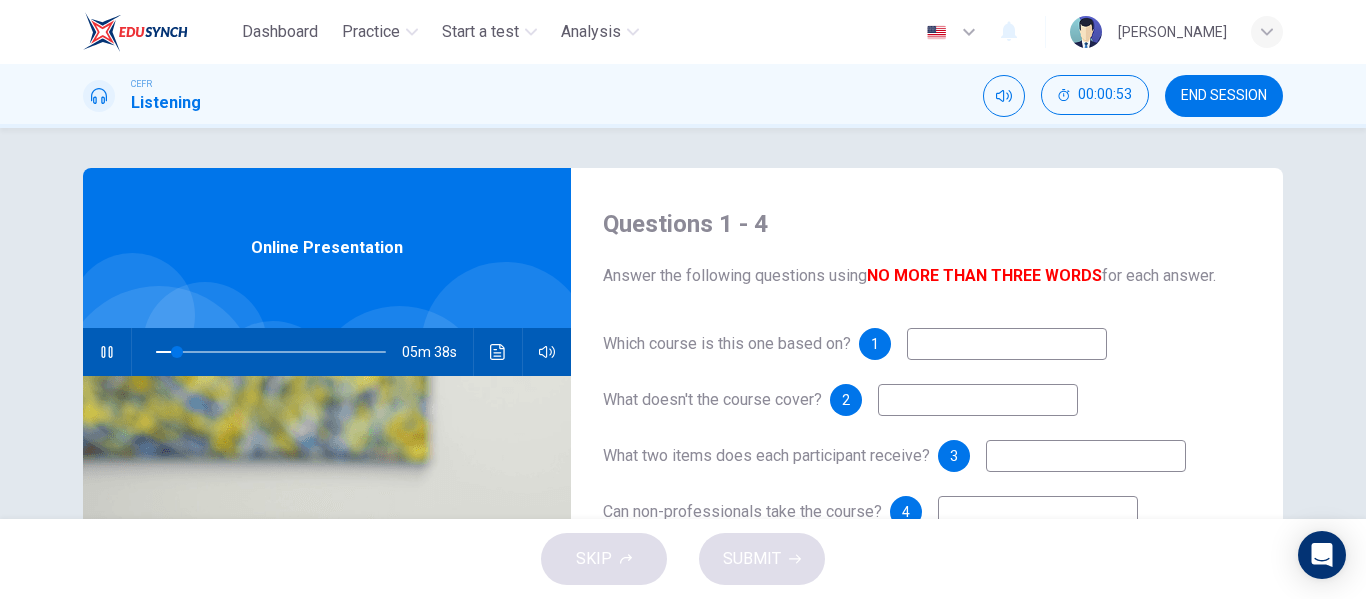 type on "9" 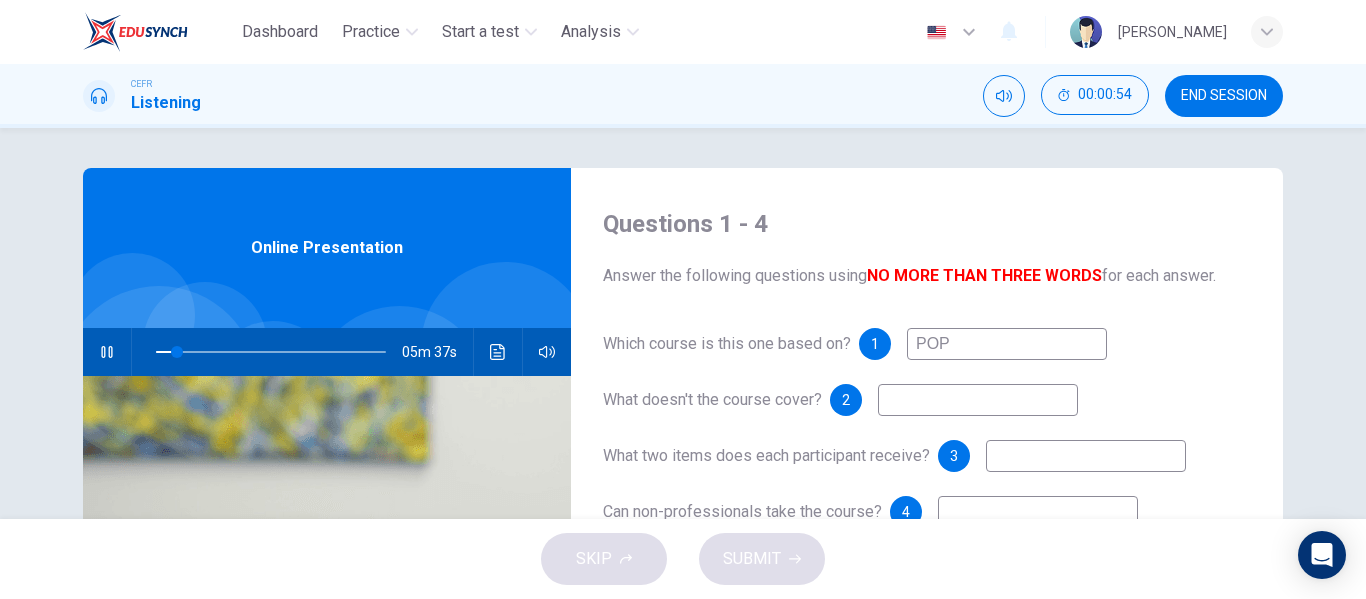 type on "POPU" 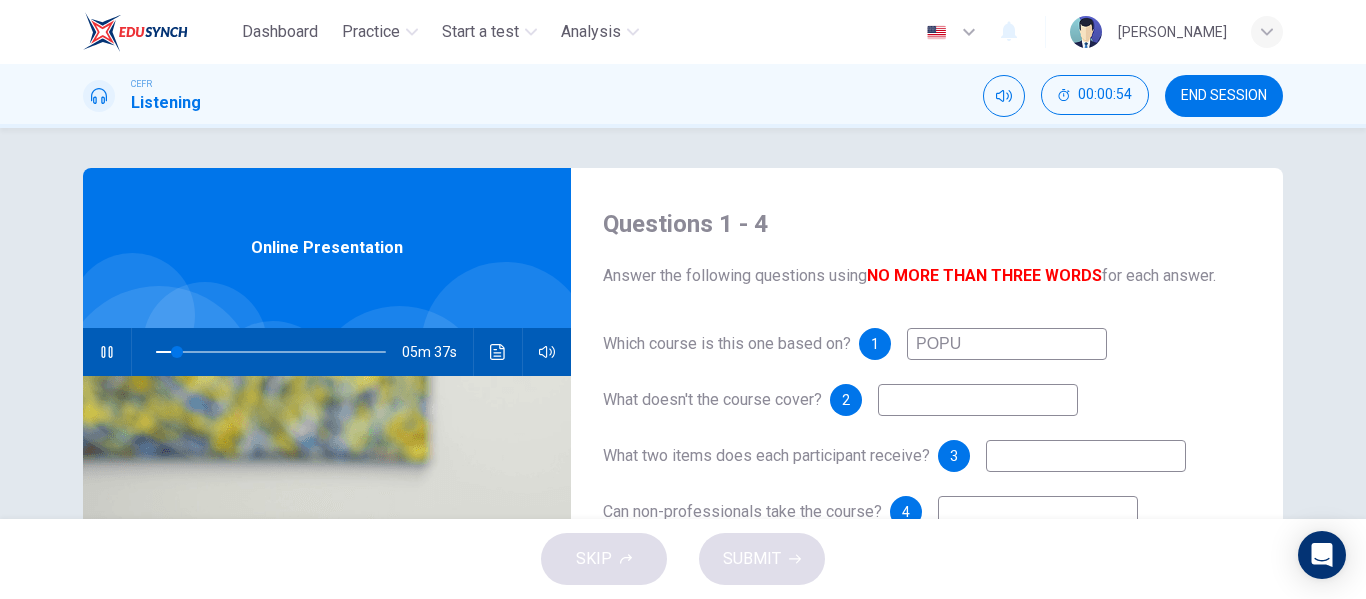 type on "10" 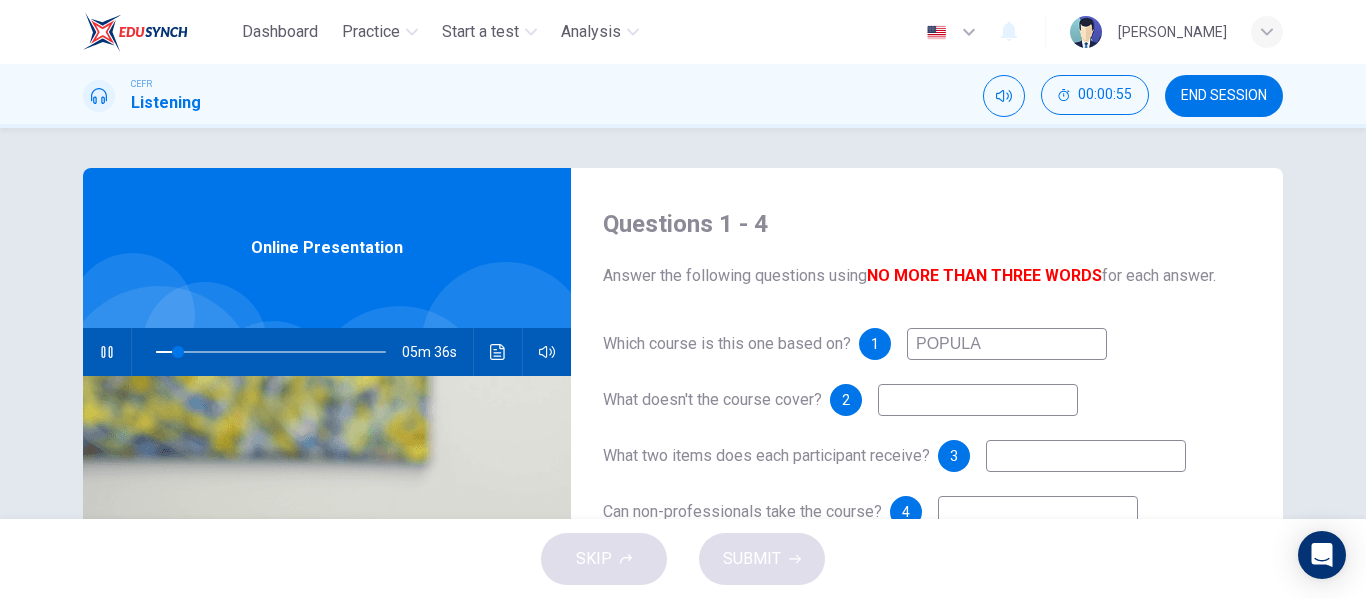 type on "POPULAR" 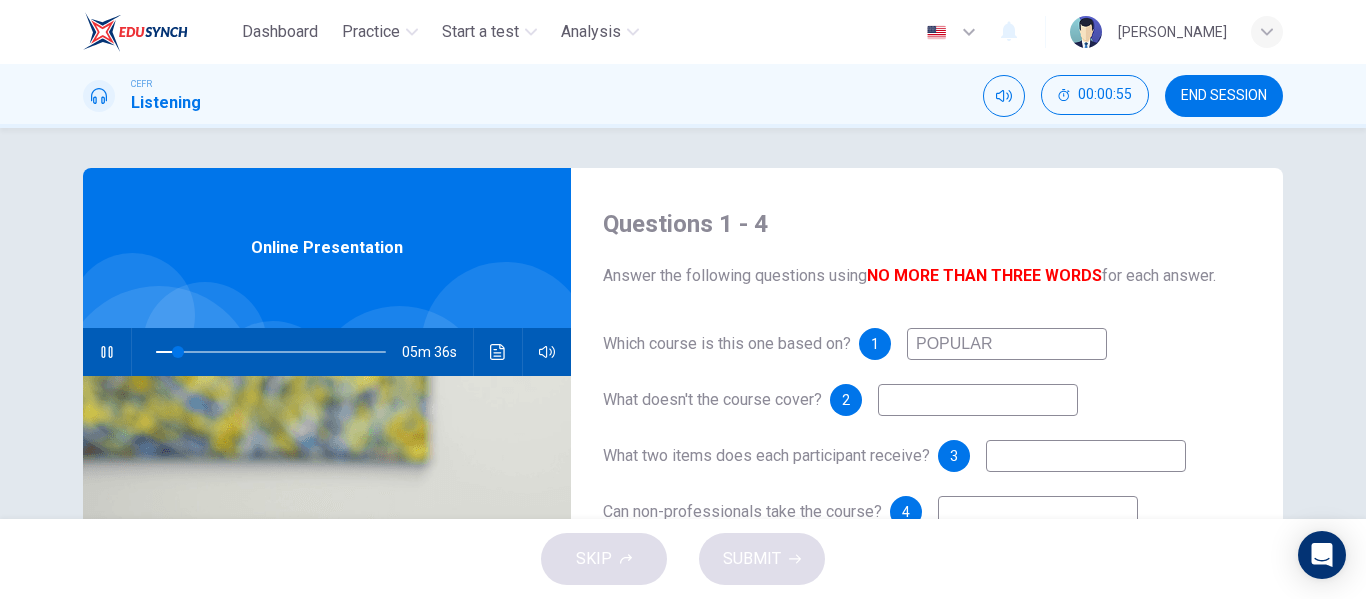 type on "10" 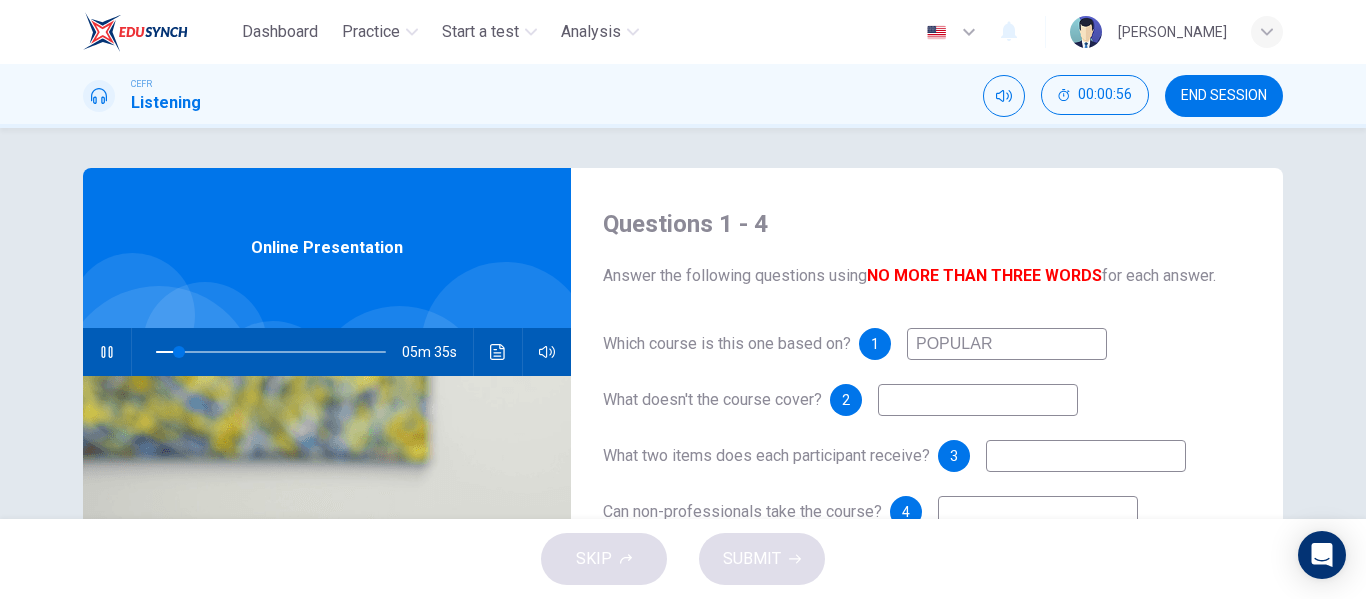 type on "POPULA" 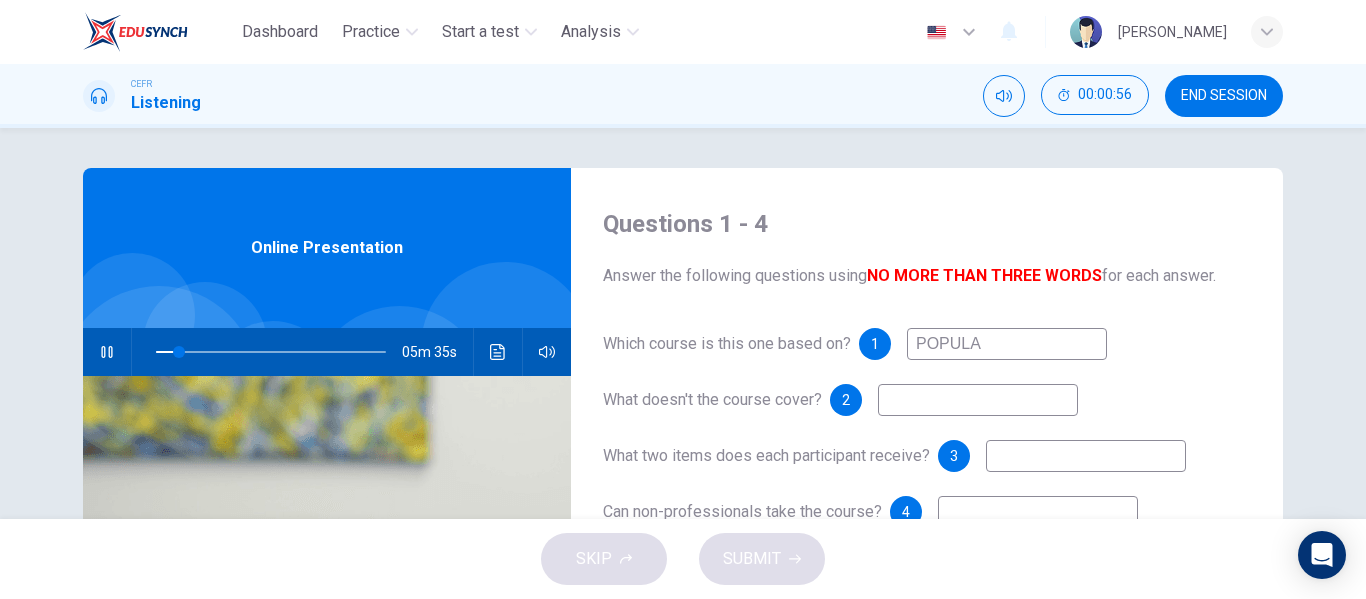 type on "10" 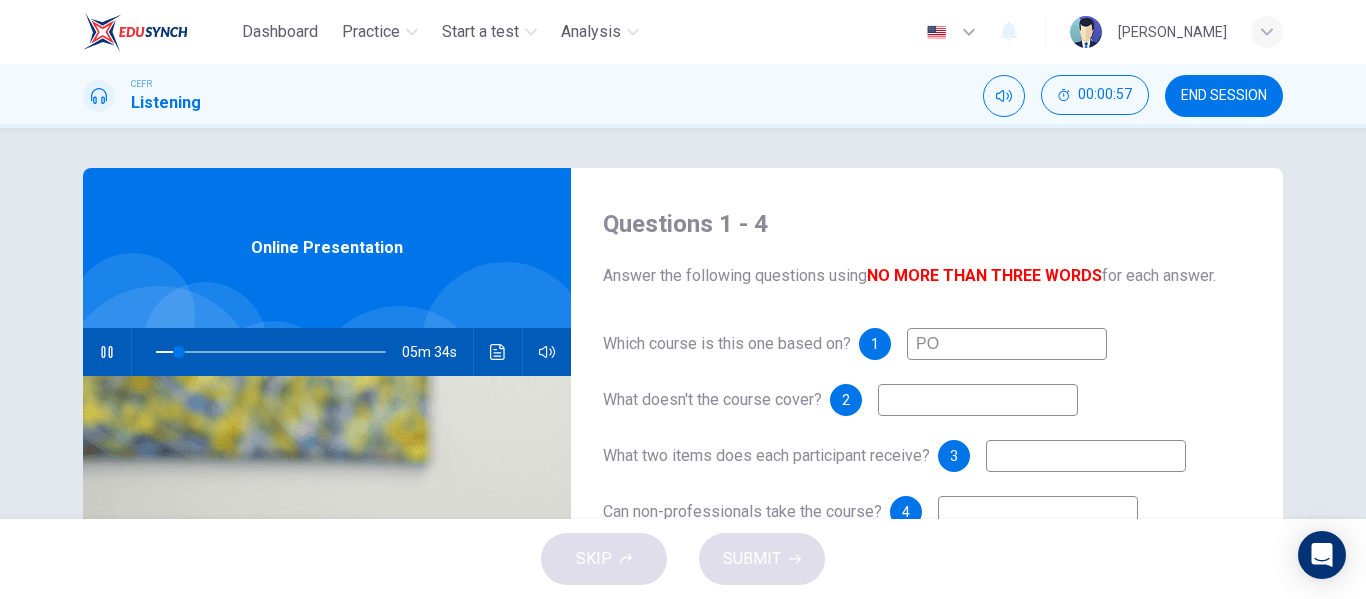 type on "P" 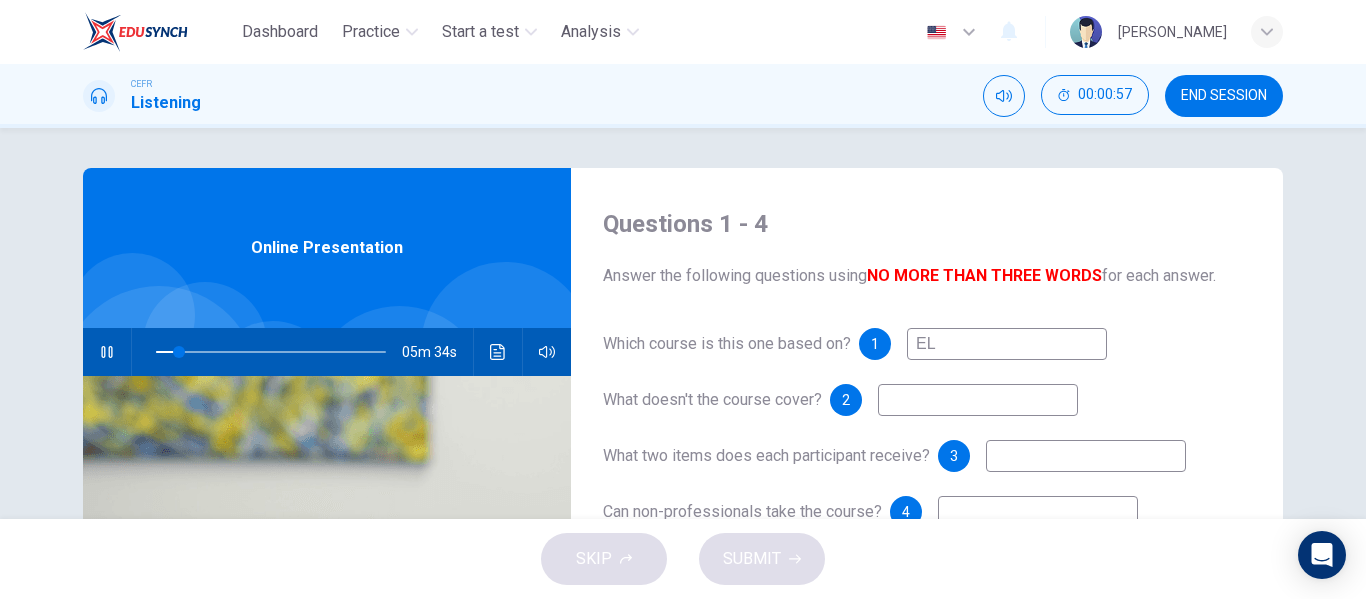 type on "ELE" 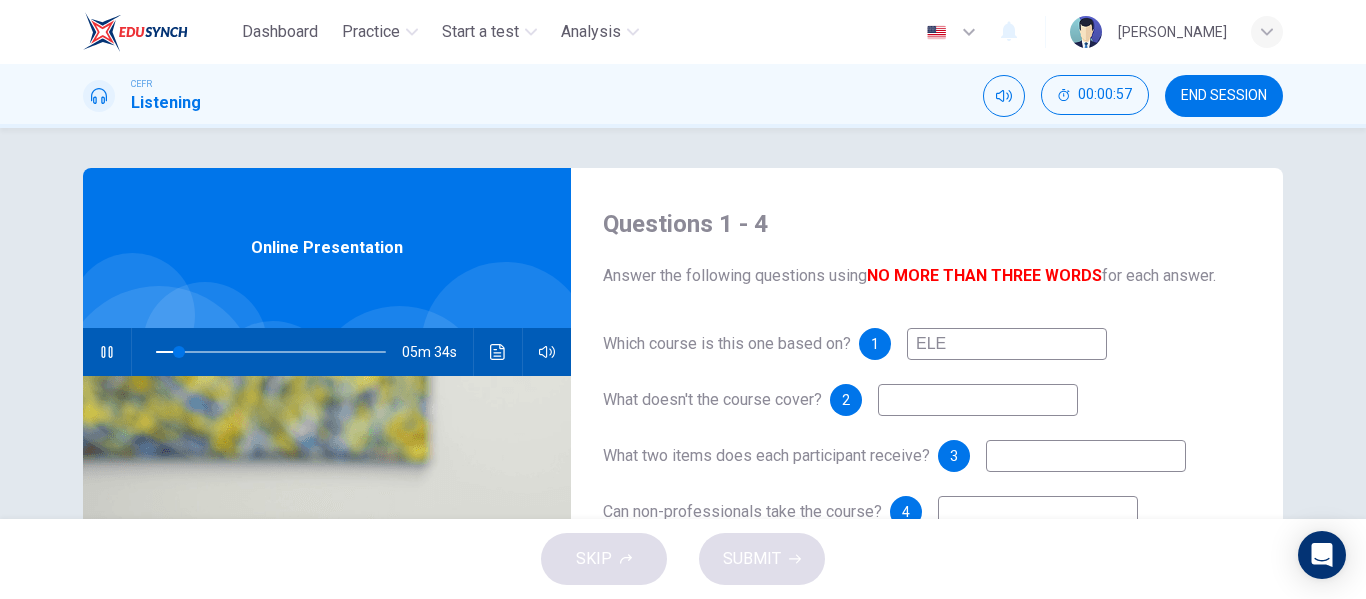 type on "10" 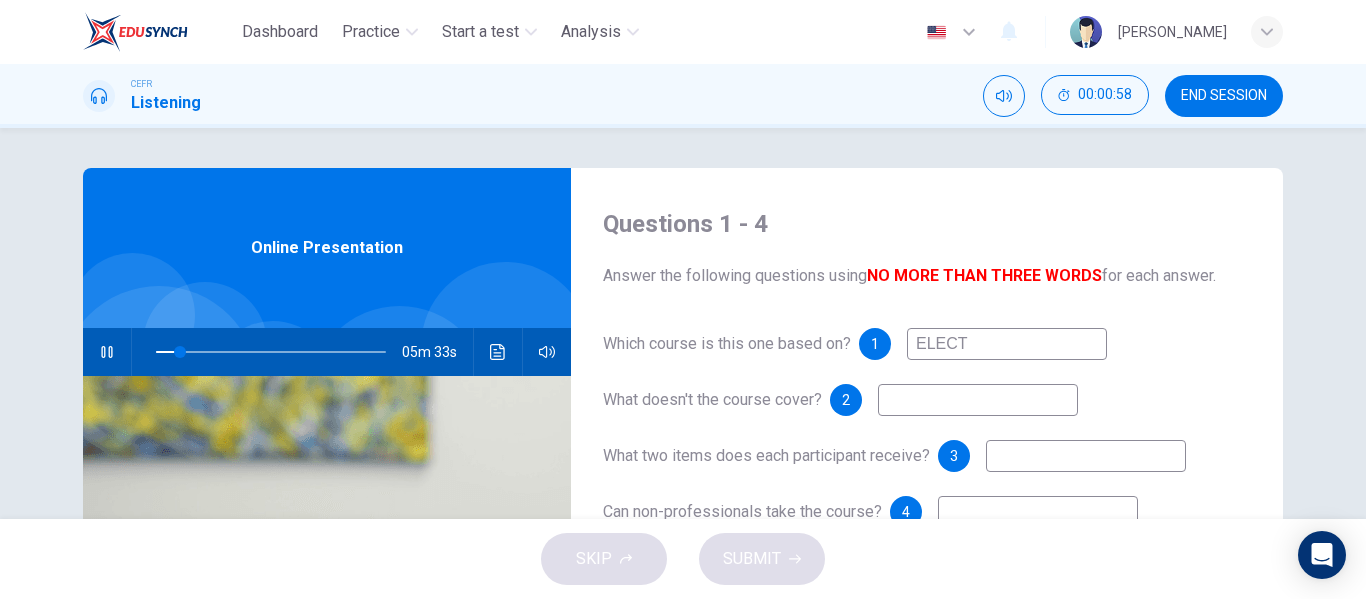 type on "ELECTR" 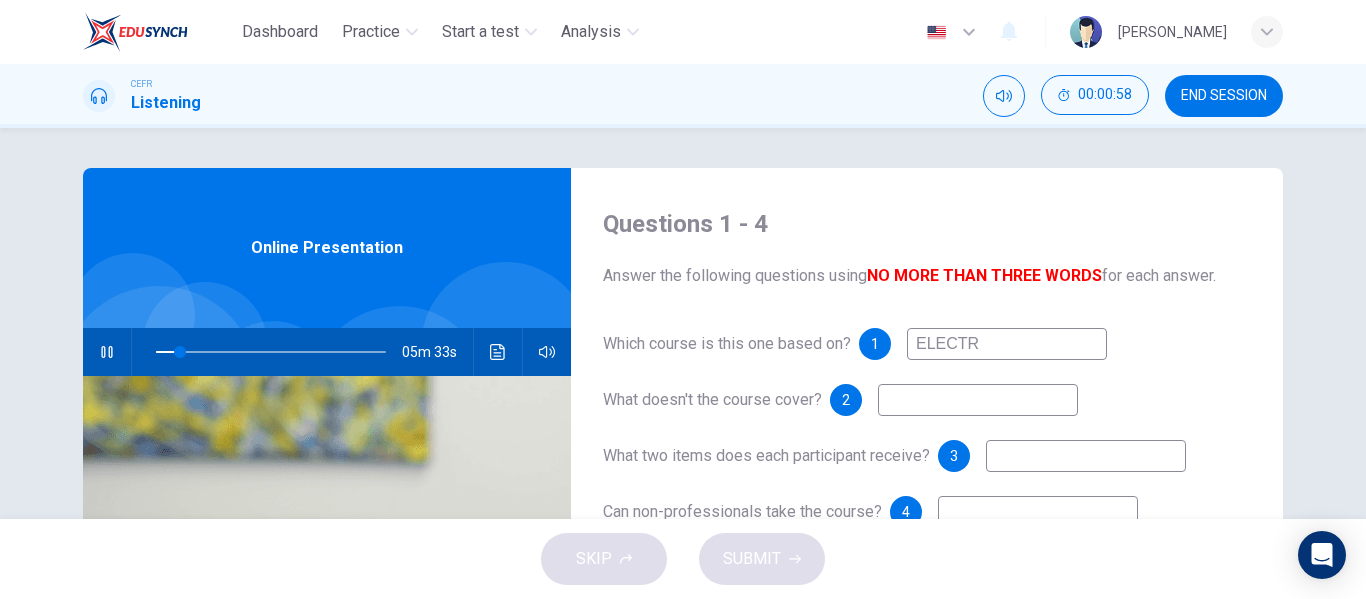 type on "10" 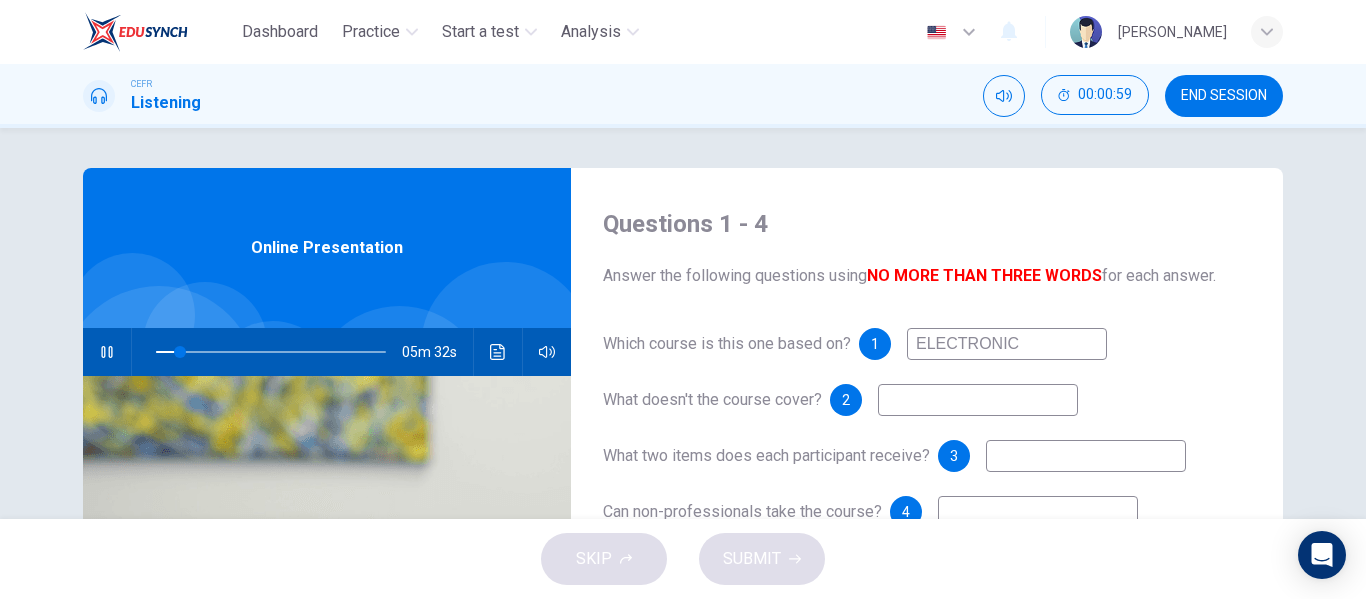 type on "ELECTRONIC" 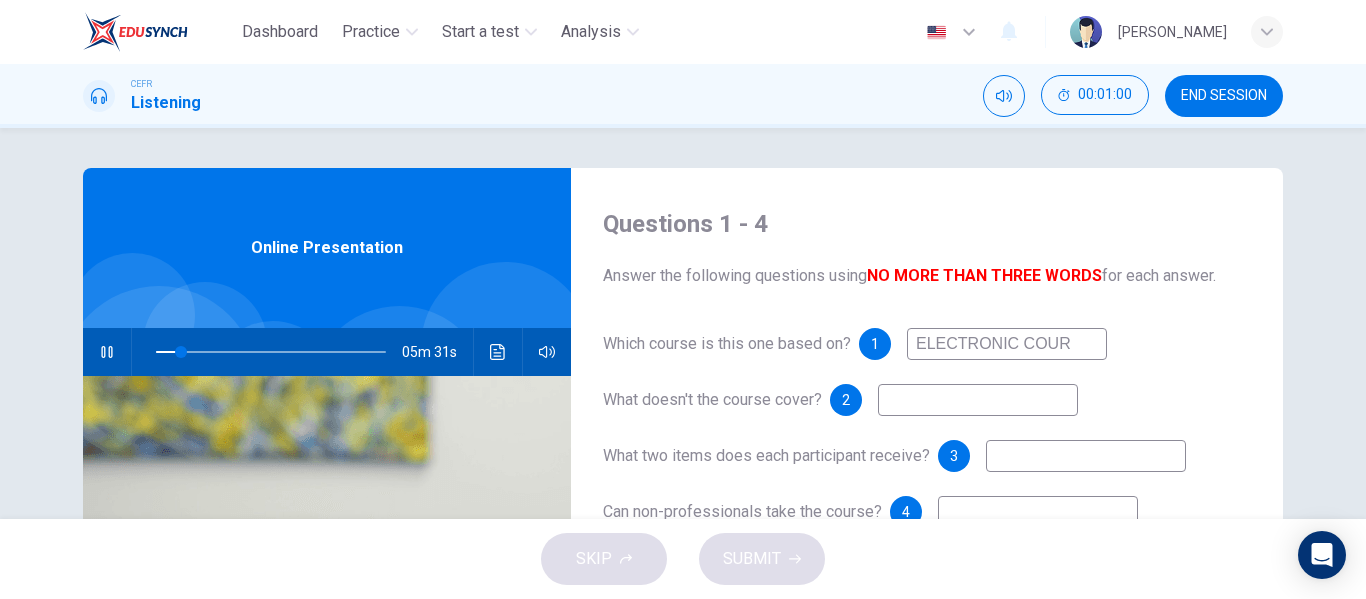 type on "ELECTRONIC COURS" 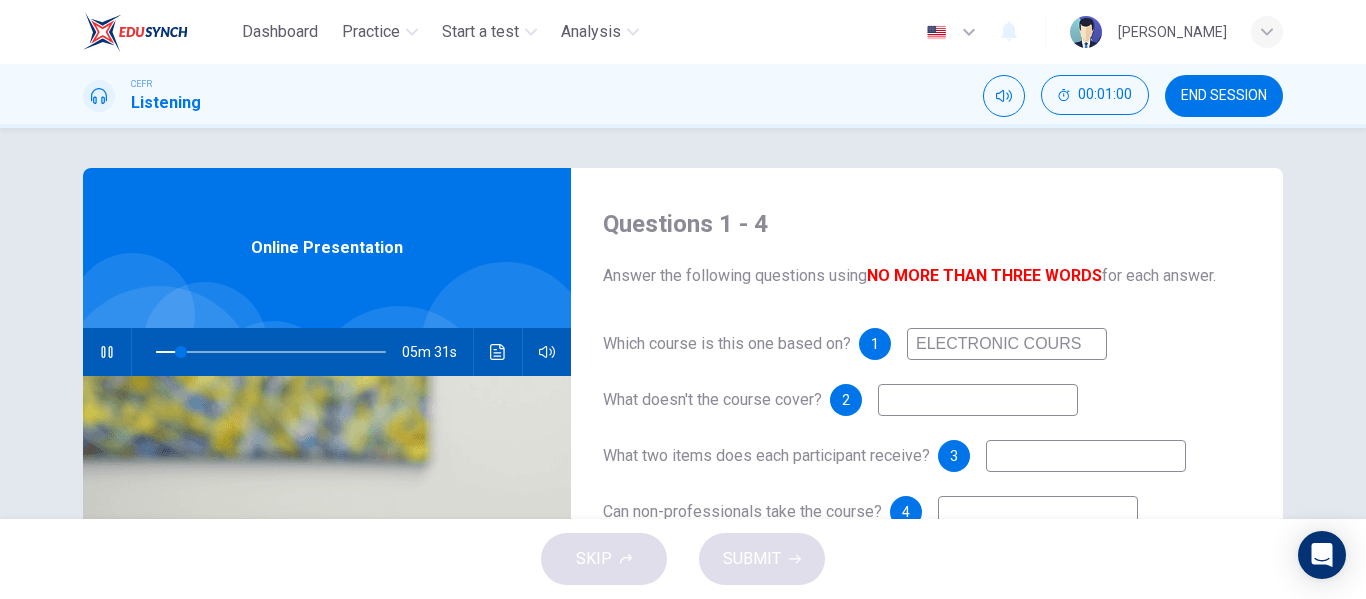 type on "11" 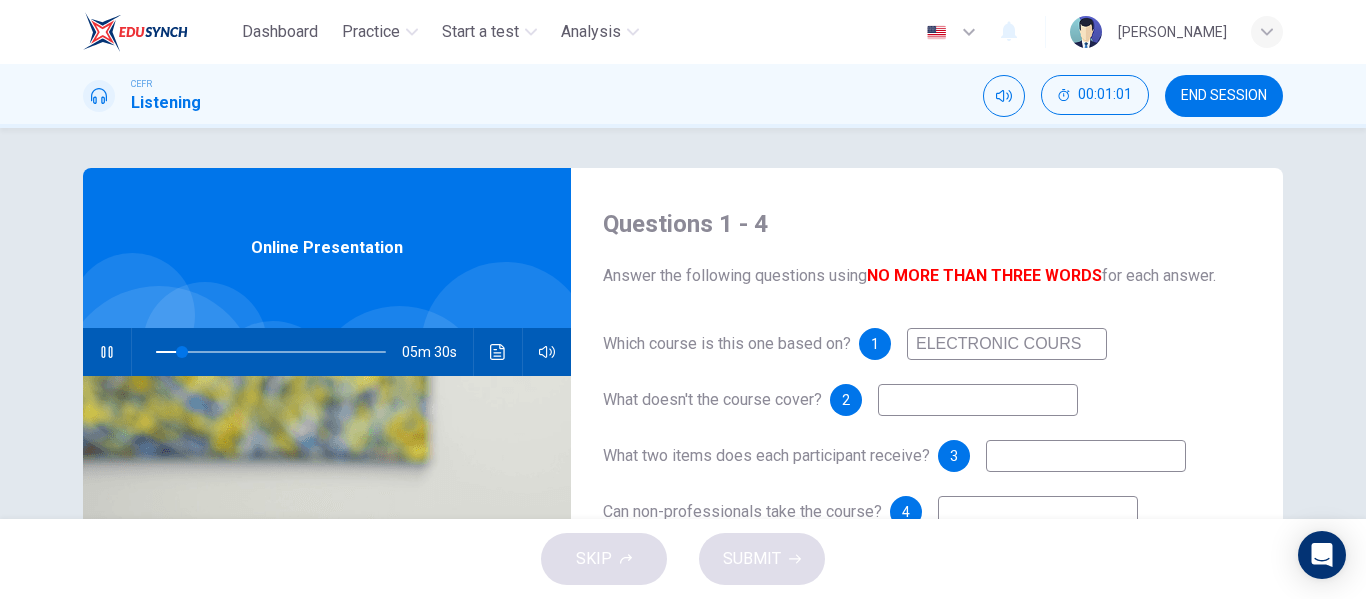 type on "ELECTRONIC COURSE" 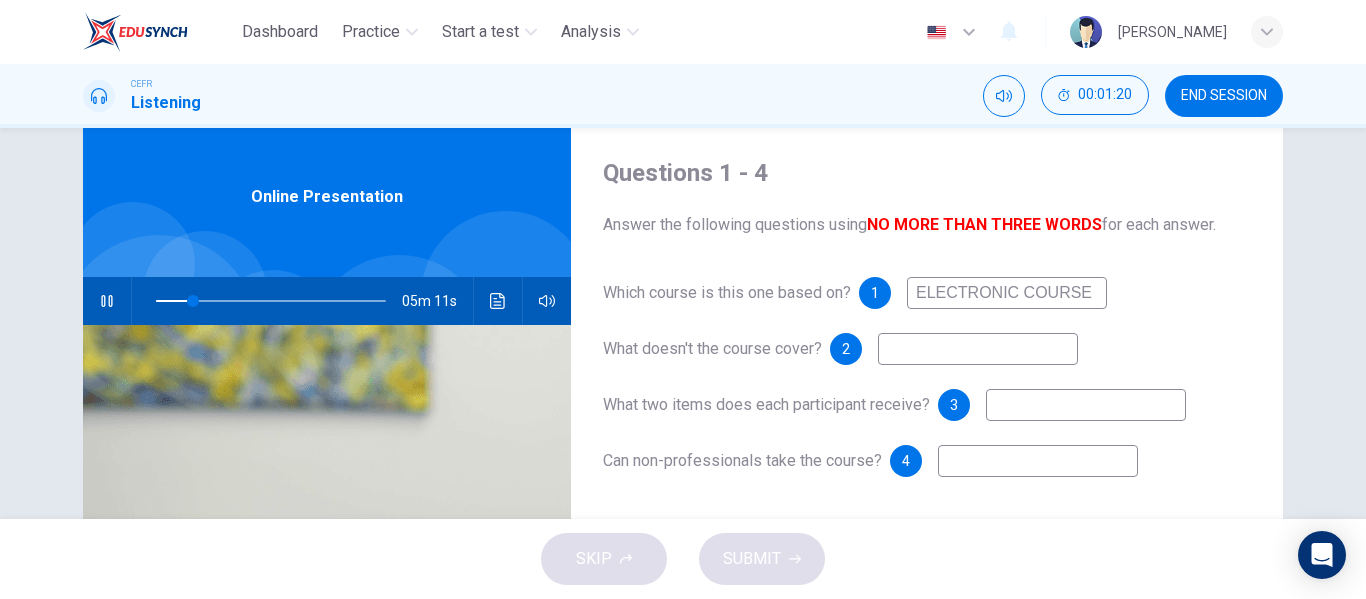 scroll, scrollTop: 100, scrollLeft: 0, axis: vertical 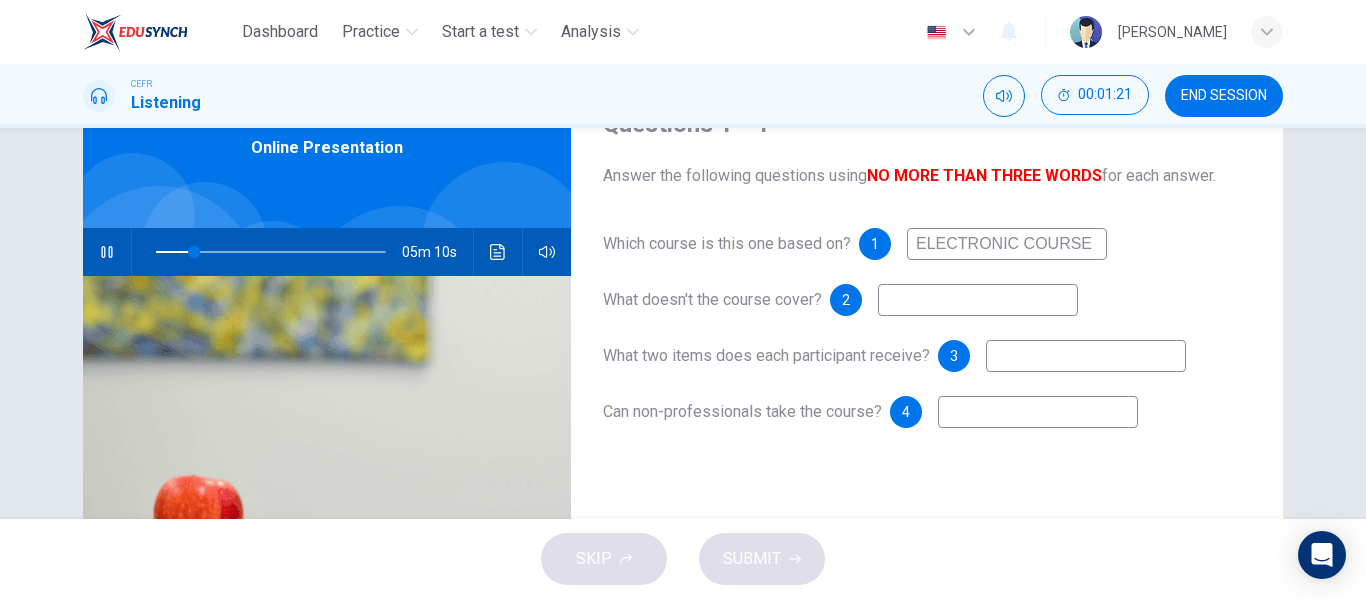 click on "ELECTRONIC COURSE" at bounding box center (1007, 244) 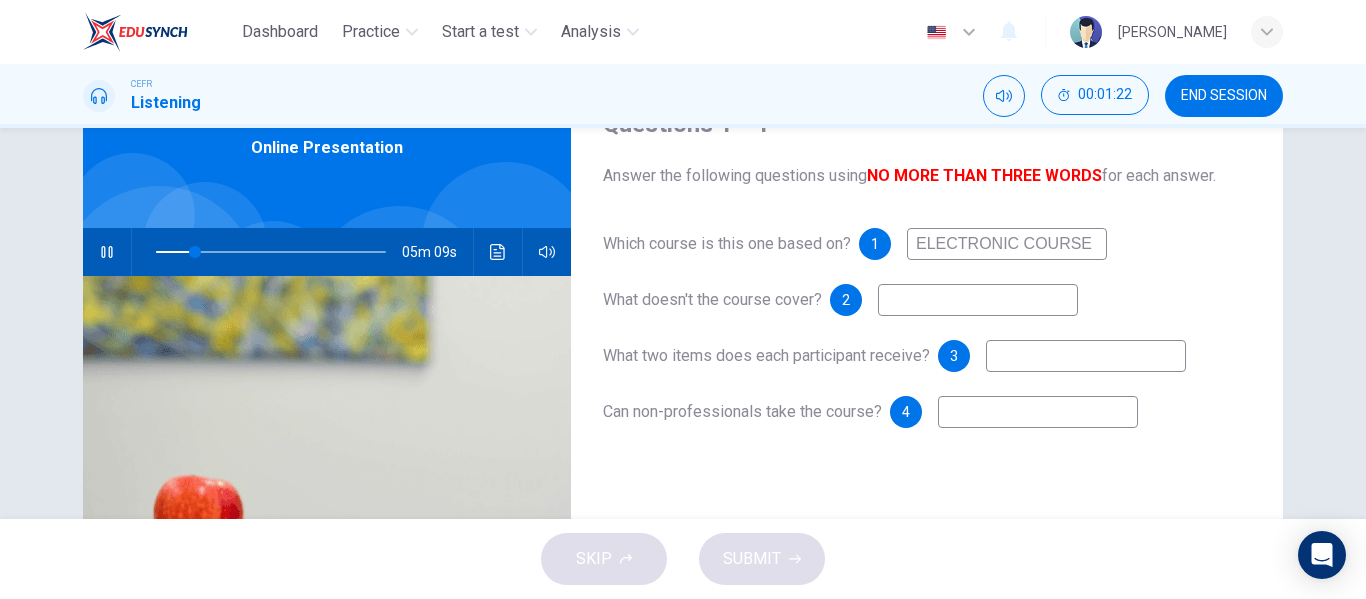 type on "17" 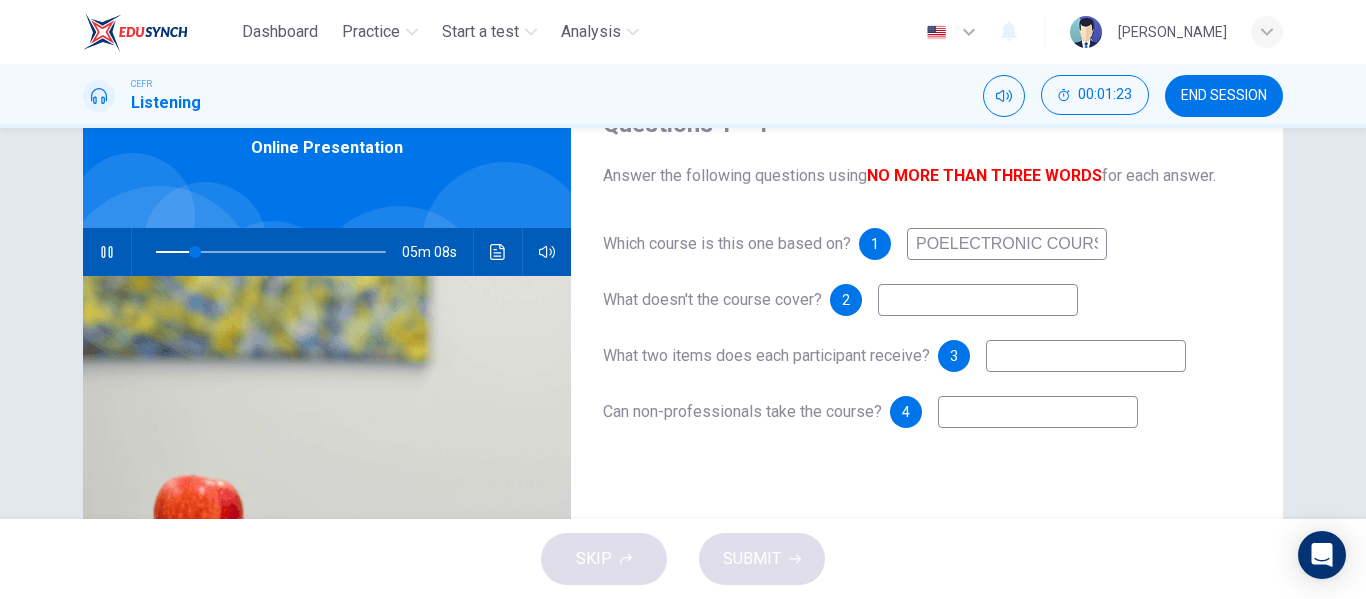 type on "POPELECTRONIC COURSE" 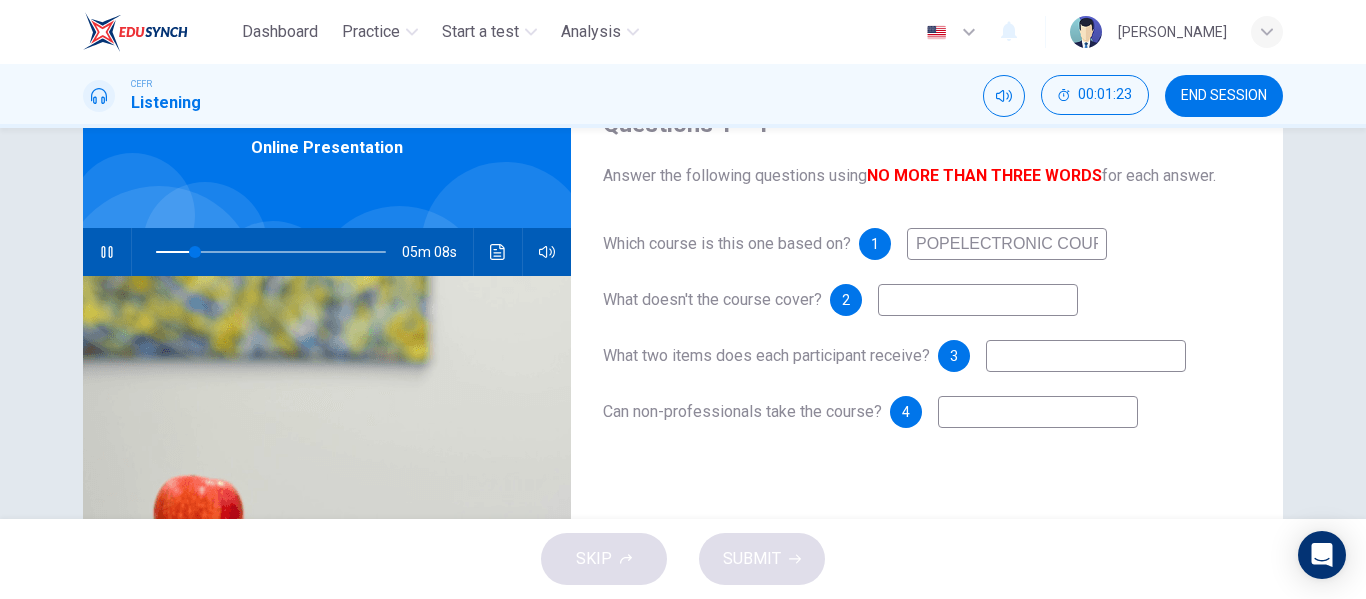 type on "17" 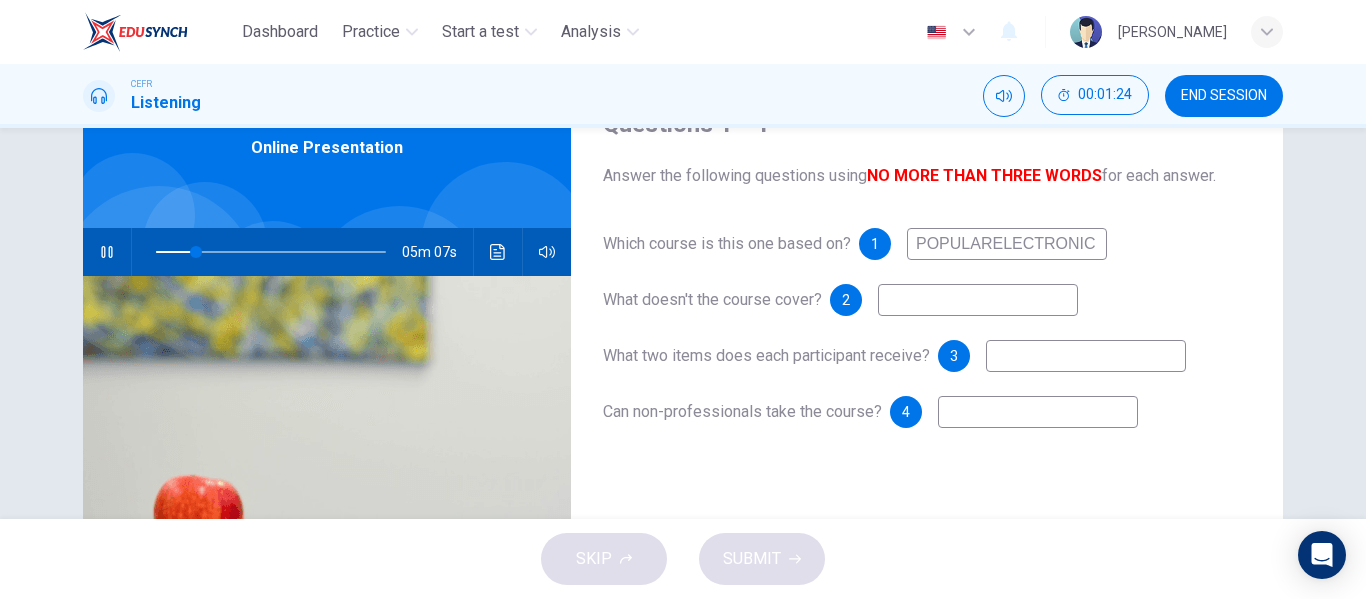 type on "POPULAR ELECTRONIC COURSE" 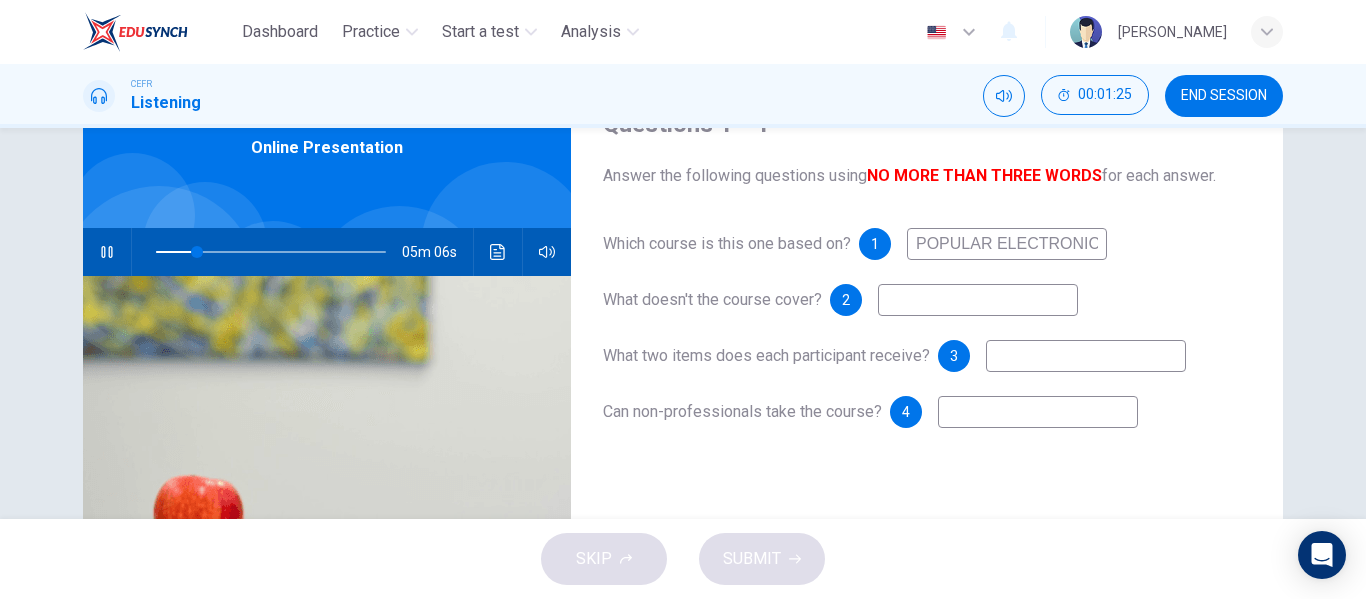 type on "18" 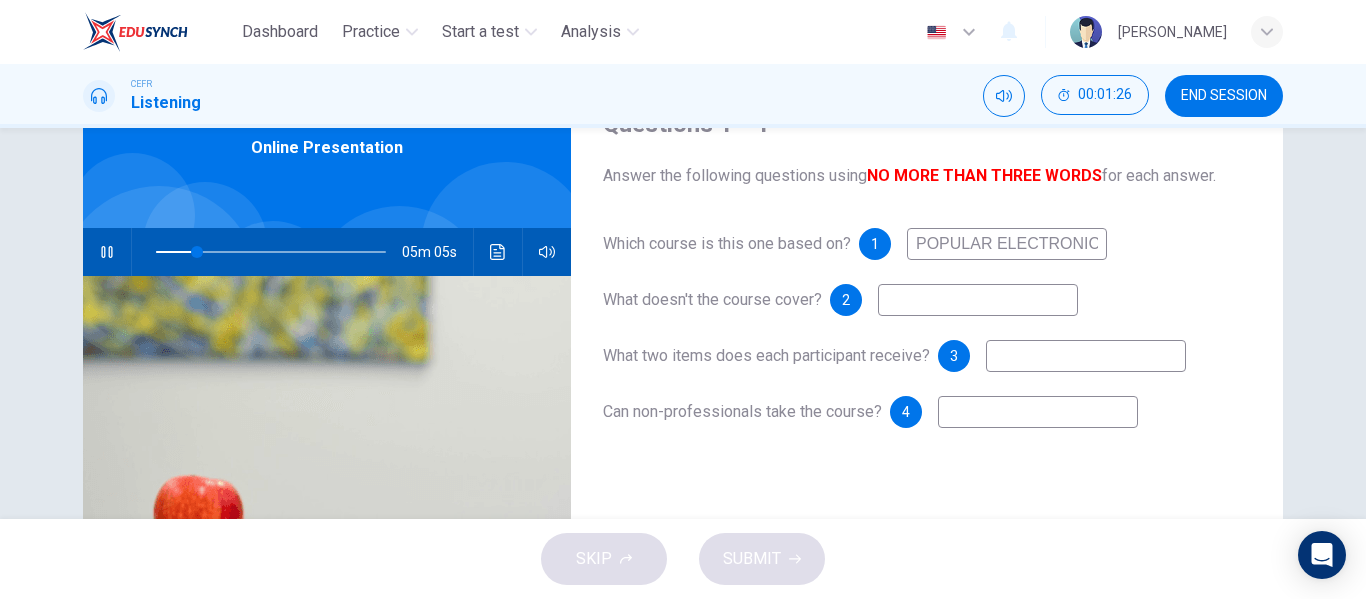 type on "POPULAR ELECTRONIC COURSE" 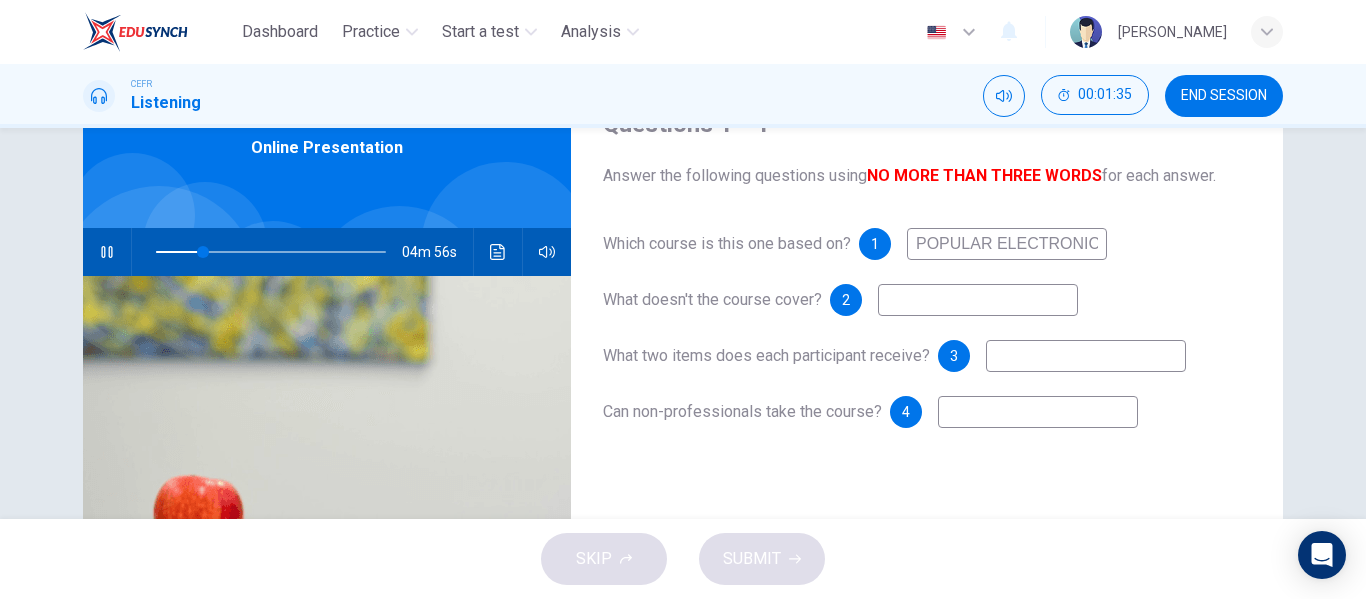 type on "21" 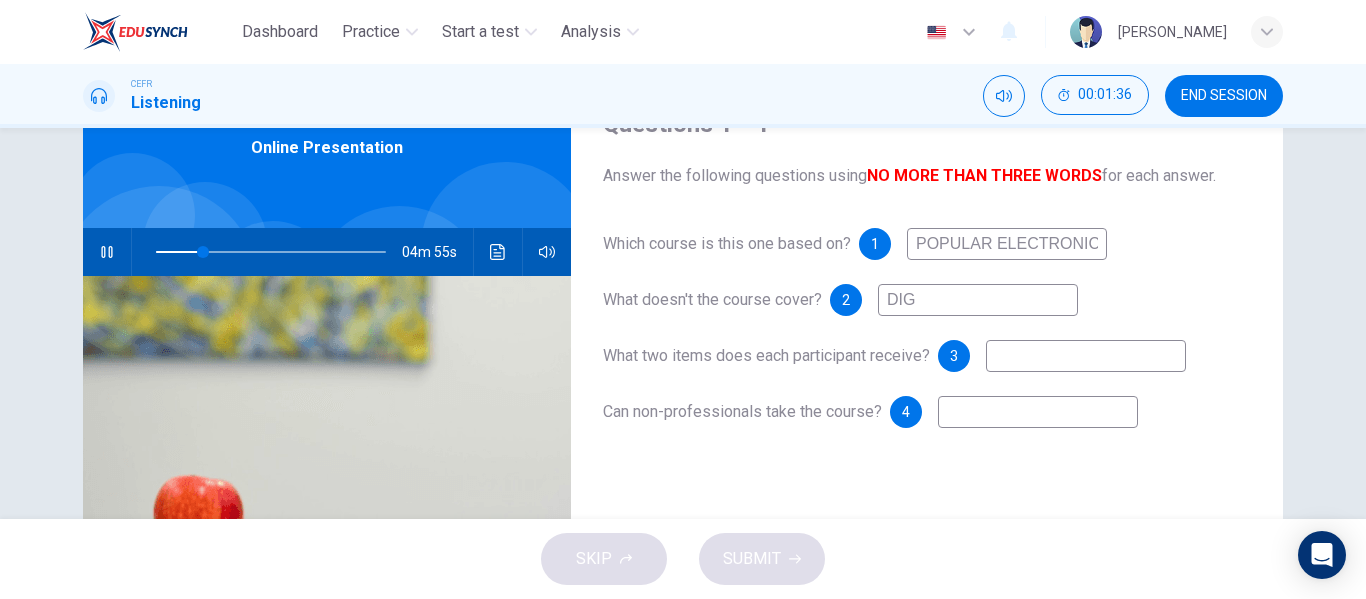 type on "DIGI" 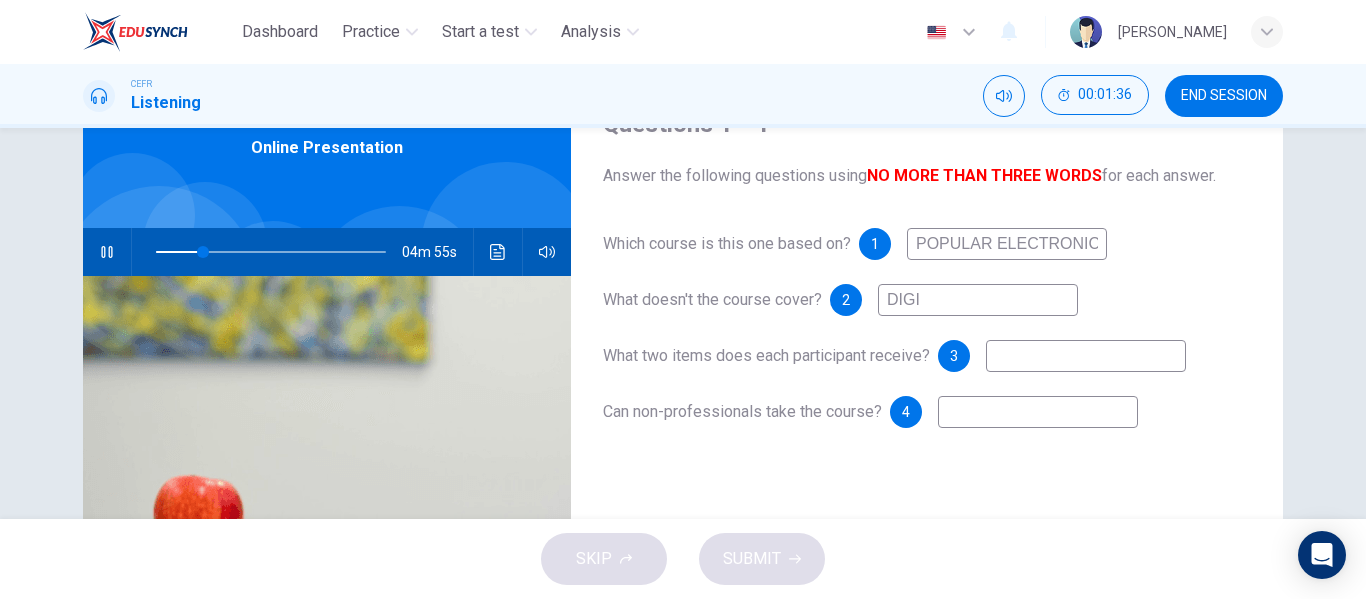 type on "21" 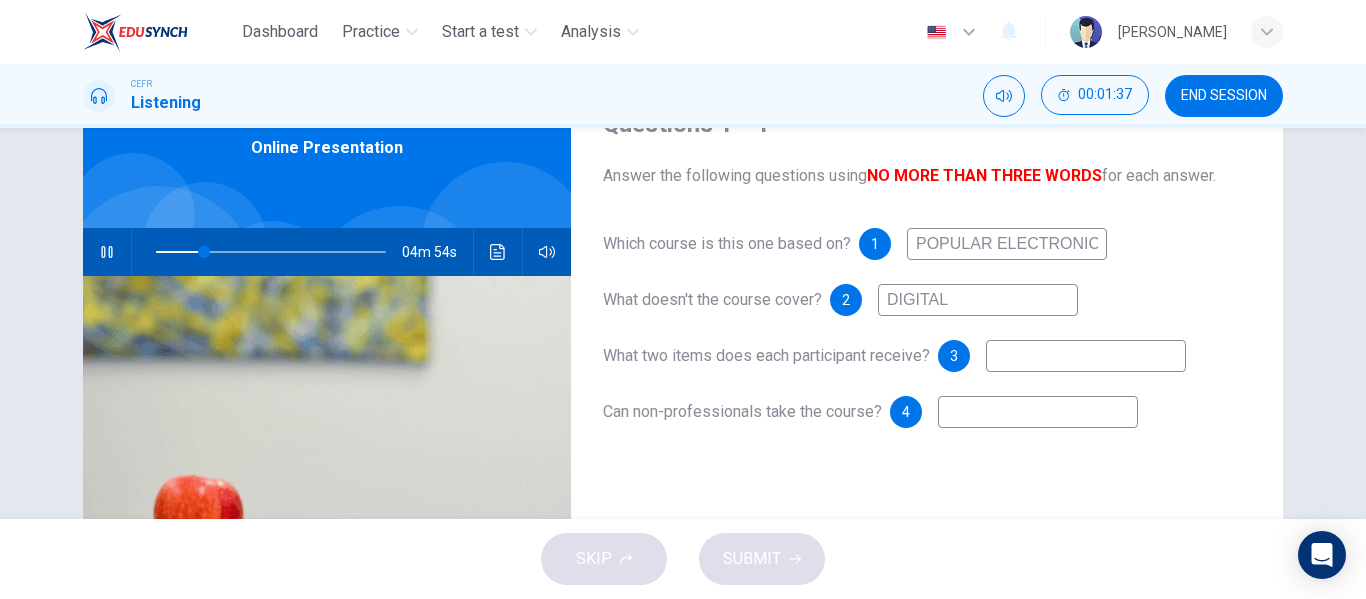 type on "DIGITAL" 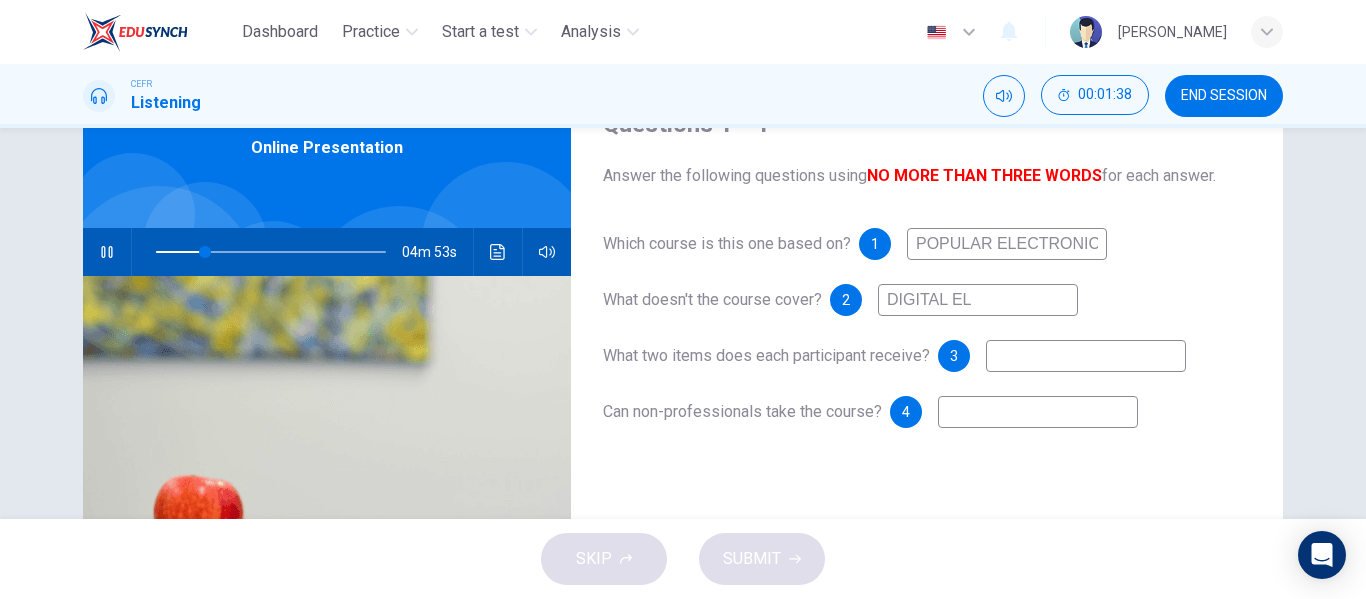 type on "DIGITAL ELE" 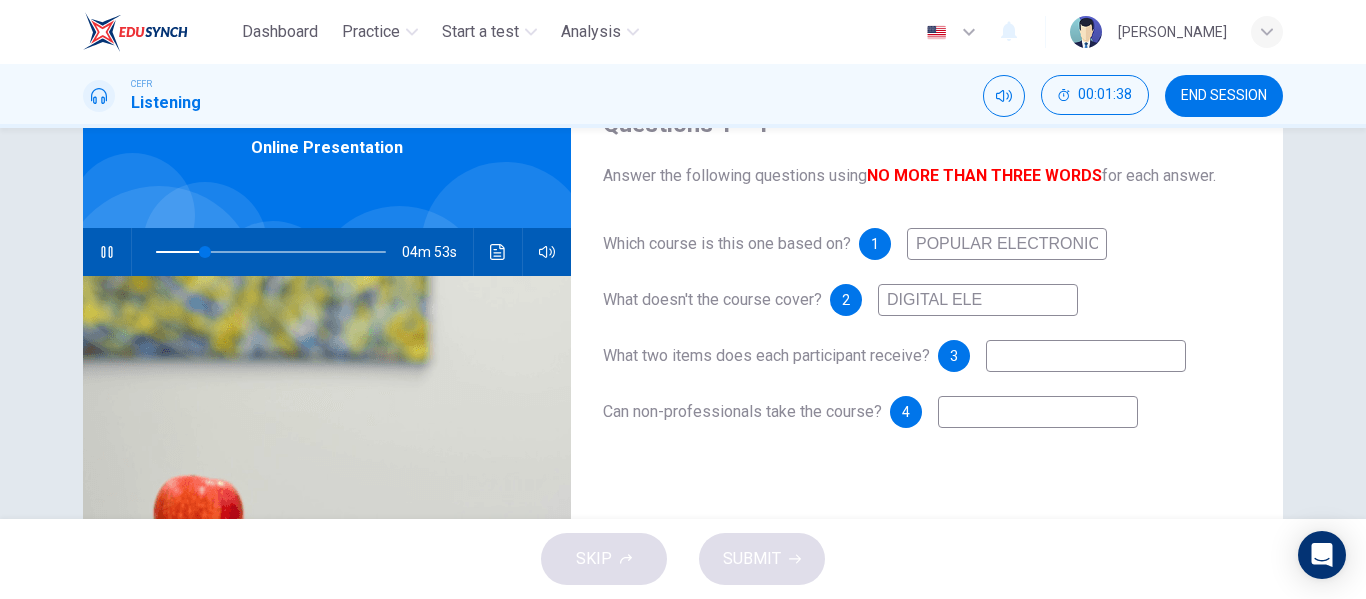 type on "21" 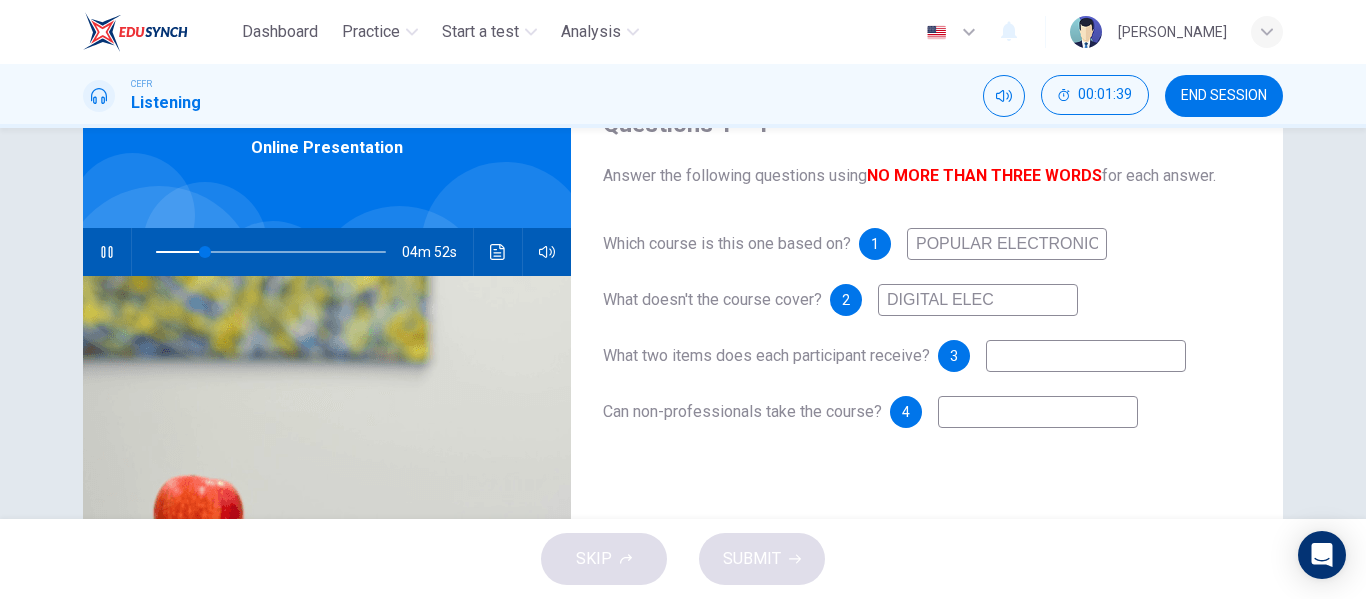 type on "DIGITAL ELECT" 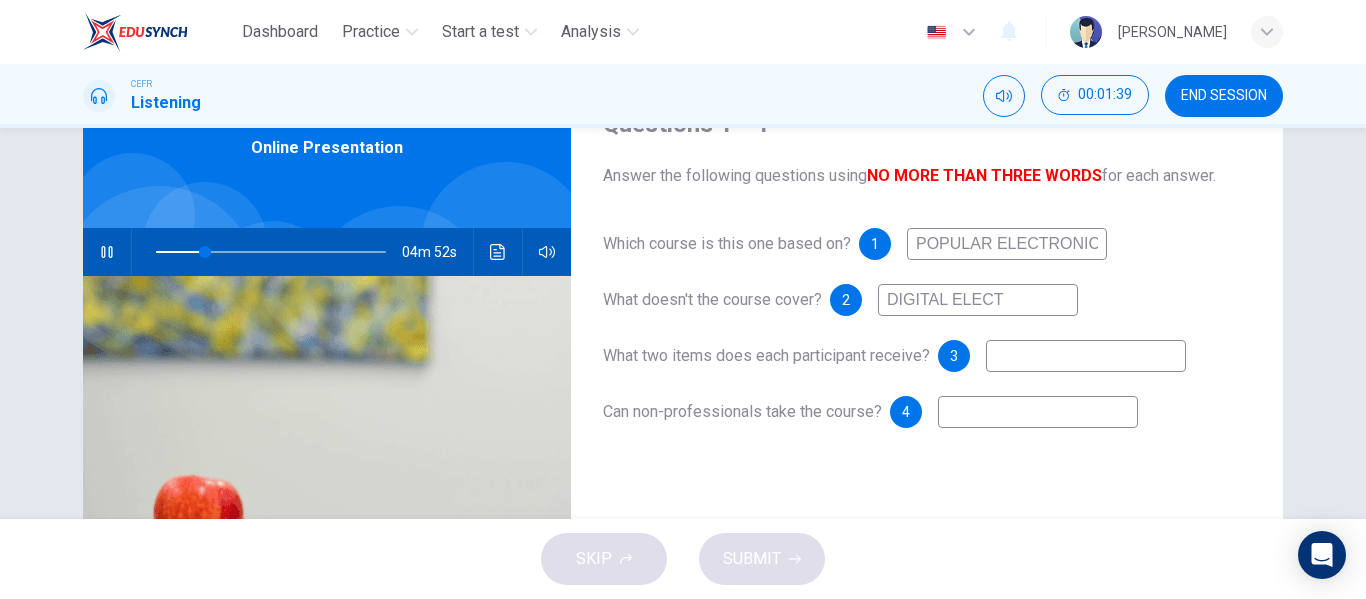 type on "22" 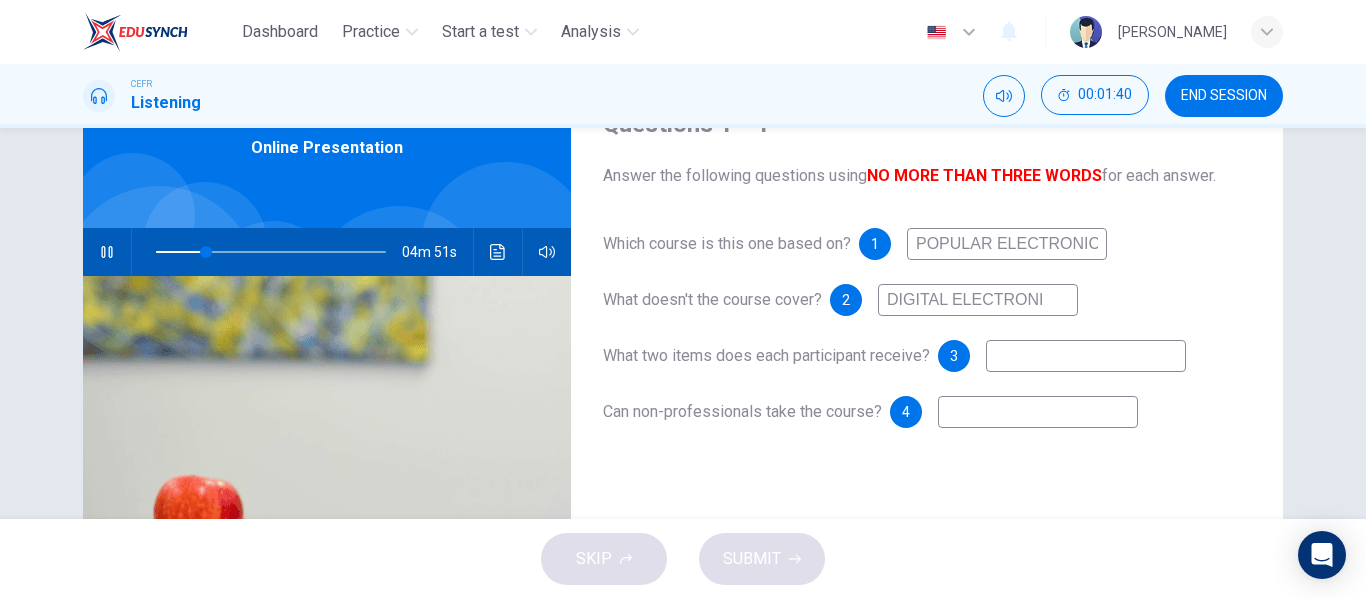 type on "DIGITAL ELECTRONIC" 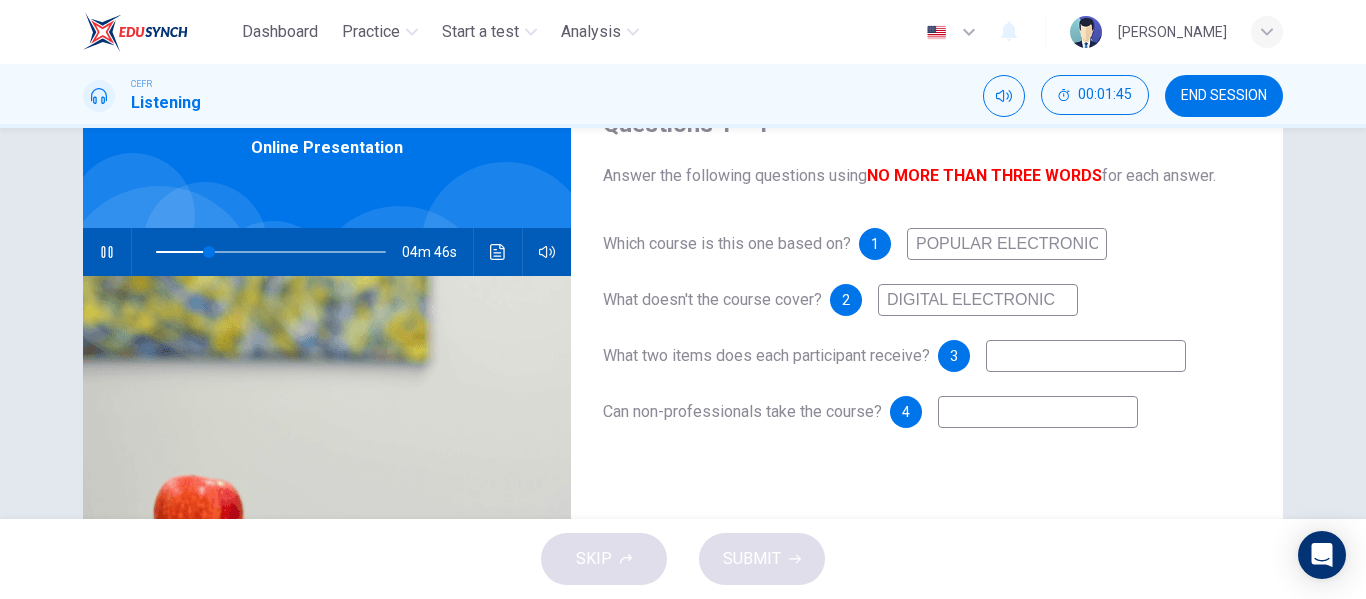 type on "23" 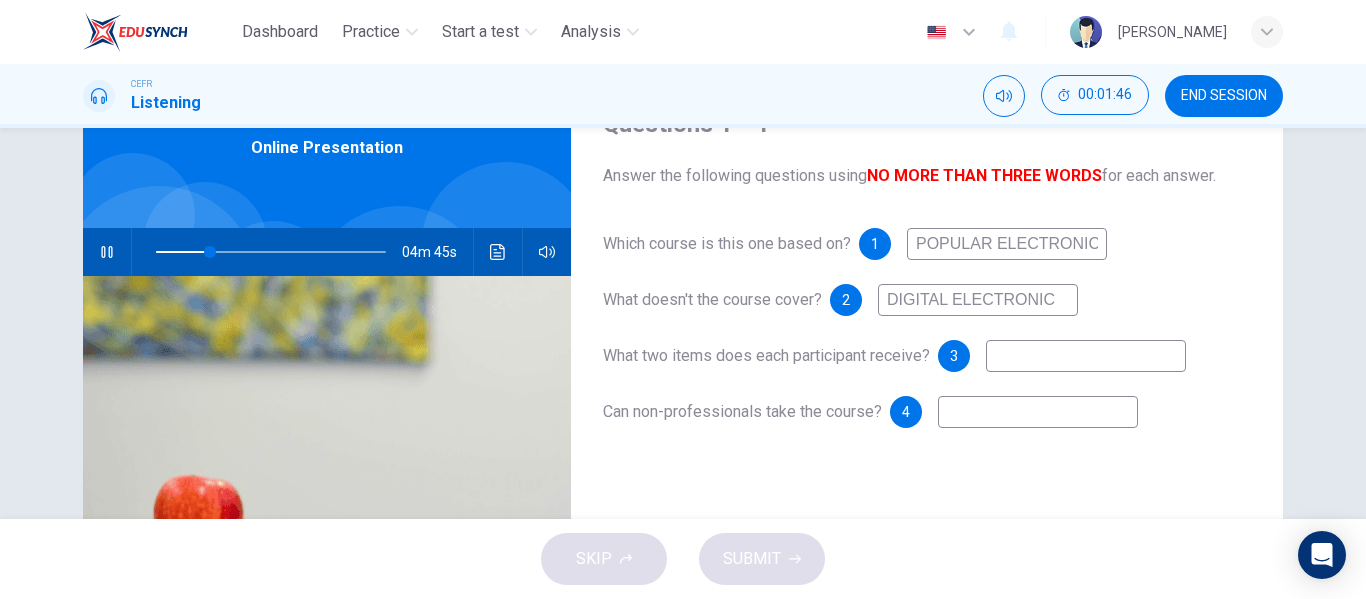 type on "DIGITAL ELECTRONIC" 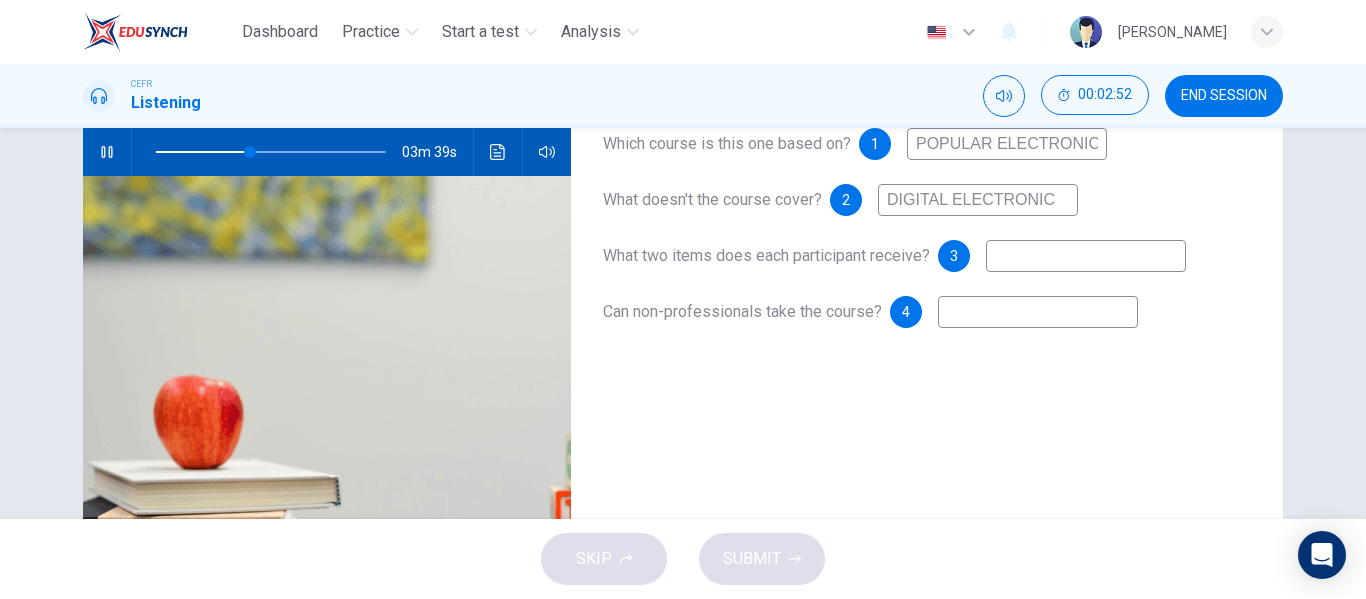 scroll, scrollTop: 100, scrollLeft: 0, axis: vertical 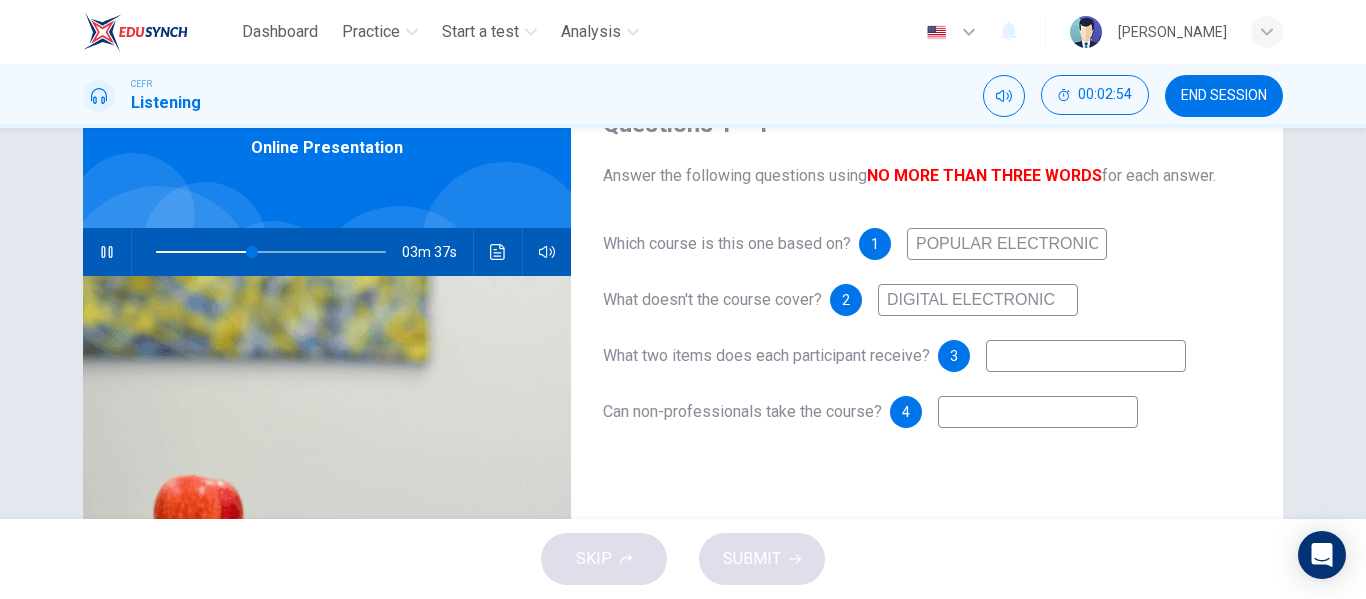 click at bounding box center [1038, 412] 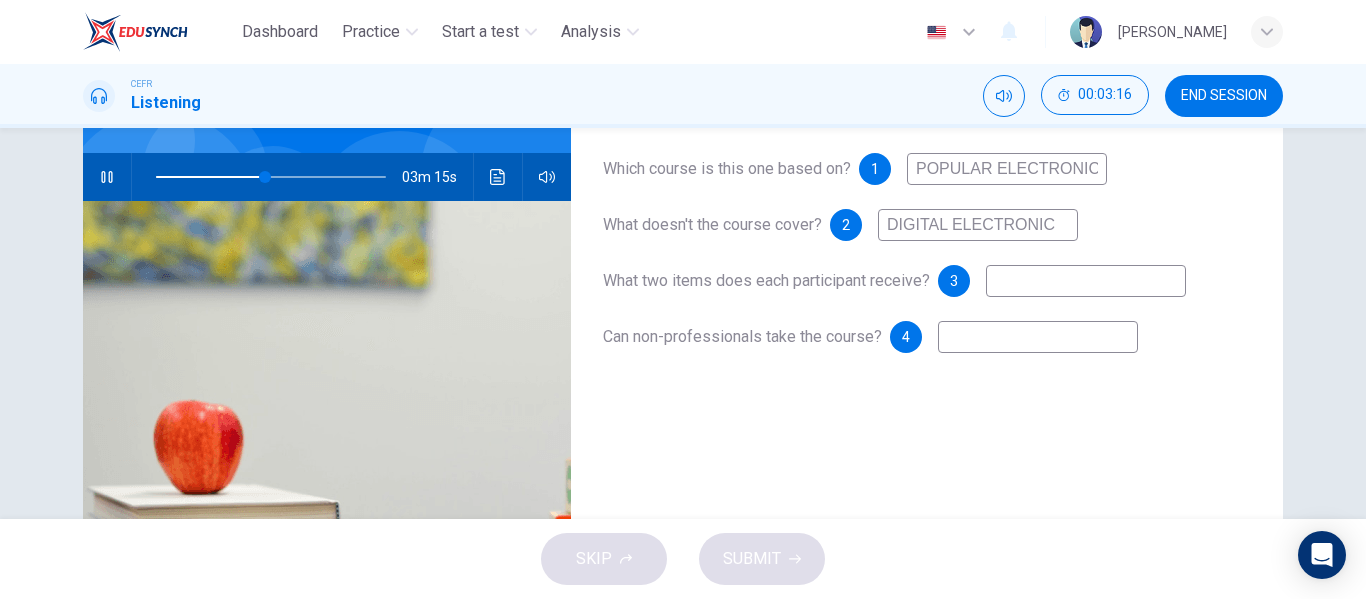 scroll, scrollTop: 200, scrollLeft: 0, axis: vertical 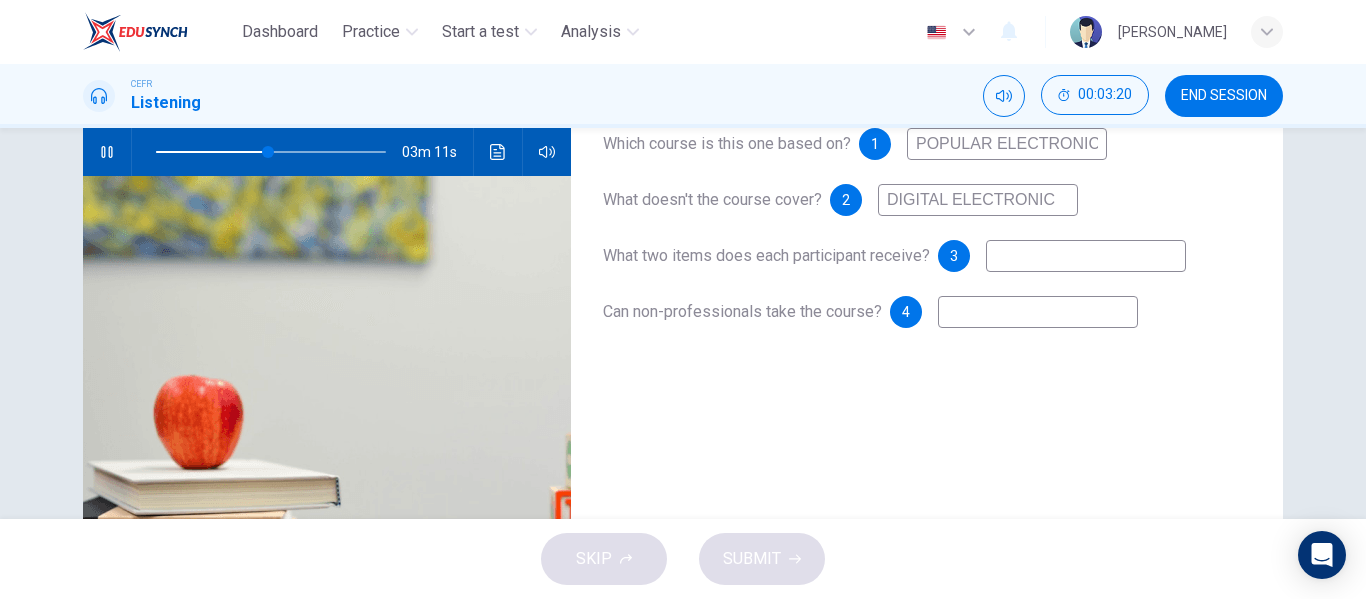 click at bounding box center (1086, 256) 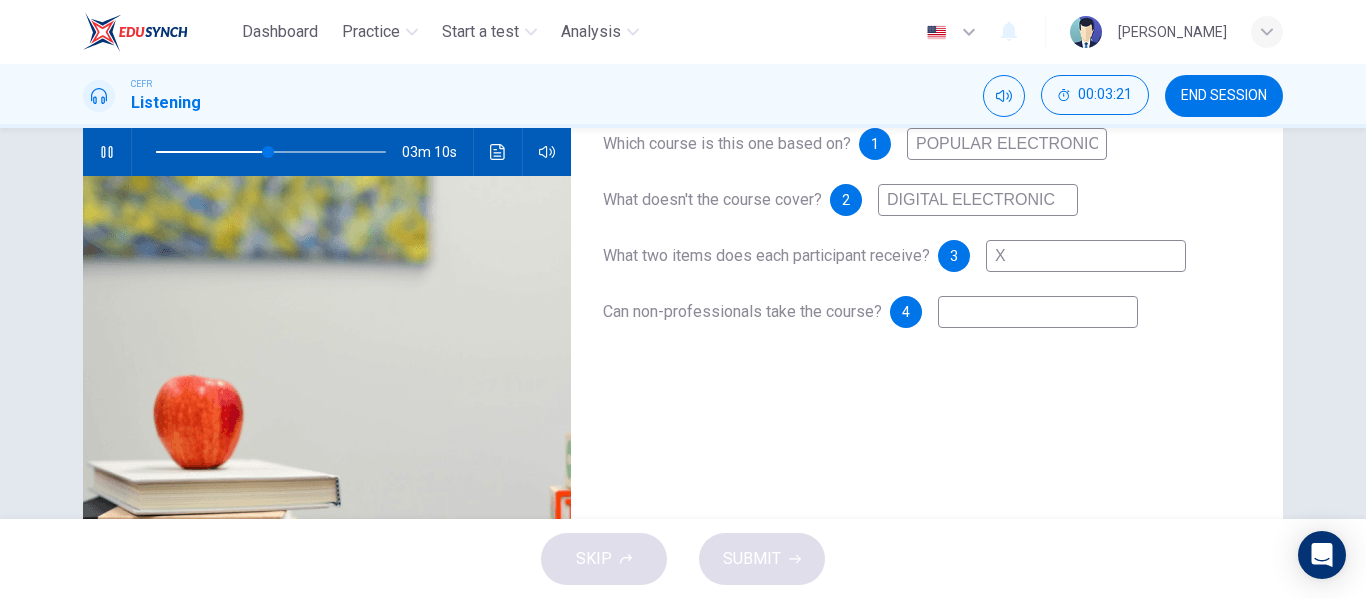 type on "XX" 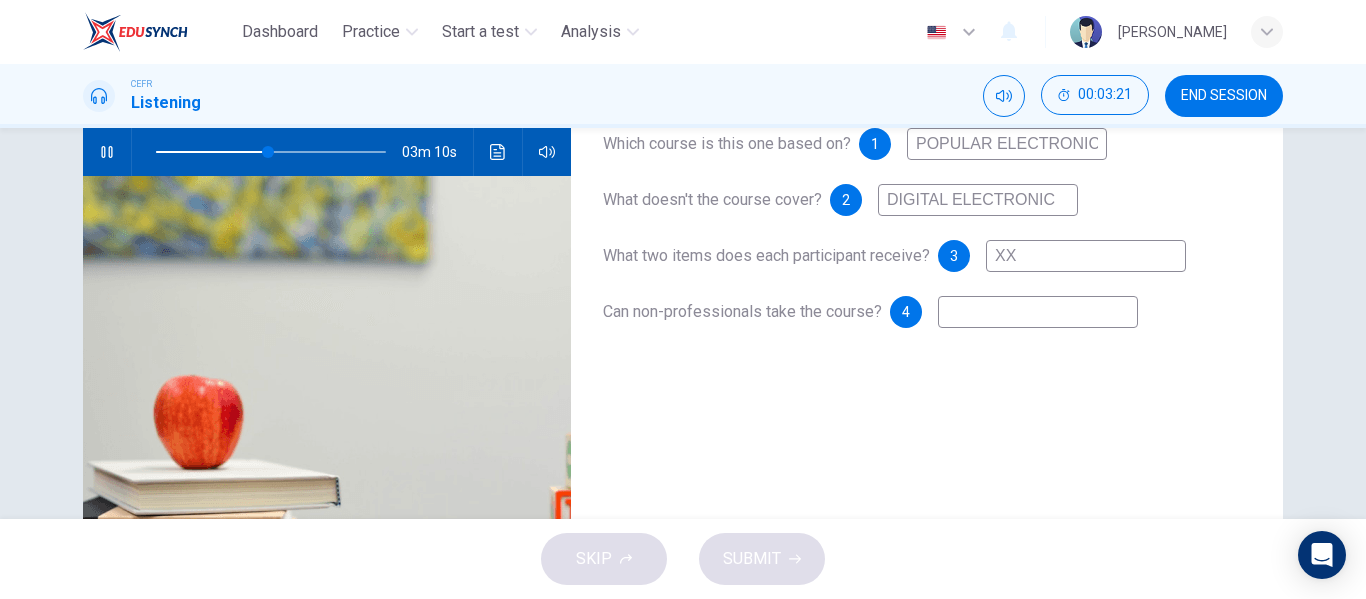 type on "49" 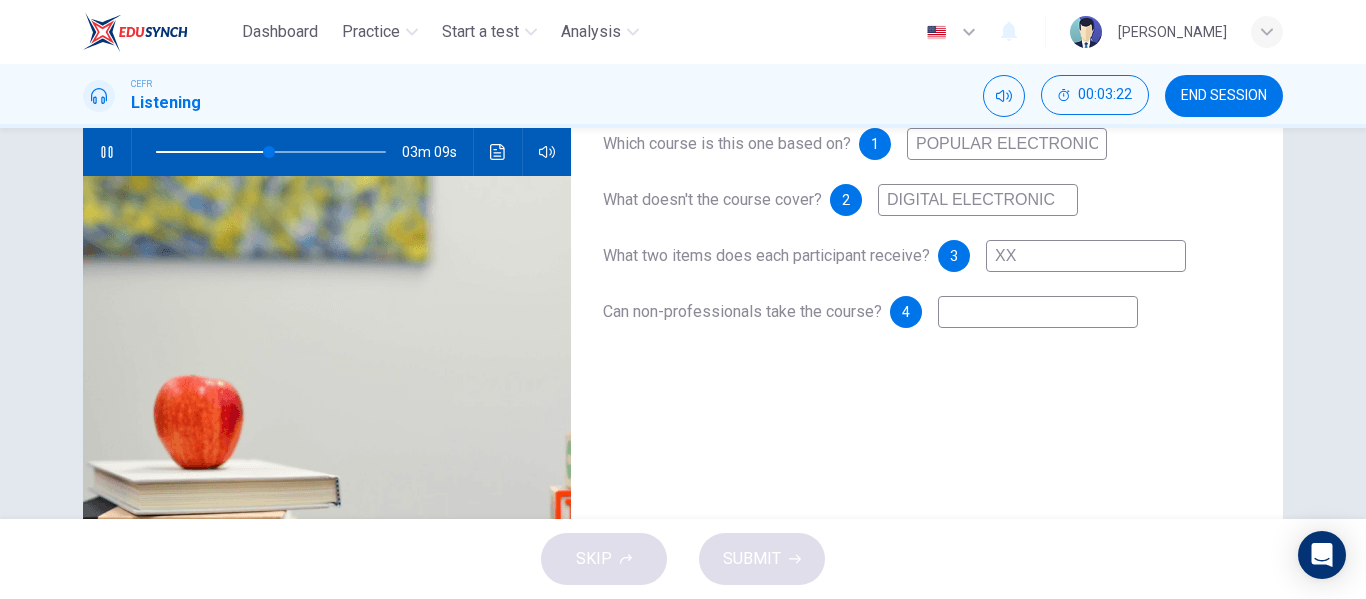type on "XX" 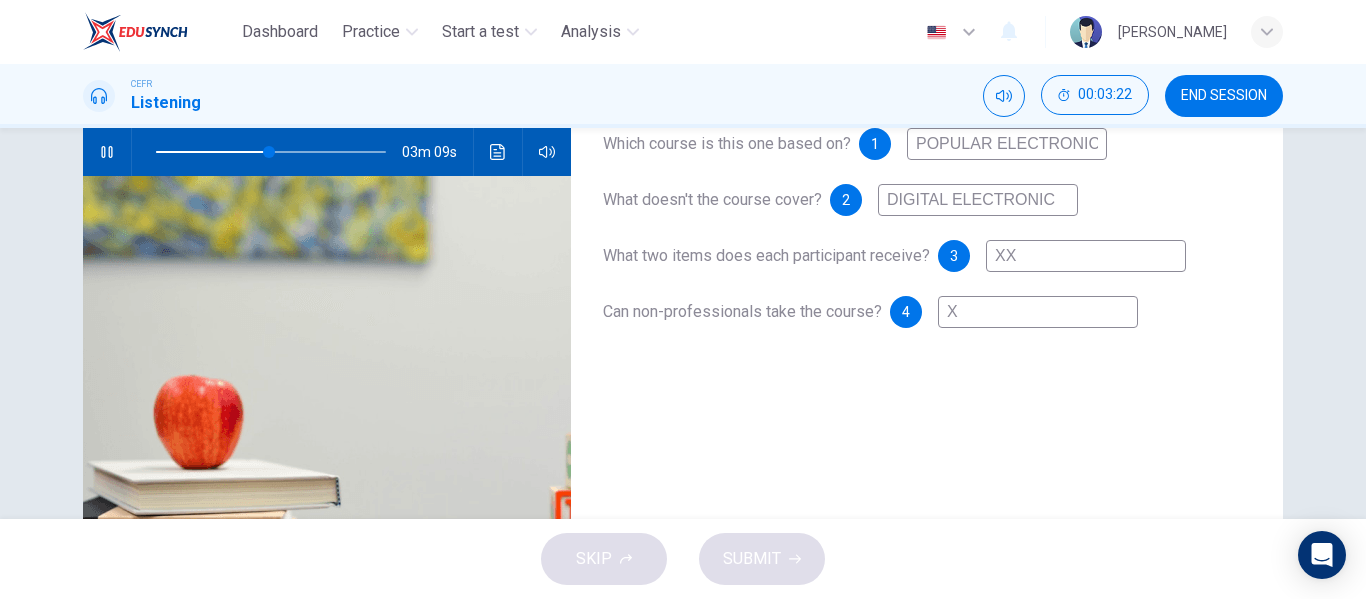 type on "49" 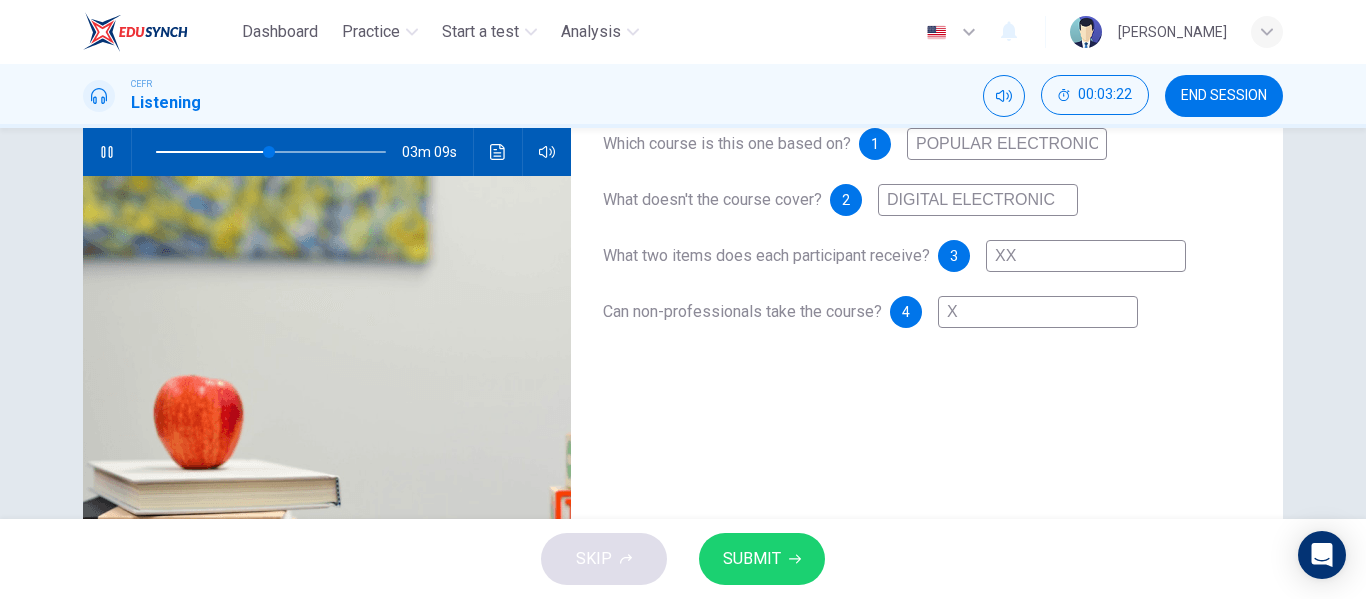 type on "XX" 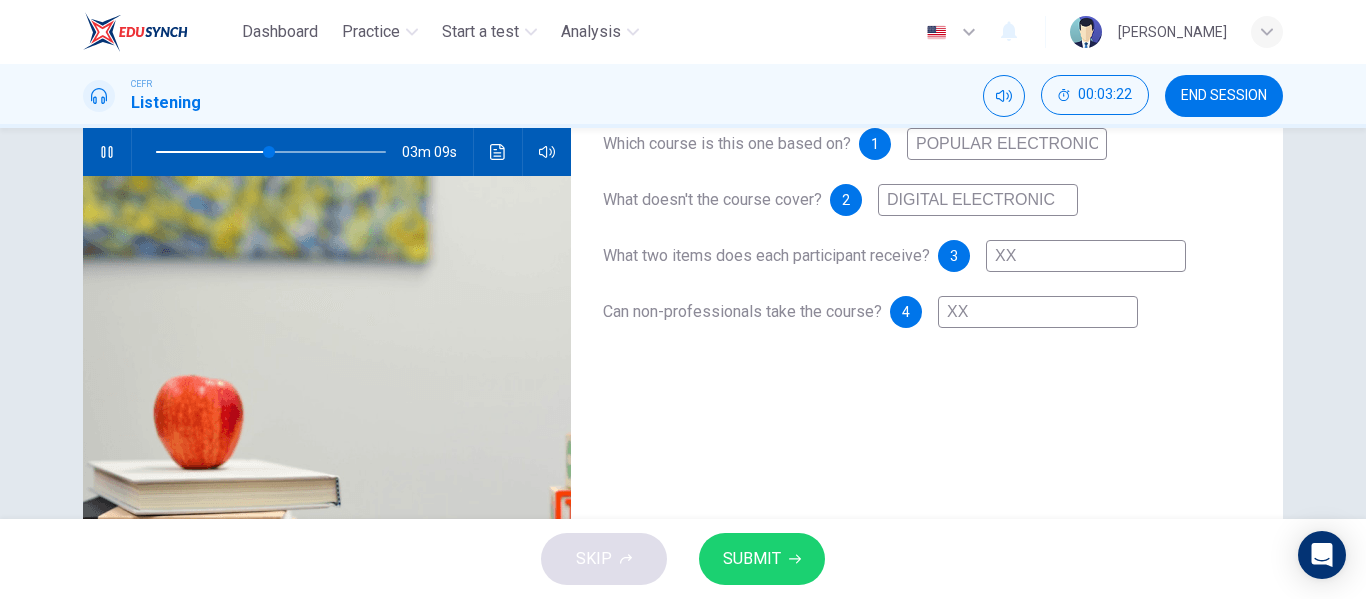 type on "49" 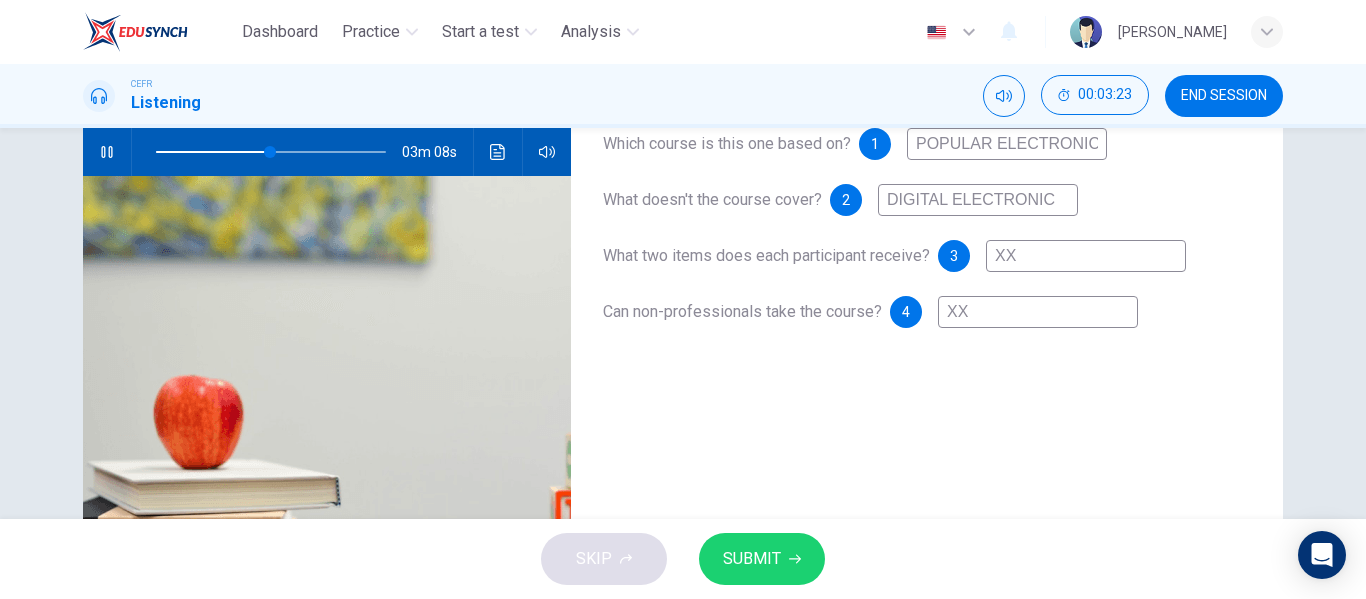 type on "XX" 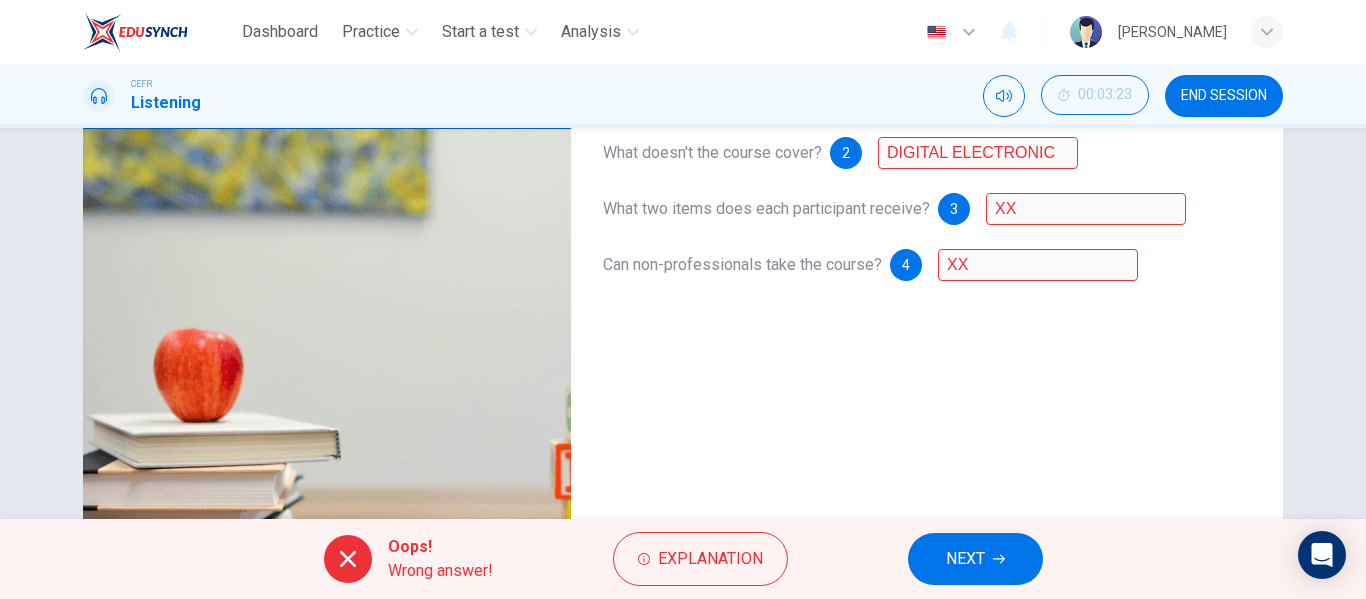scroll, scrollTop: 384, scrollLeft: 0, axis: vertical 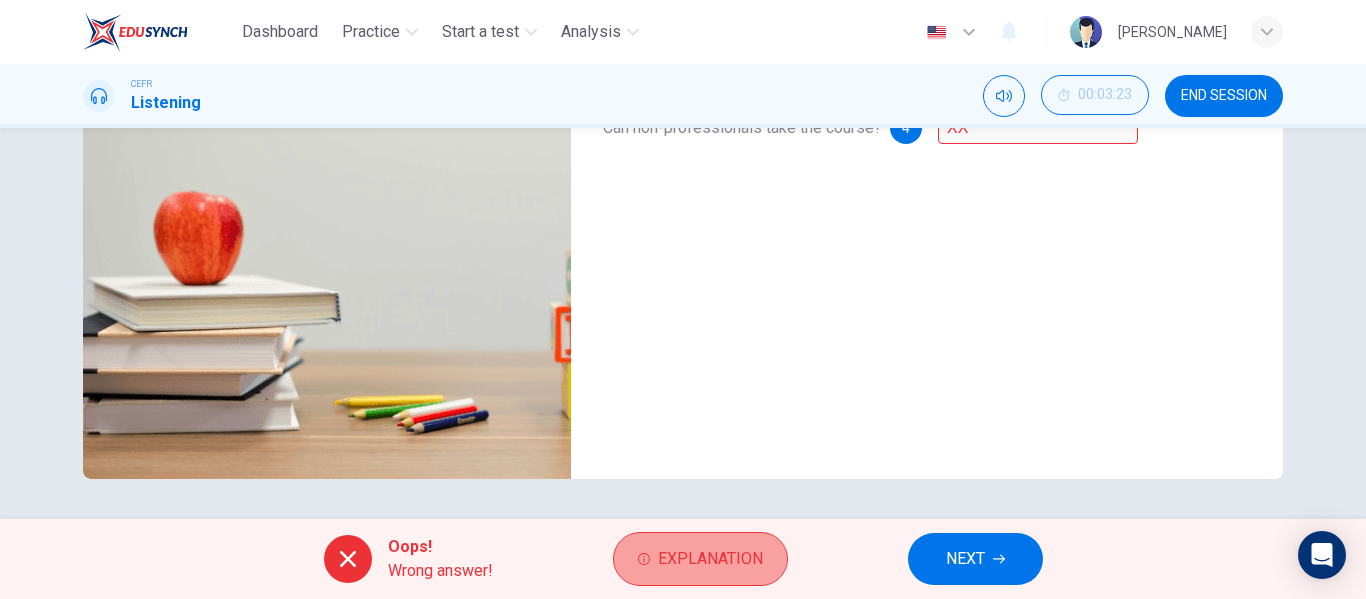 click on "Explanation" at bounding box center [710, 559] 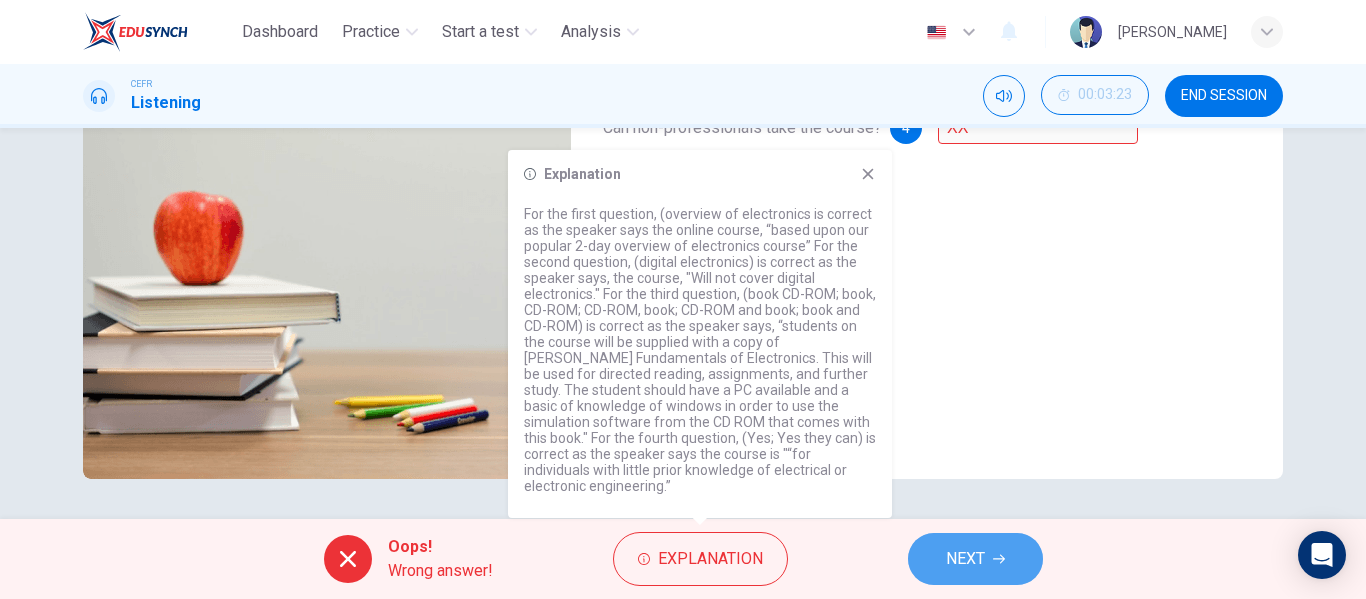click on "NEXT" at bounding box center (965, 559) 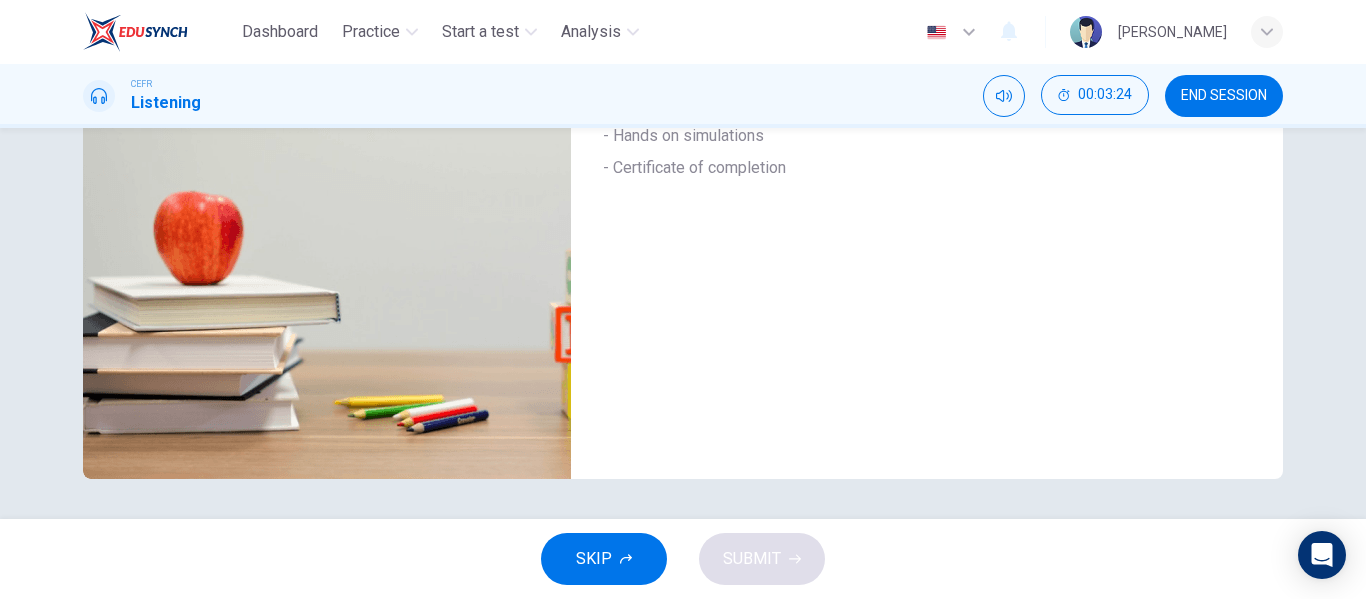 scroll, scrollTop: 0, scrollLeft: 0, axis: both 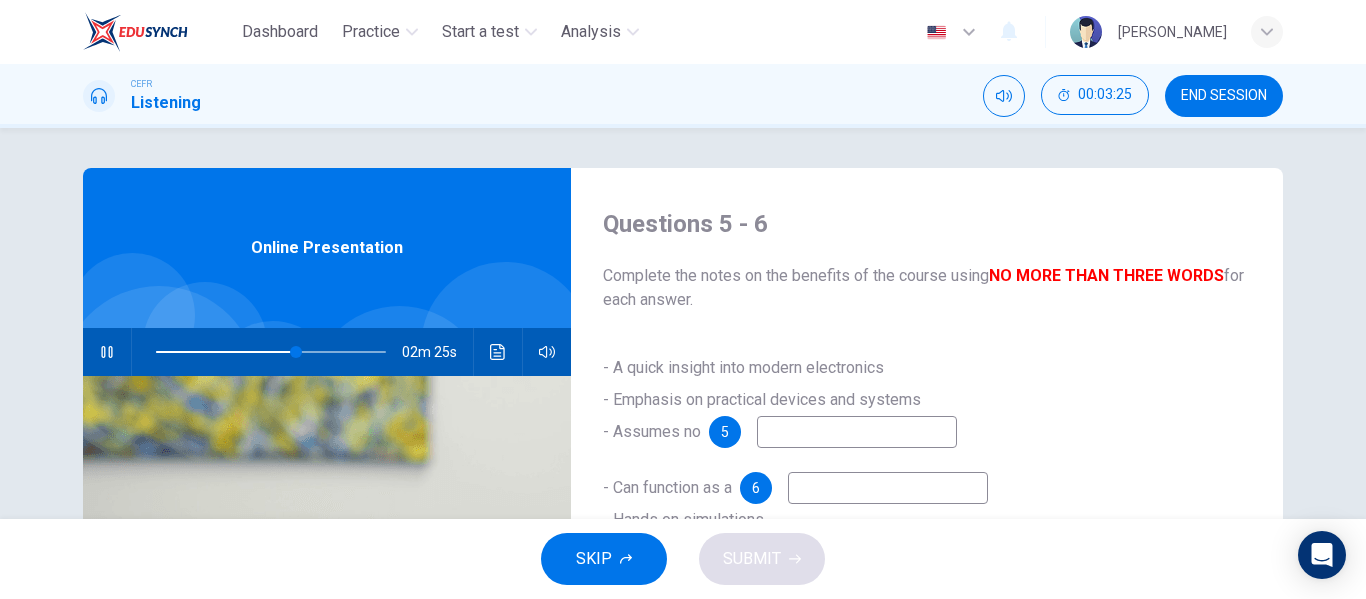 click 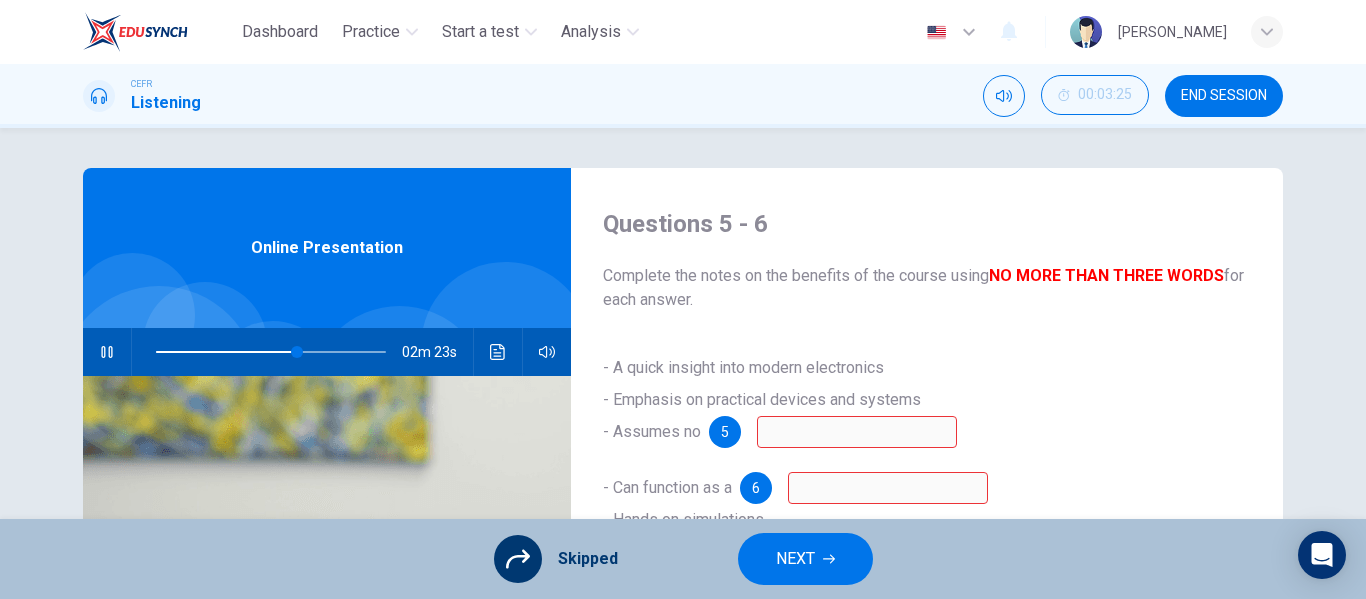 type on "62" 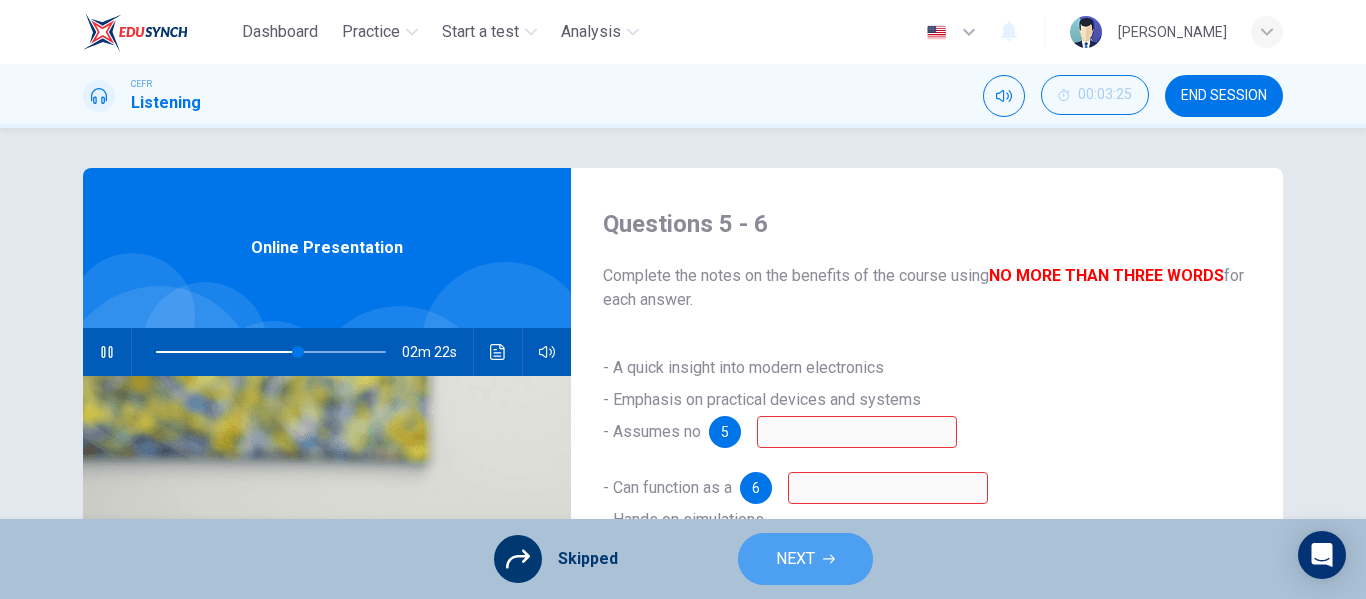 click on "NEXT" at bounding box center [795, 559] 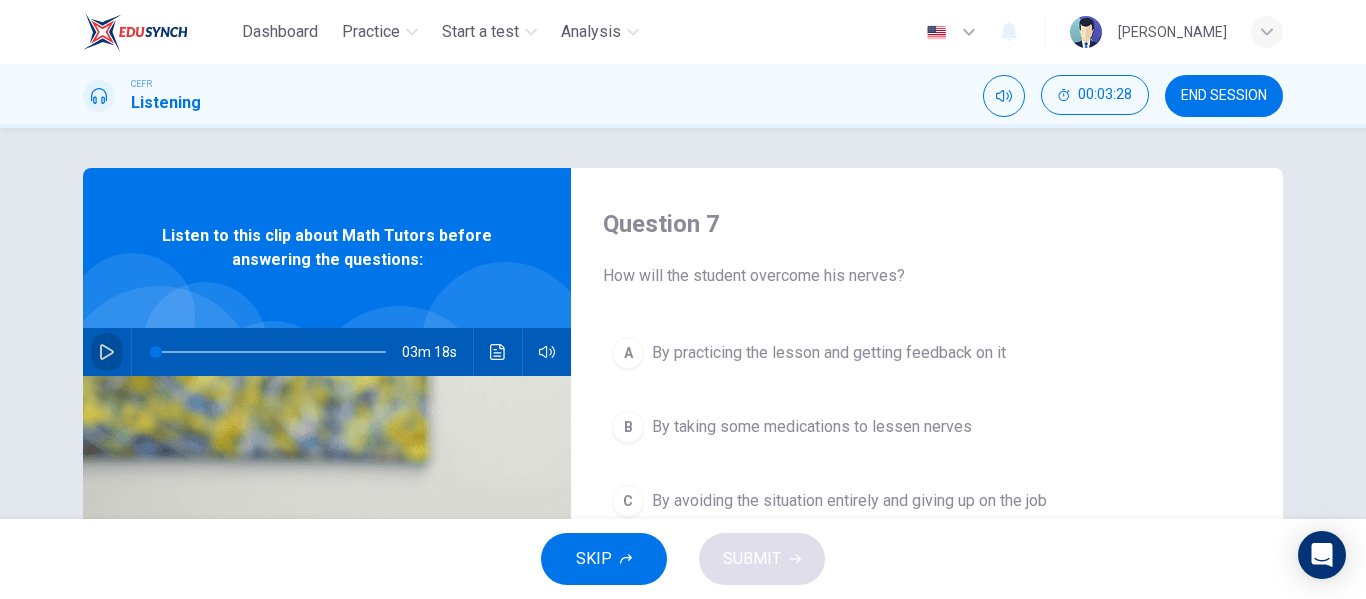 click 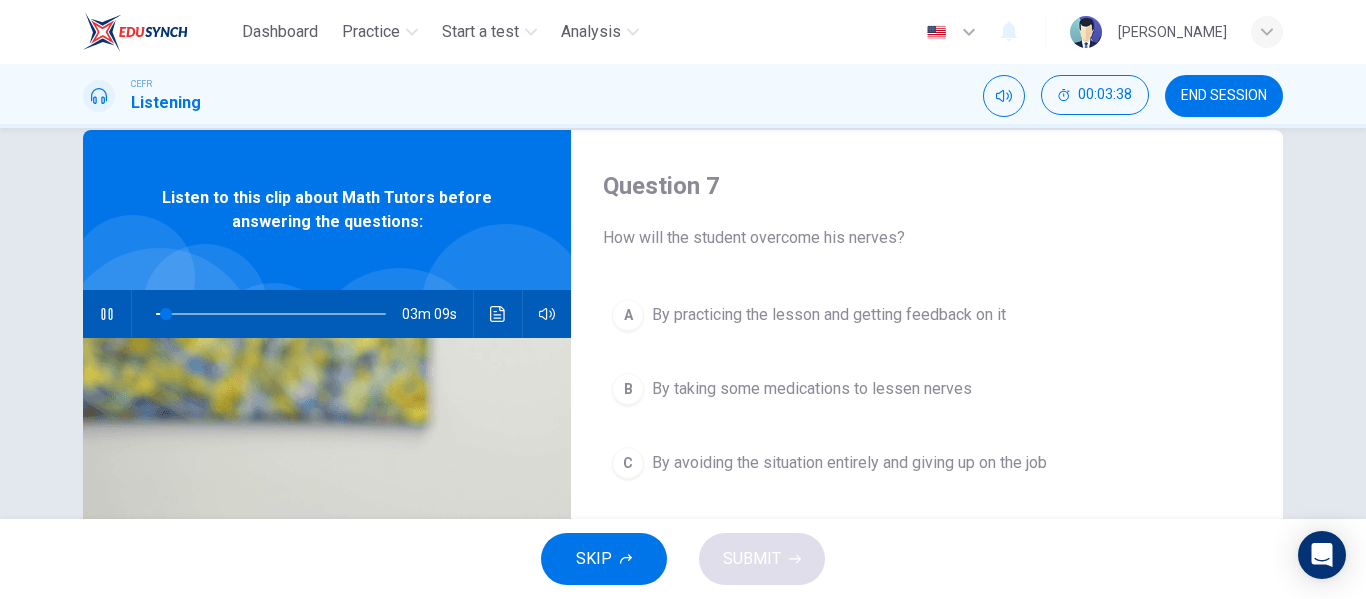 scroll, scrollTop: 24, scrollLeft: 0, axis: vertical 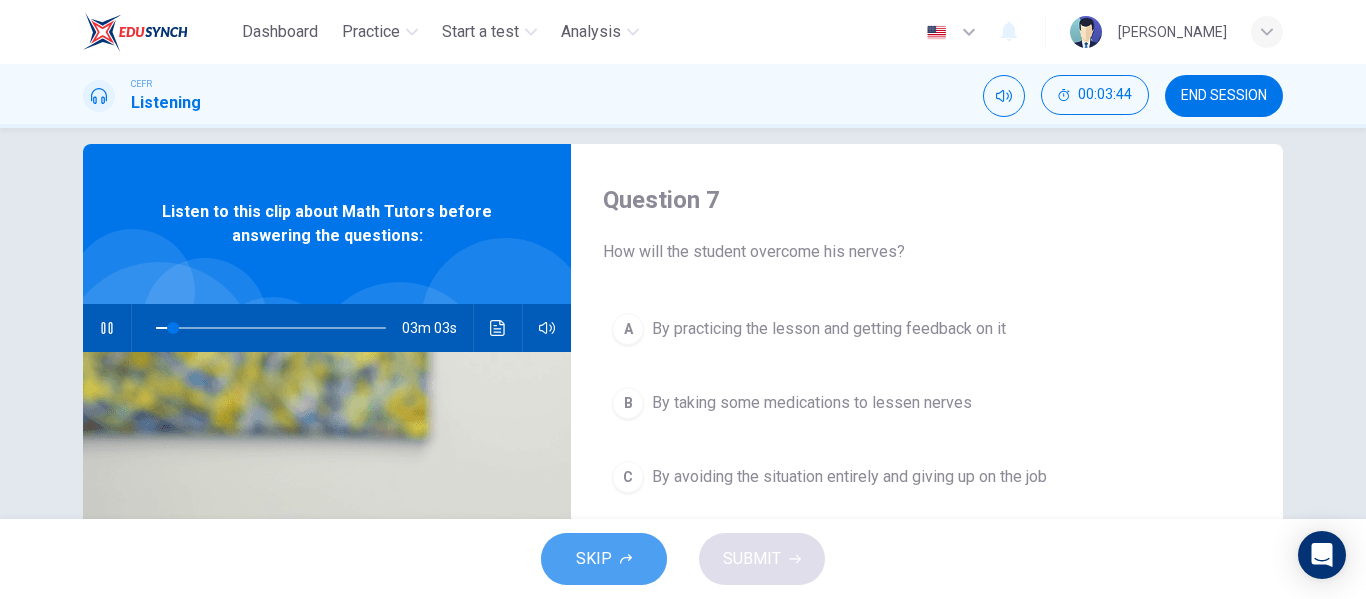 click on "SKIP" at bounding box center [604, 559] 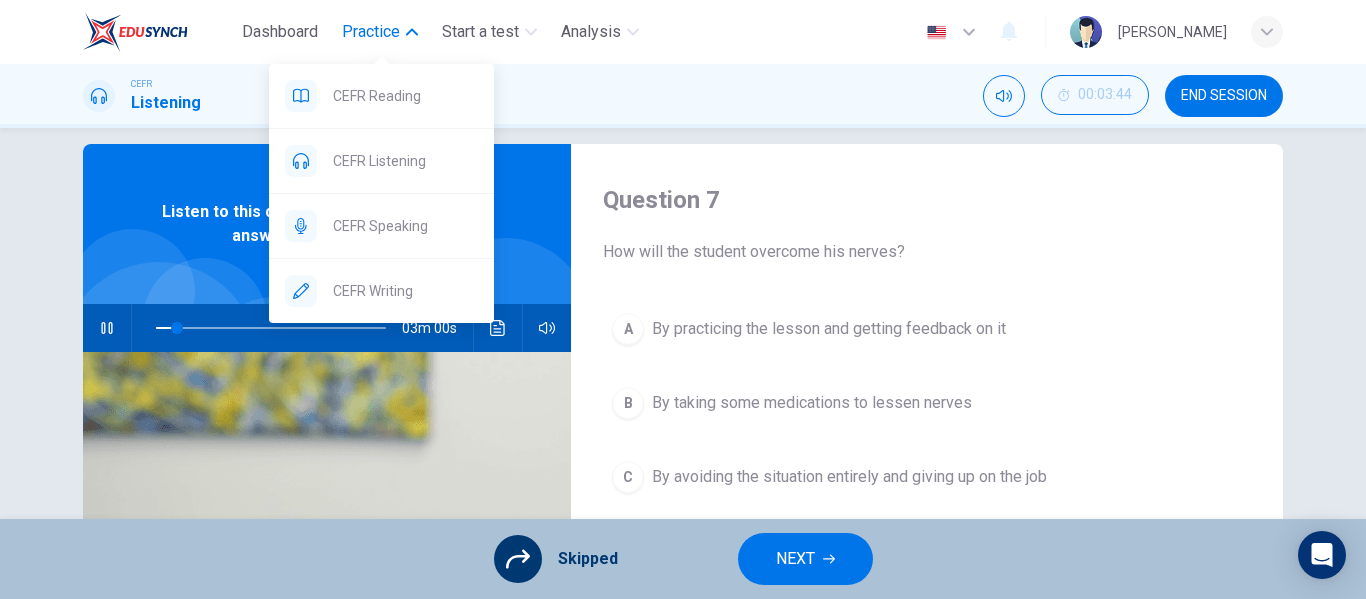 click on "Practice" at bounding box center (371, 32) 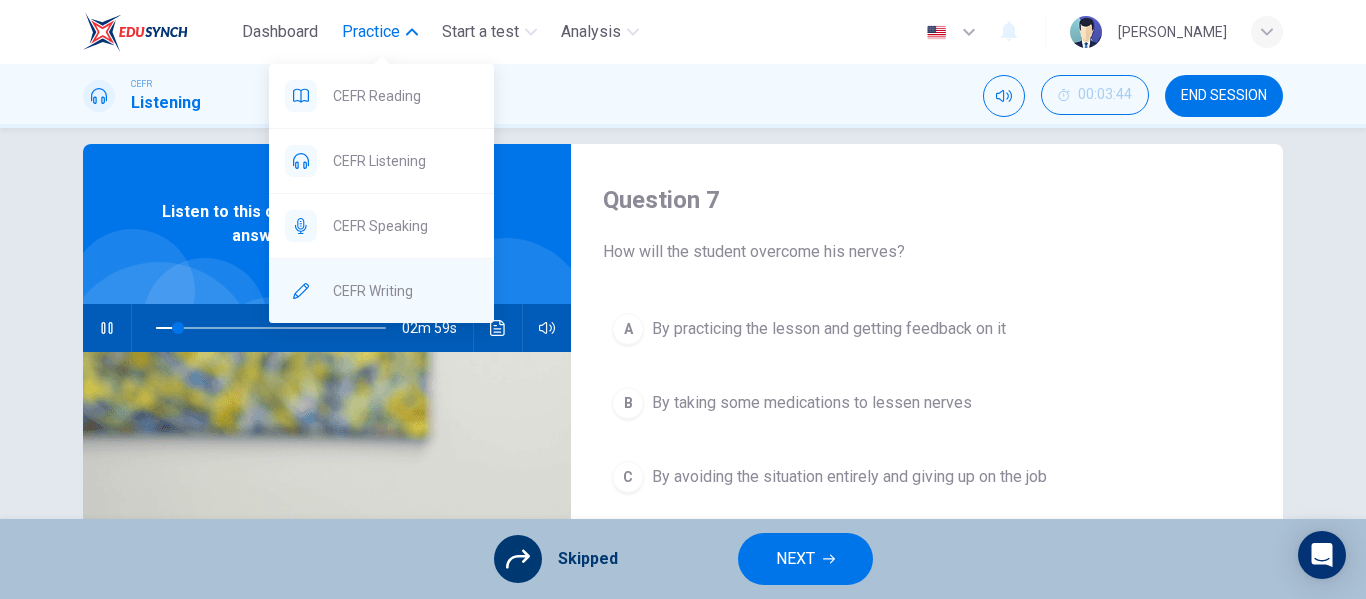 type on "10" 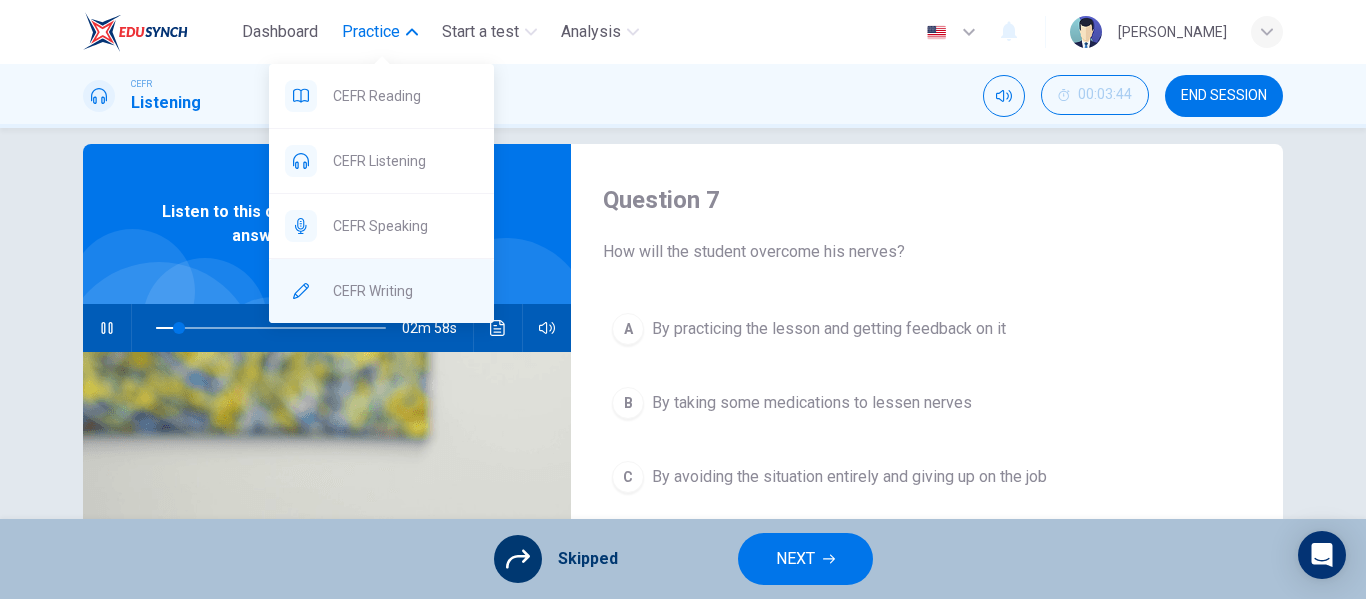 click on "CEFR Writing" at bounding box center (405, 291) 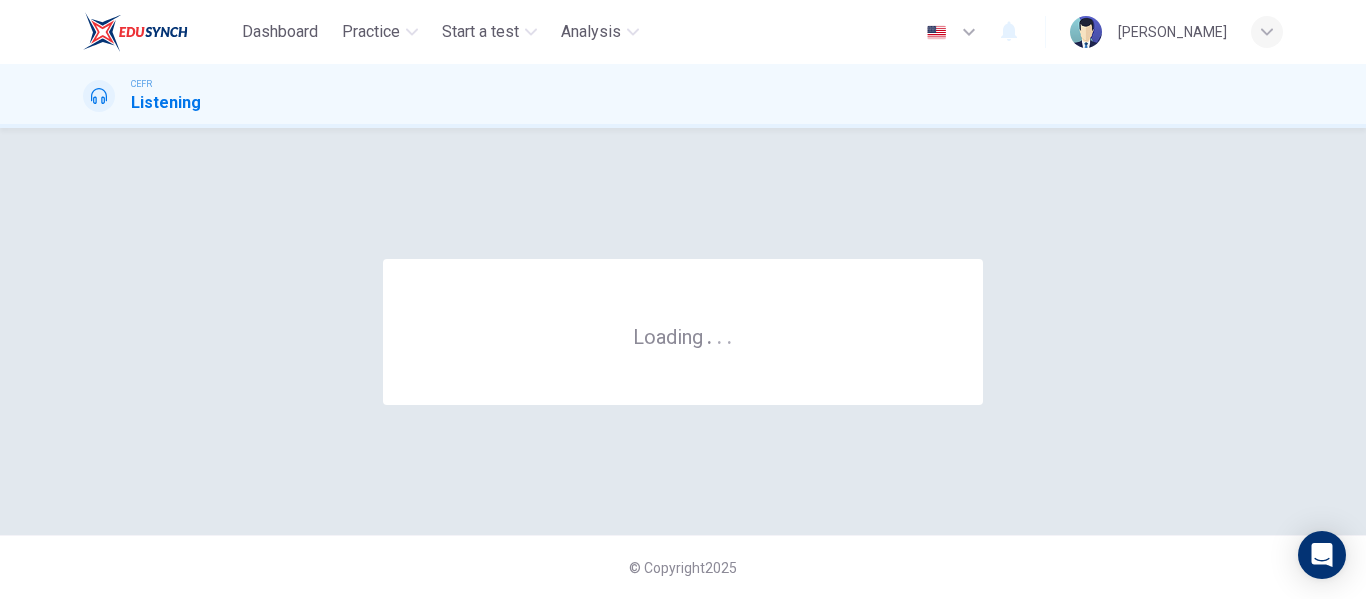 scroll, scrollTop: 0, scrollLeft: 0, axis: both 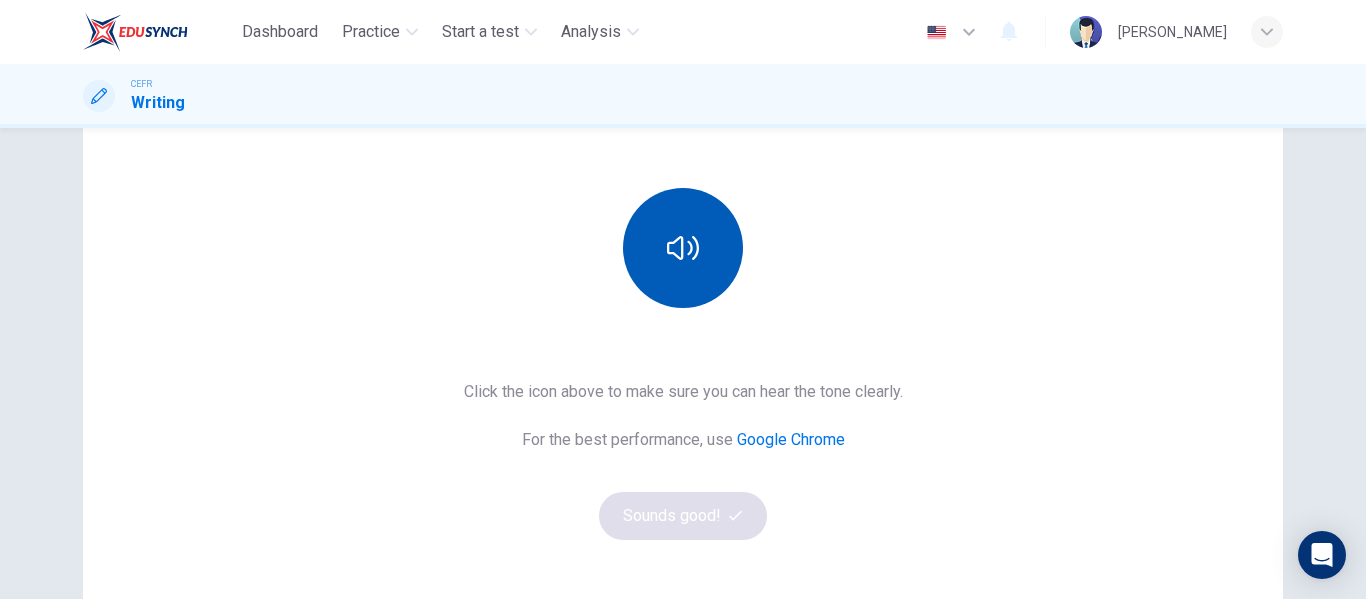 click 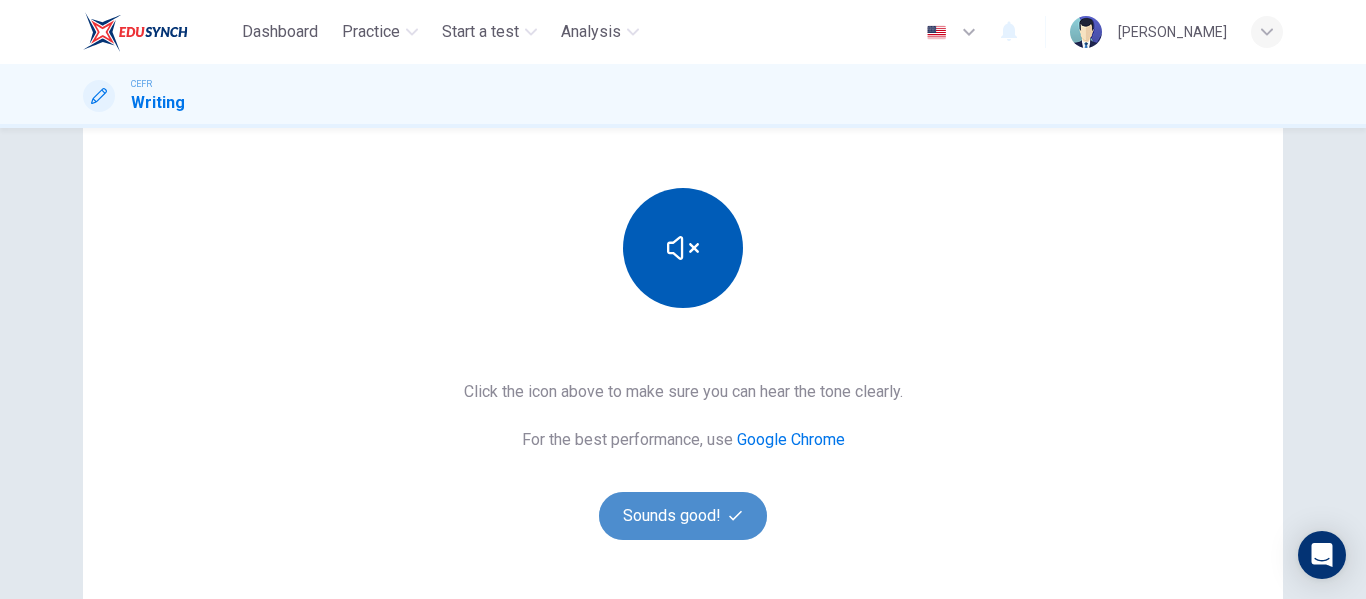 click on "Sounds good!" at bounding box center (683, 516) 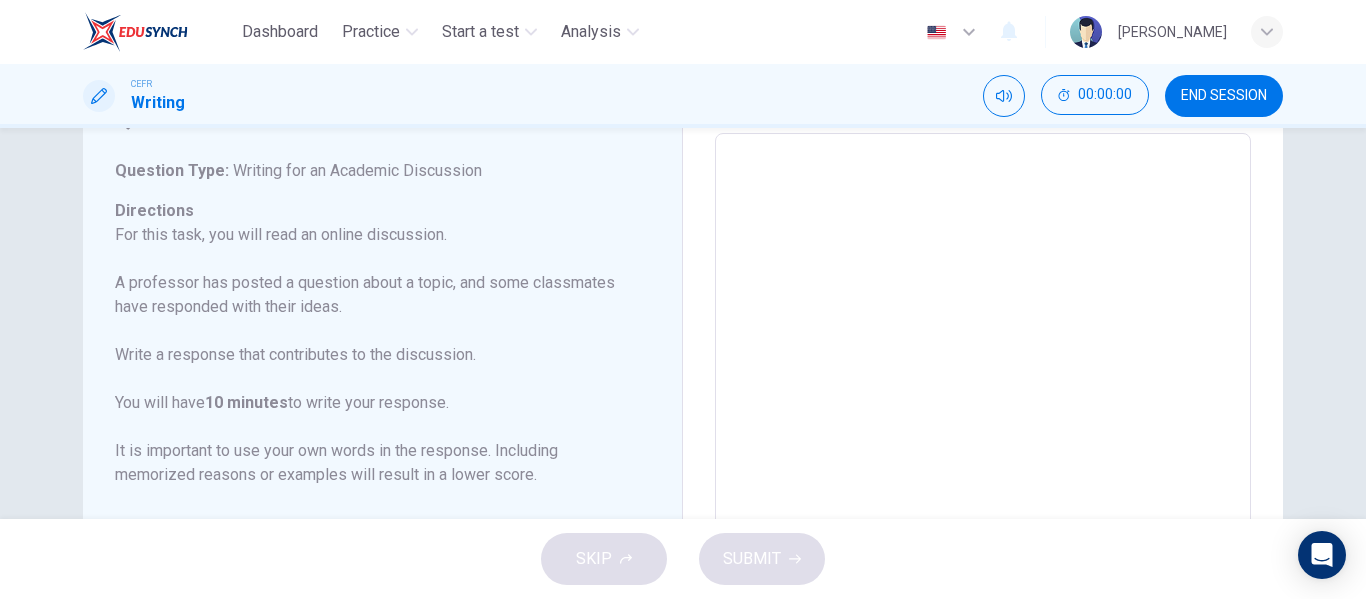 scroll, scrollTop: 0, scrollLeft: 0, axis: both 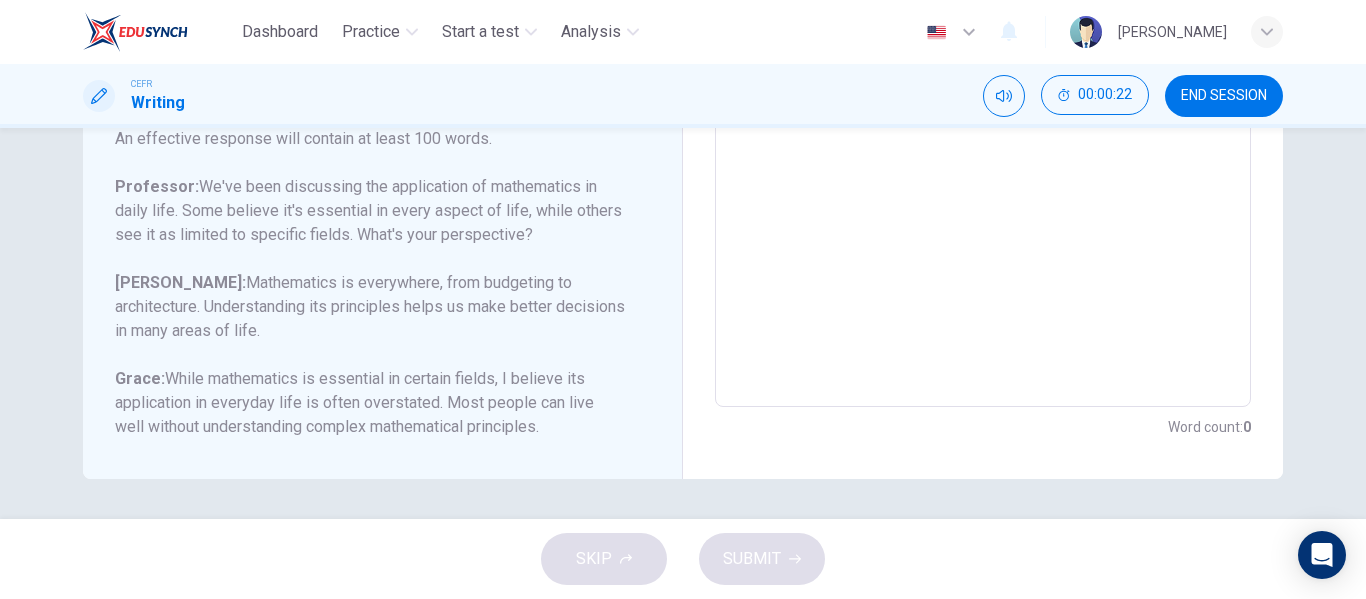 click at bounding box center [983, 73] 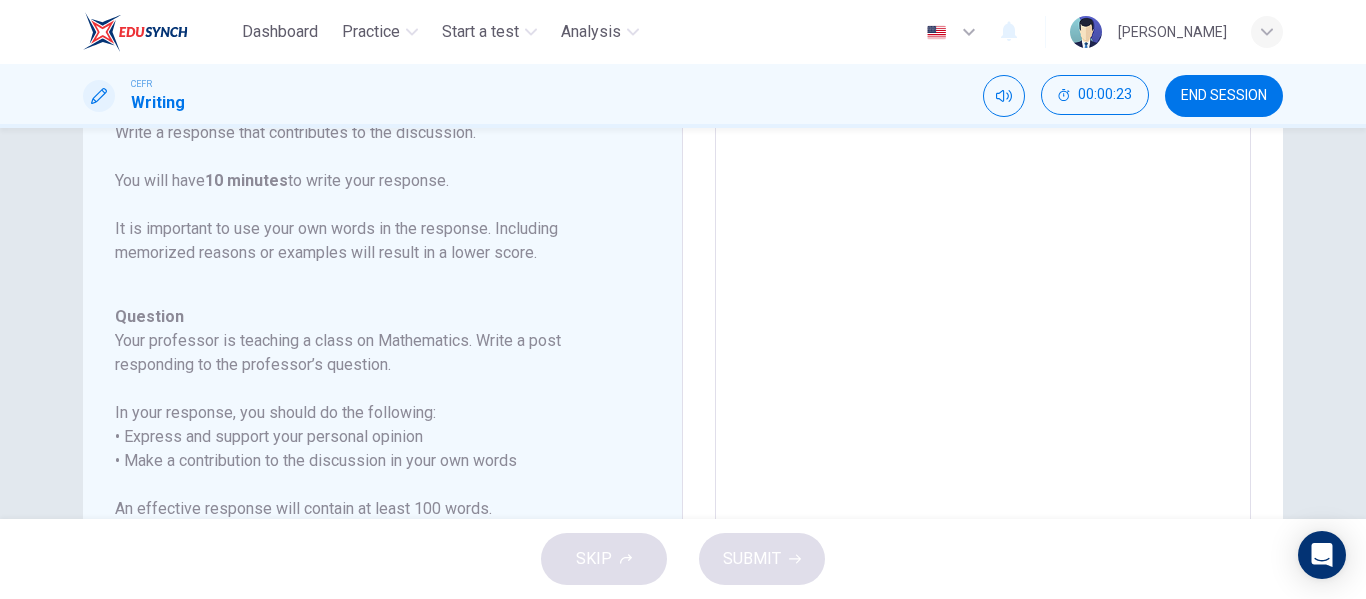 scroll, scrollTop: 99, scrollLeft: 0, axis: vertical 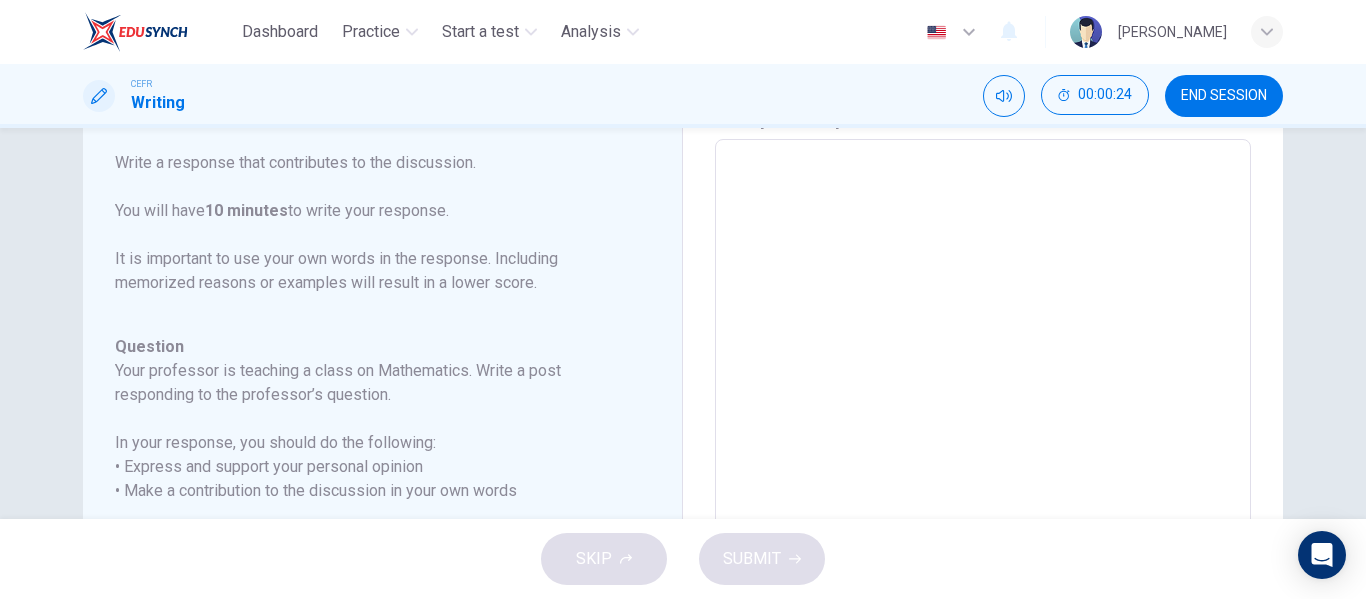 click at bounding box center (983, 473) 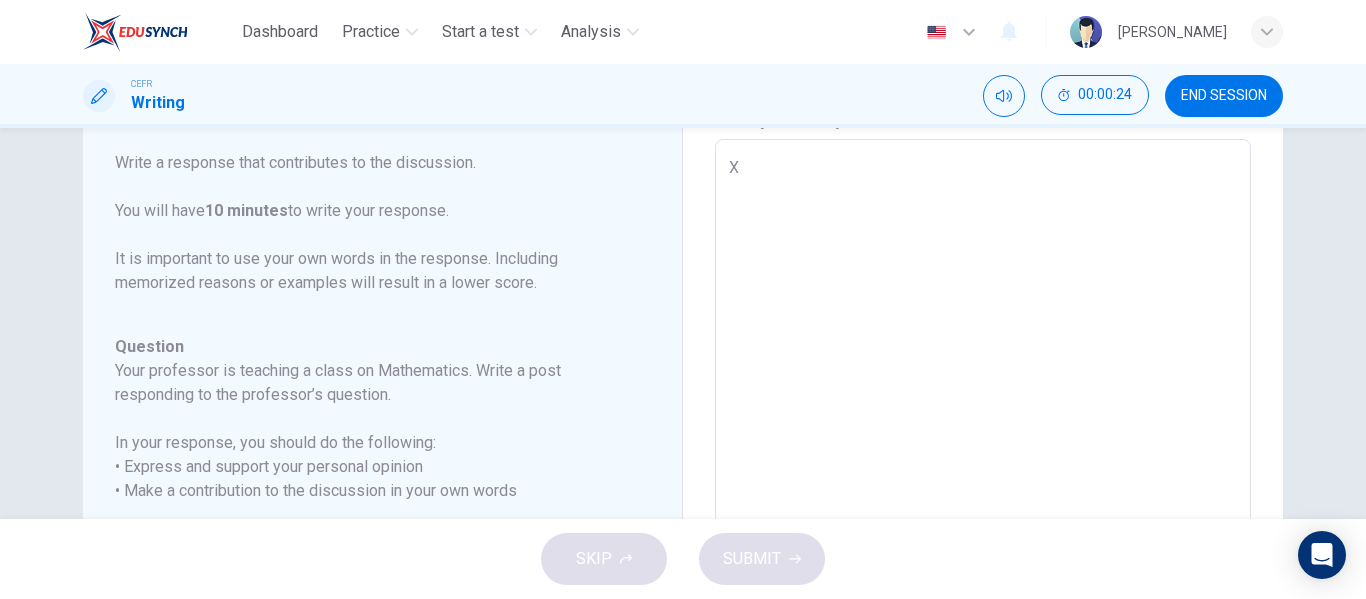 type on "x" 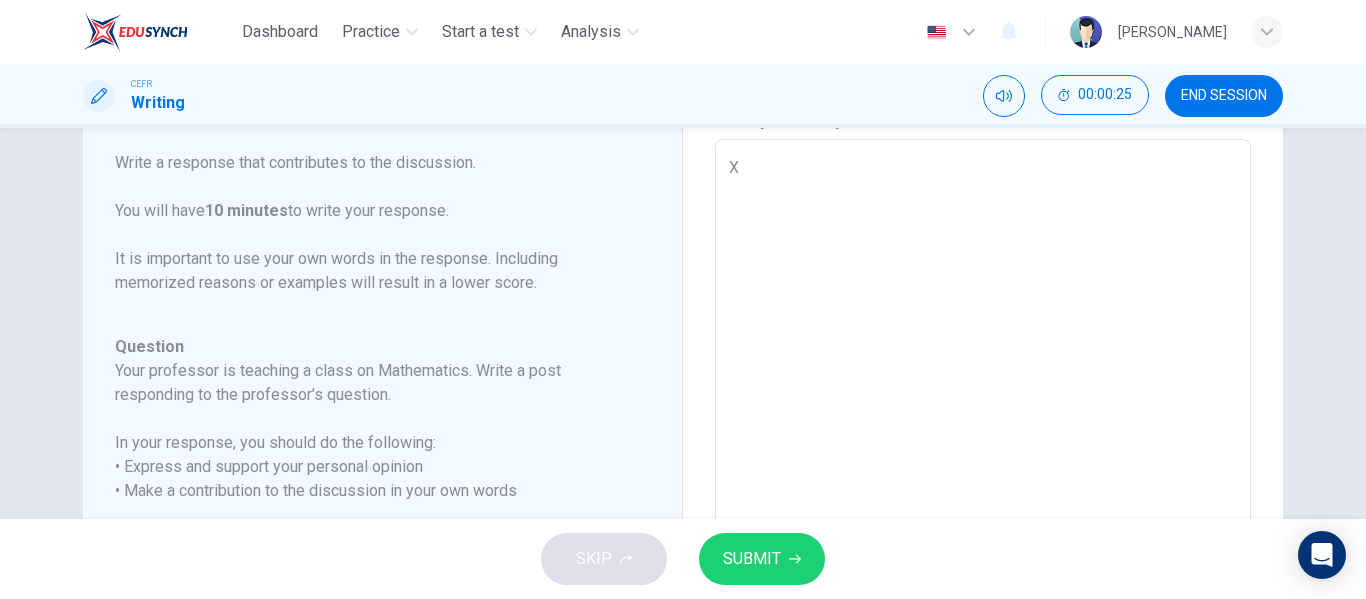 type on "XX" 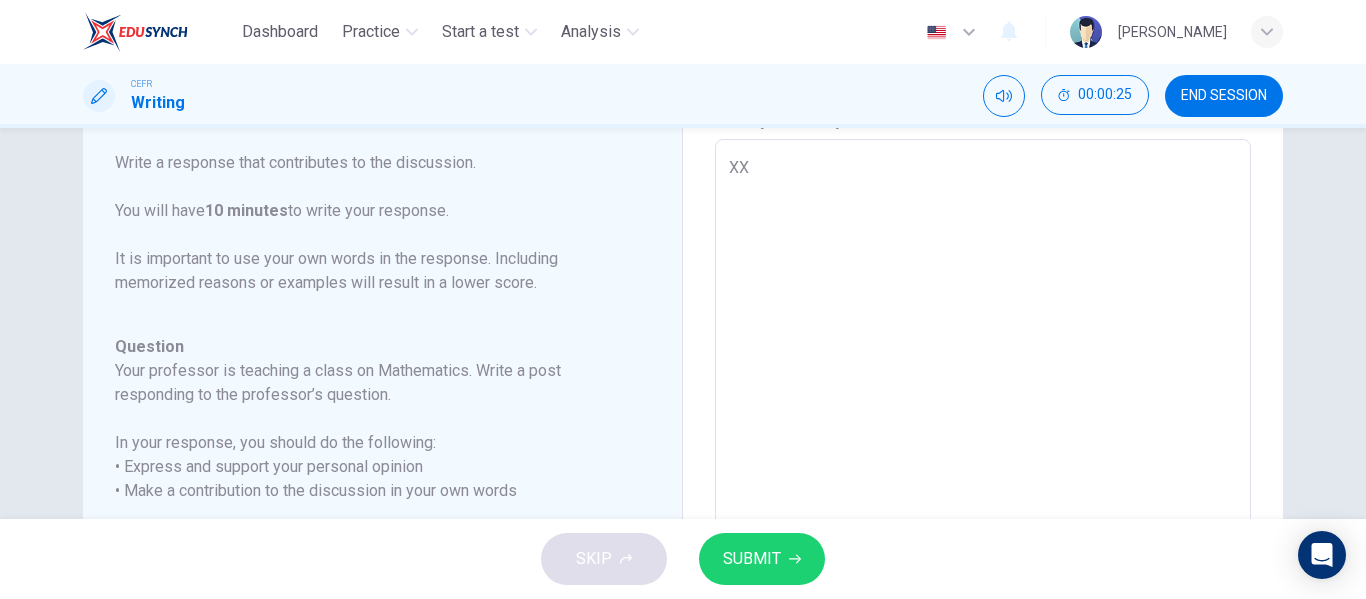 type on "x" 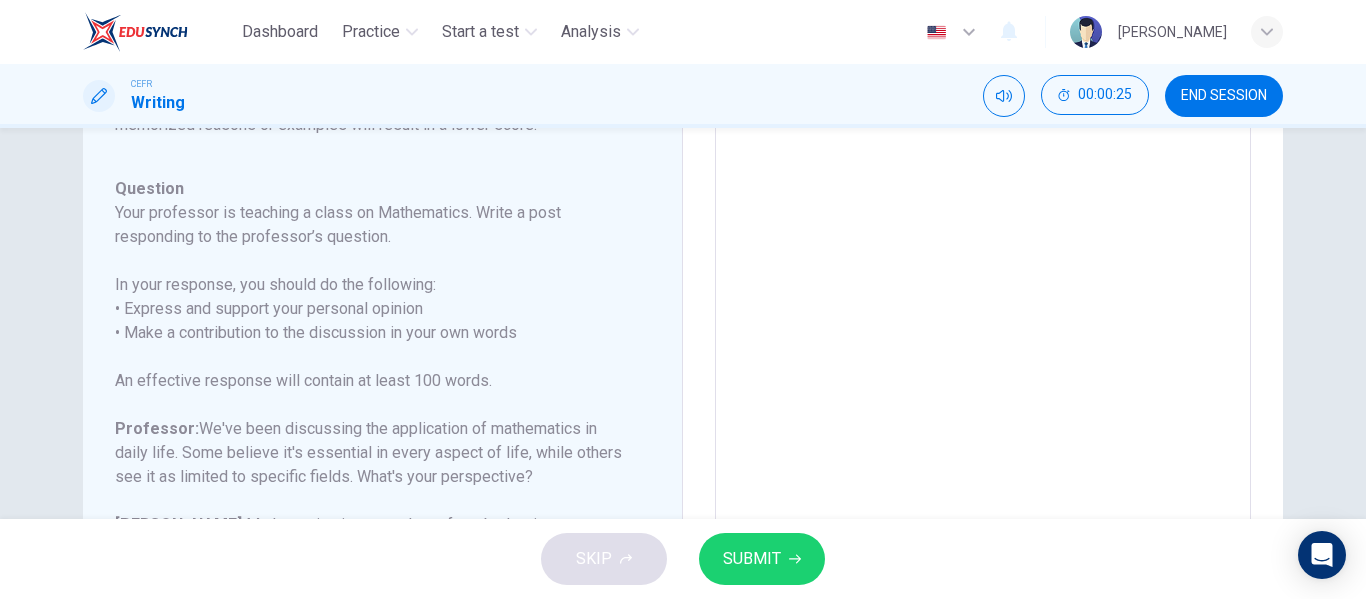 scroll, scrollTop: 499, scrollLeft: 0, axis: vertical 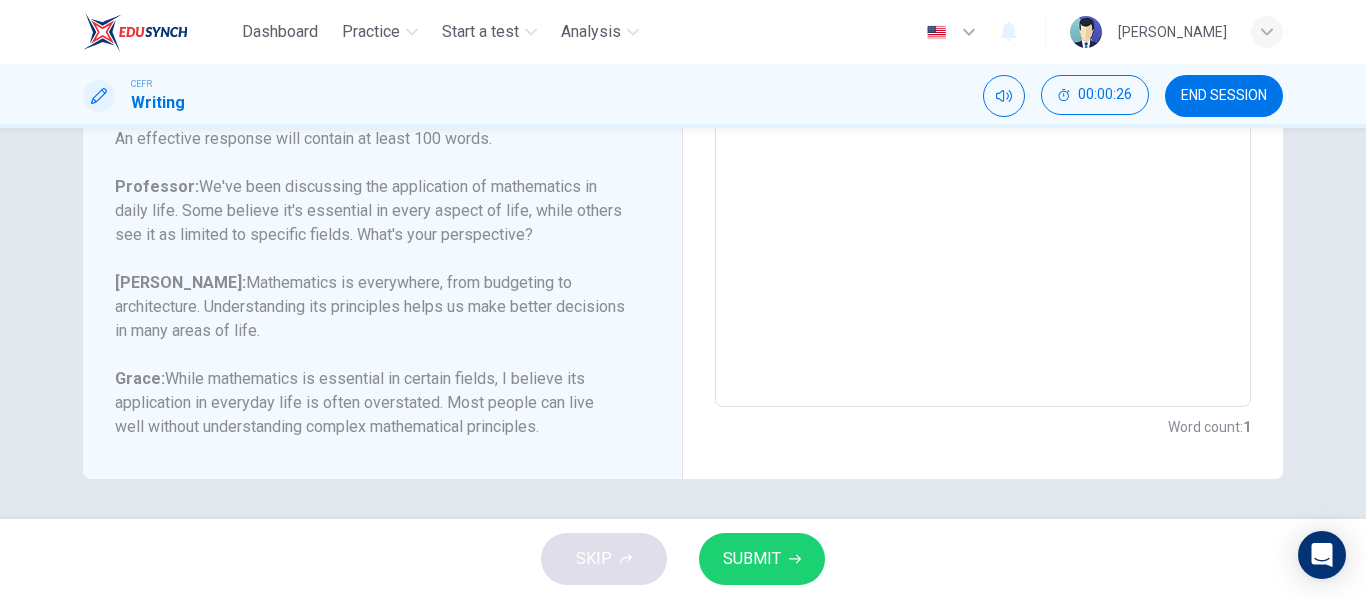 type on "XX" 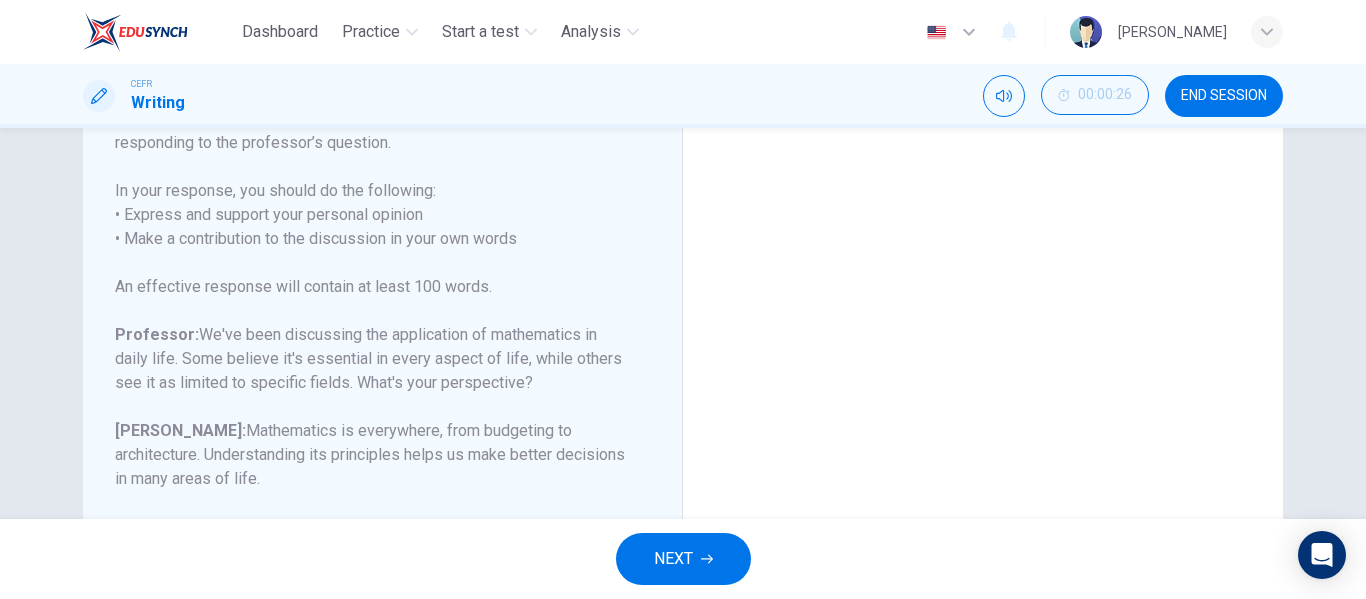scroll, scrollTop: 0, scrollLeft: 0, axis: both 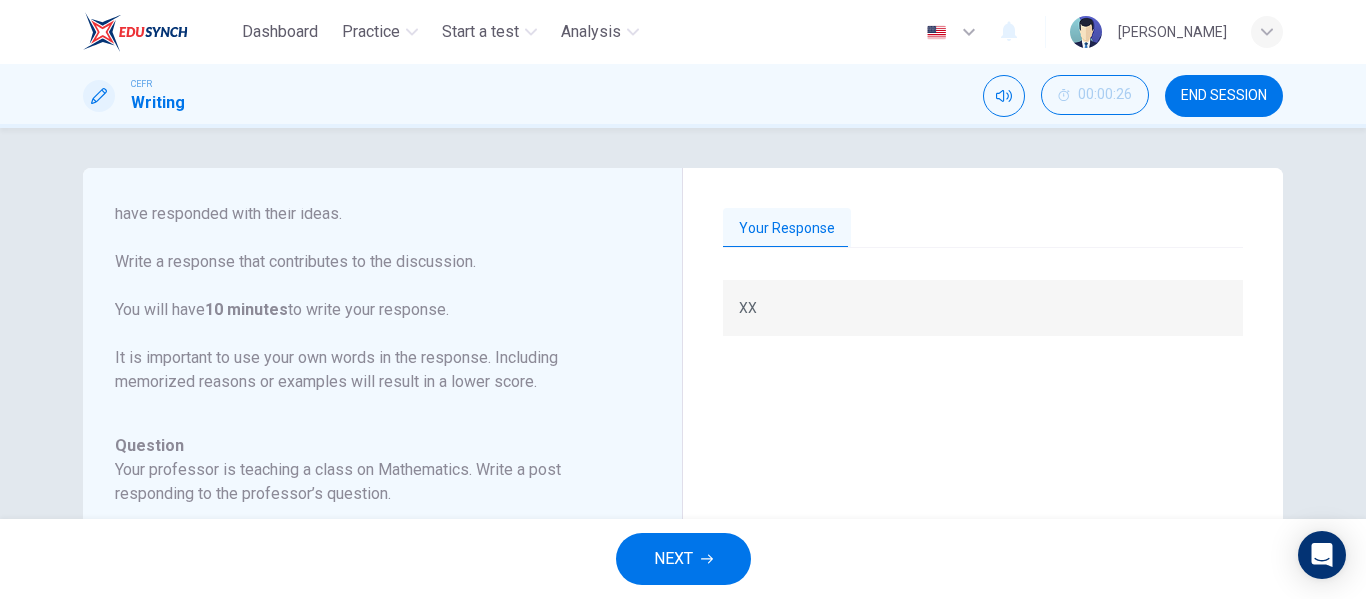 click on "Your Response" at bounding box center [983, 229] 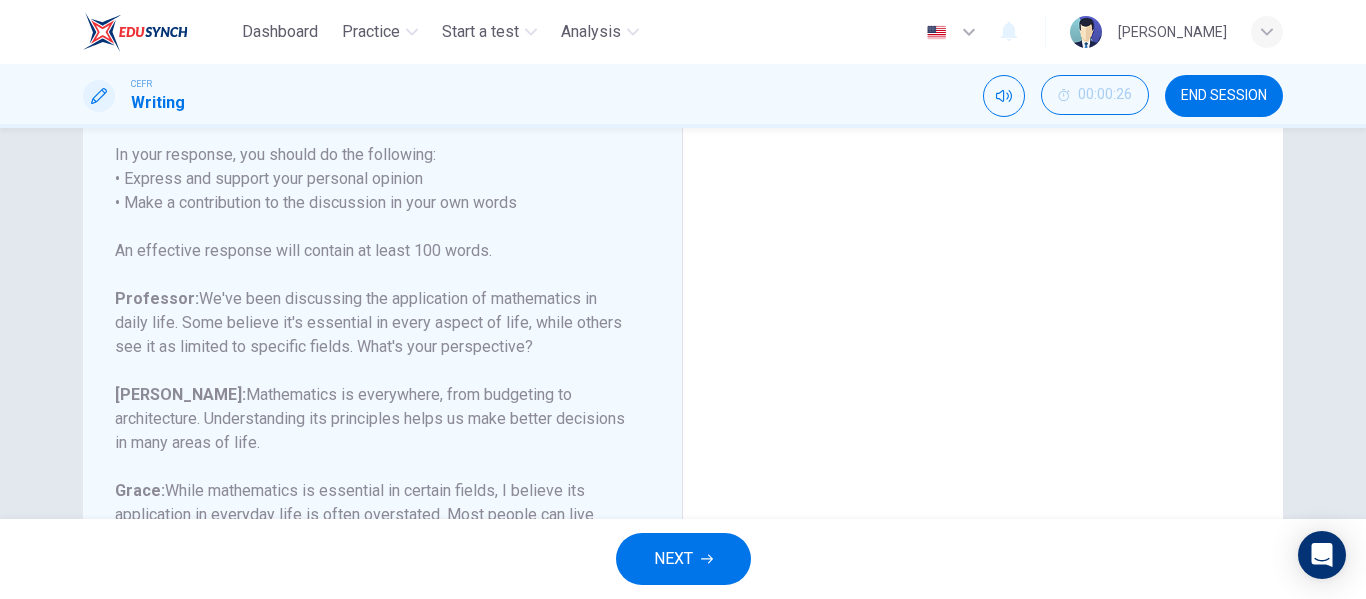 scroll, scrollTop: 499, scrollLeft: 0, axis: vertical 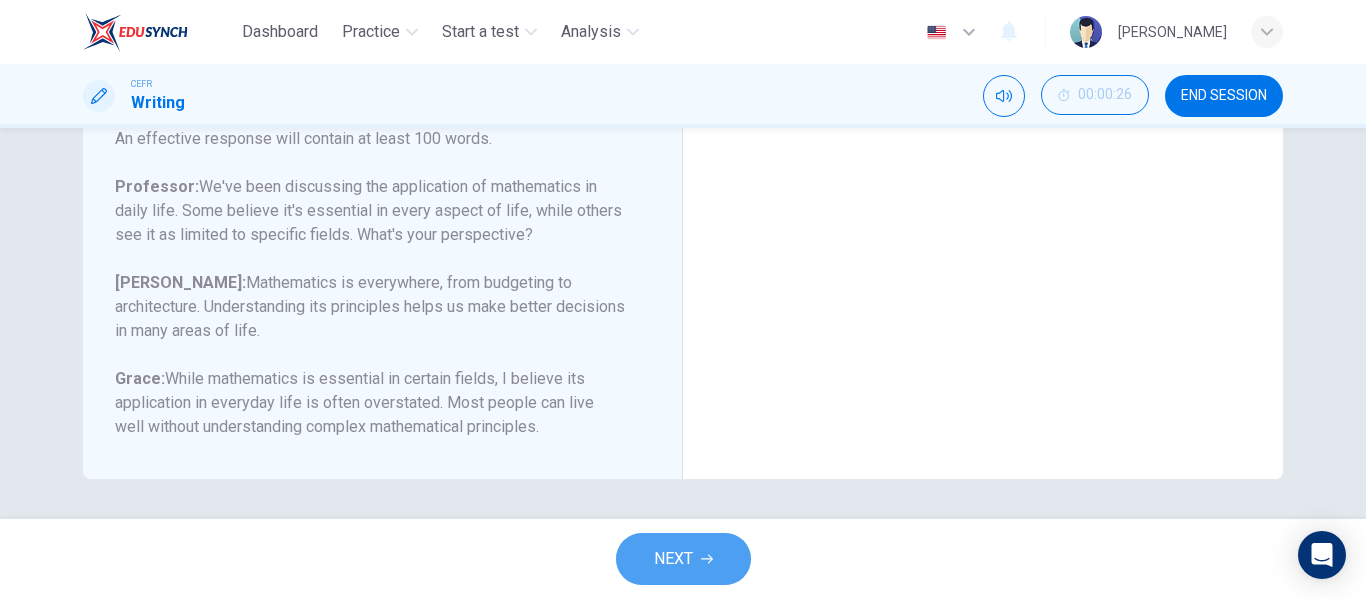 click on "NEXT" at bounding box center [673, 559] 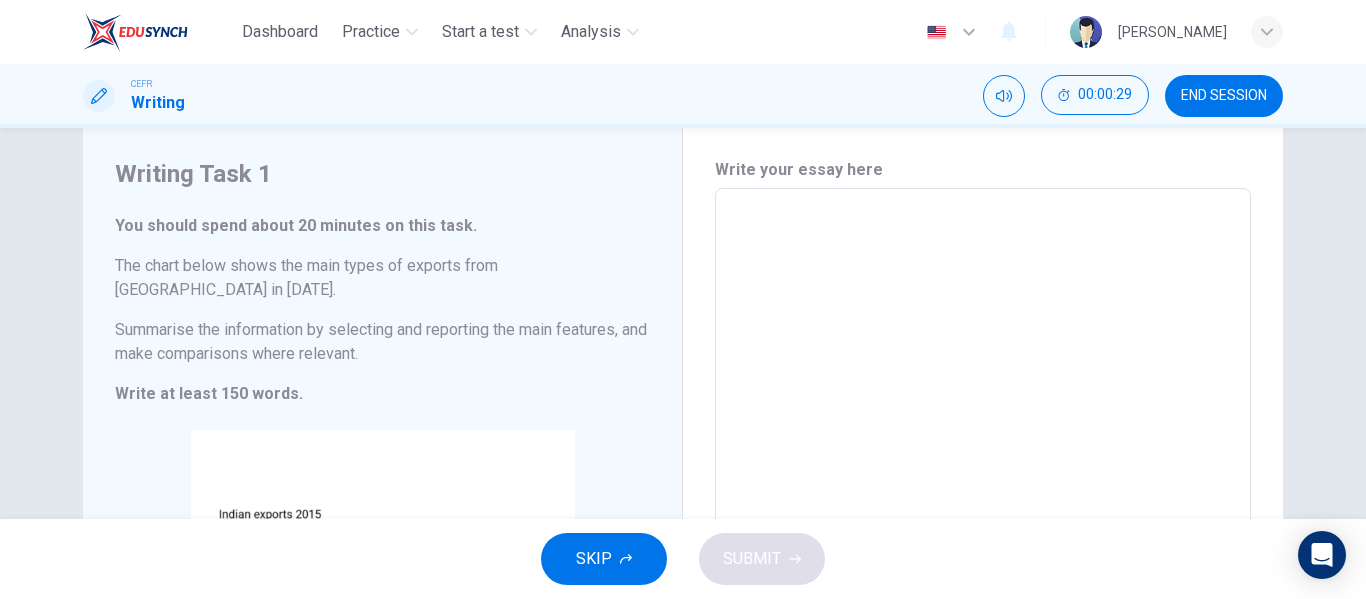 scroll, scrollTop: 0, scrollLeft: 0, axis: both 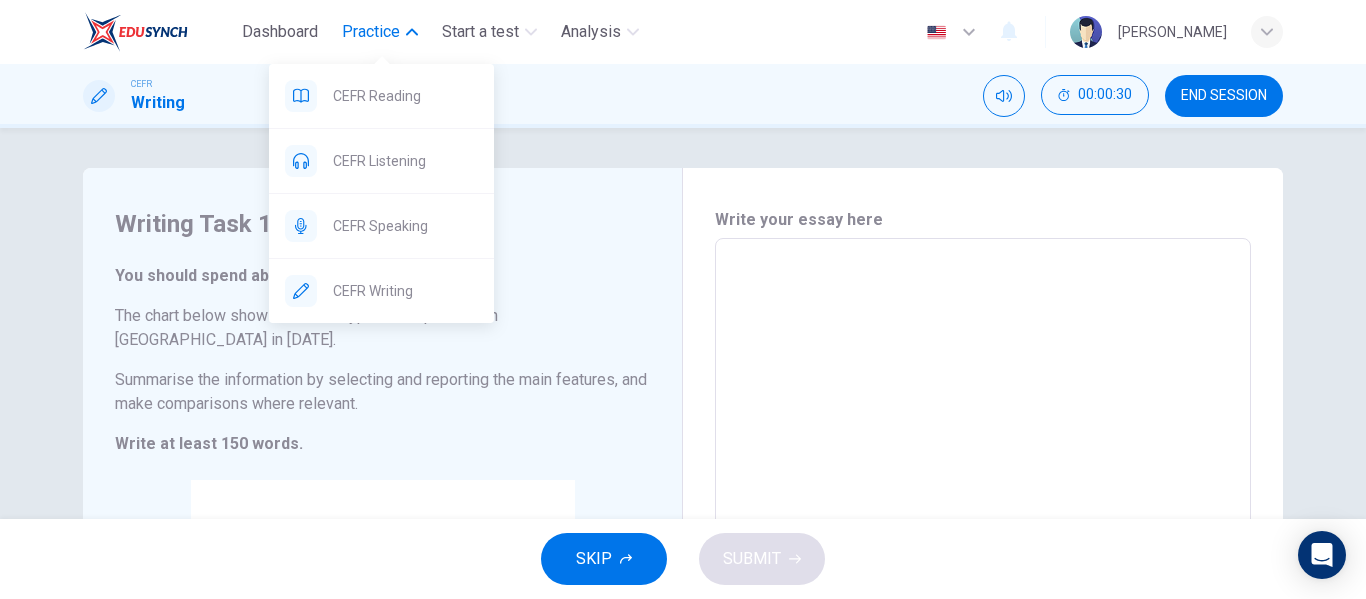 click on "Practice" at bounding box center (371, 32) 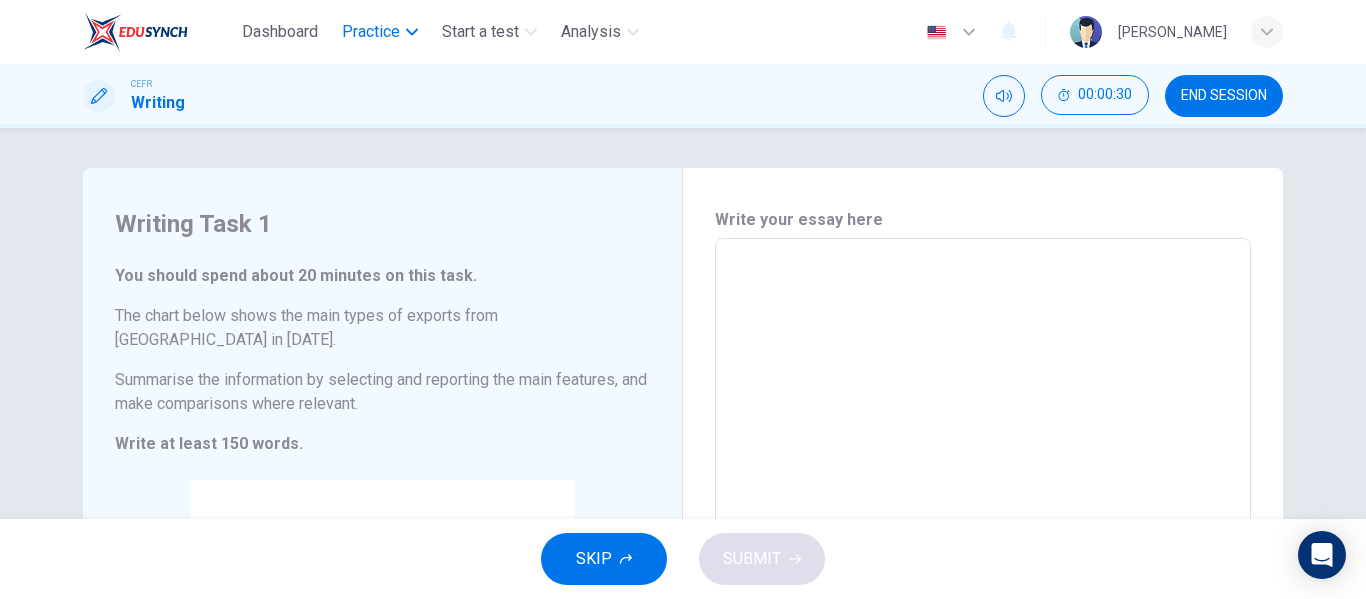 click on "Practice" at bounding box center (371, 32) 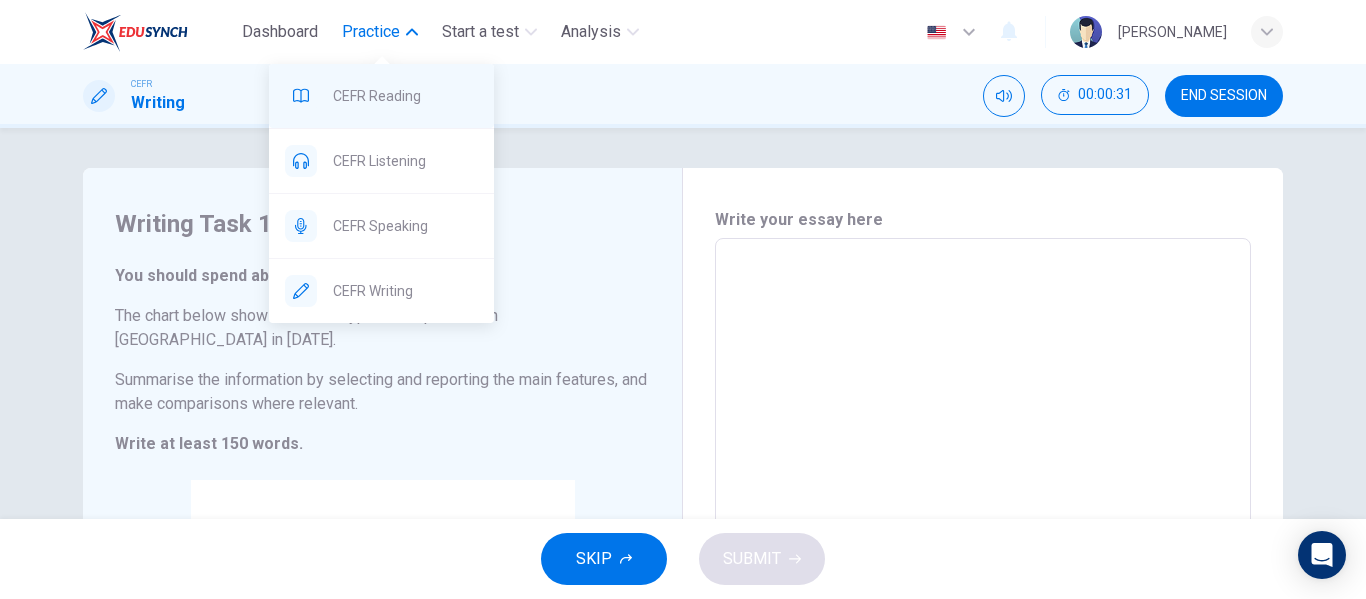 click on "CEFR Reading" at bounding box center [381, 96] 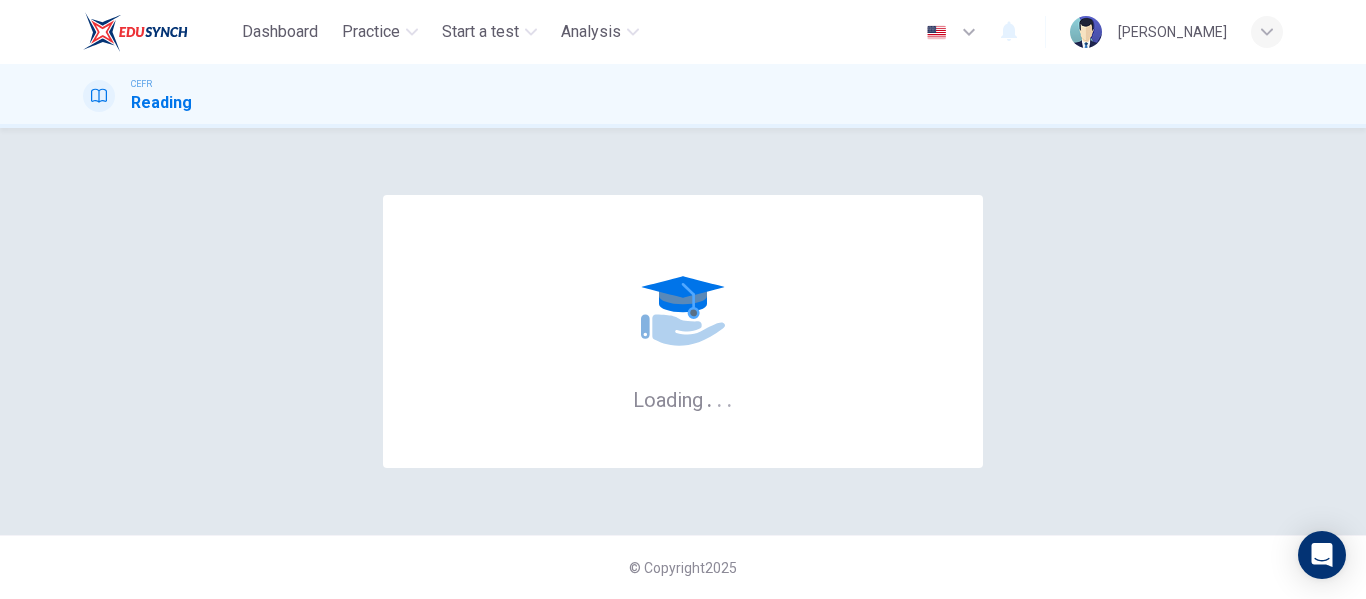 scroll, scrollTop: 0, scrollLeft: 0, axis: both 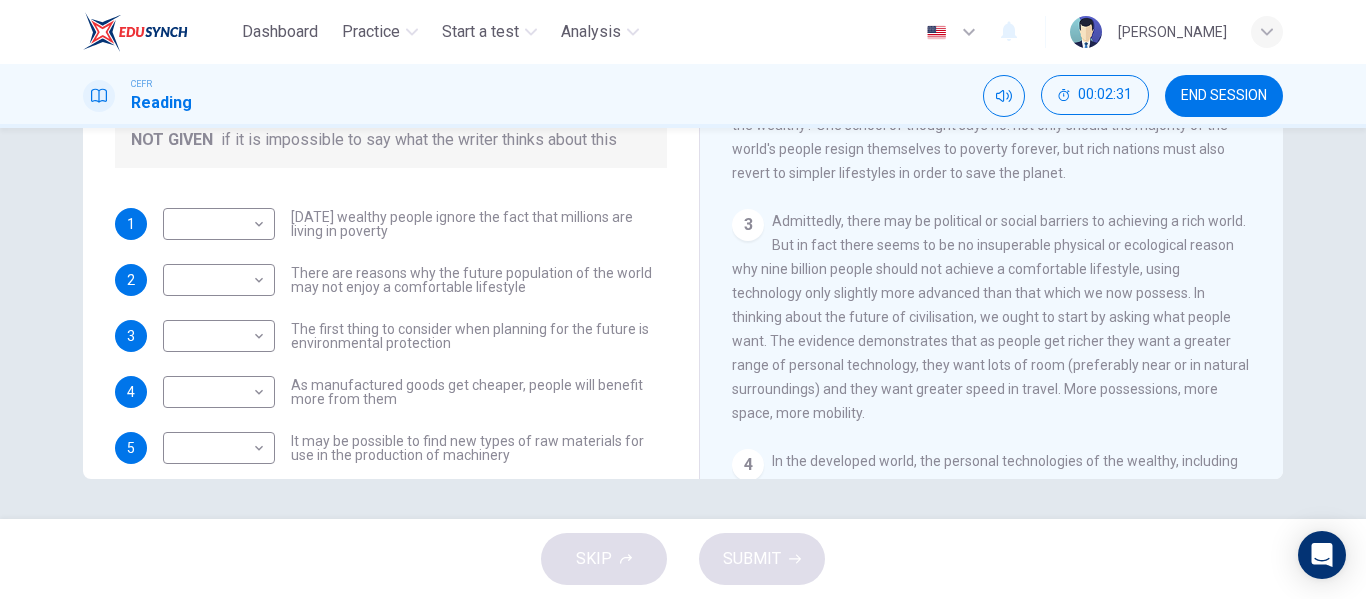 click on "Today's wealthy people ignore the fact that millions are living in poverty" at bounding box center [479, 224] 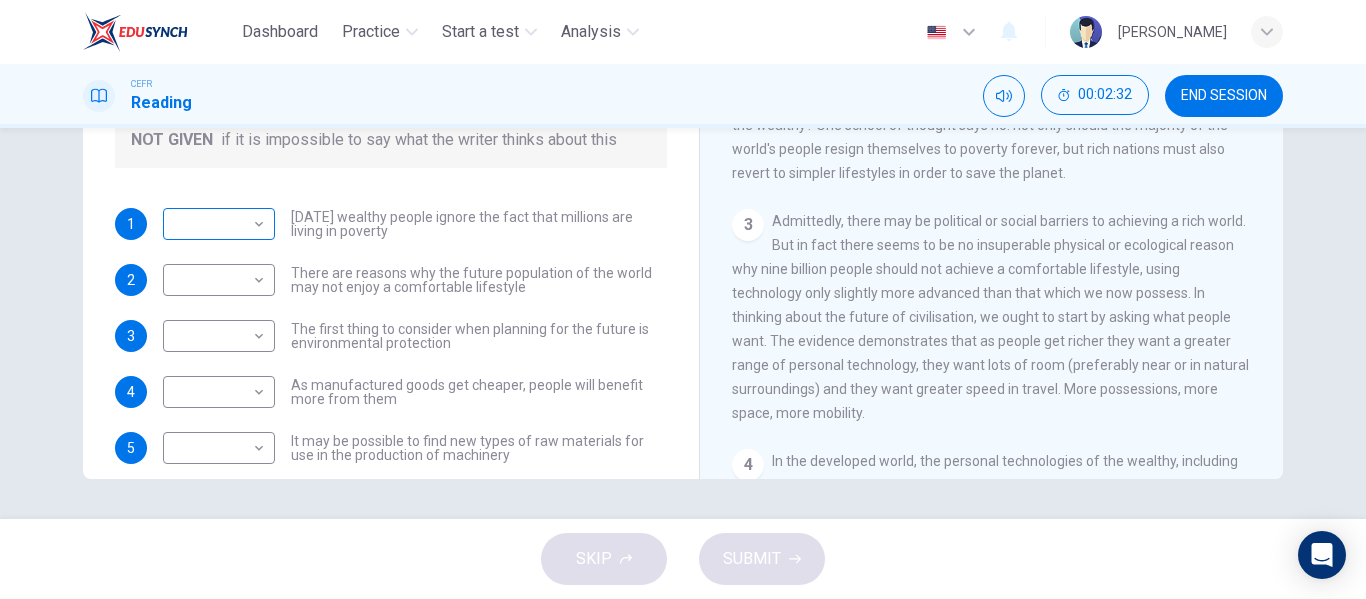 click on "Dashboard Practice Start a test Analysis English en ​ NURUL SYAKILLA BINTI MARHAD CEFR Reading 00:02:32 END SESSION Questions 1 - 6 Do the following statements reflect the claims of the writer in the Reading Passage?
In the boxes below, write YES if the statement agrees with the views of the writer NO if the statement contradicts the views of the writer NOT GIVEN if it is impossible to say what the writer thinks about this 1 ​ ​ Today's wealthy people ignore the fact that millions are living in poverty 2 ​ ​ There are reasons why the future population of the world may not enjoy a comfortable lifestyle 3 ​ ​ The first thing to consider when planning for the future is environmental protection 4 ​ ​ As manufactured goods get cheaper, people will benefit more from them 5 ​ ​ It may be possible to find new types of raw materials for use in the production of machinery 6 ​ ​ The rising prices of fossil fuels may bring some benefits Worldly Wealth CLICK TO ZOOM Click to Zoom 1 2 3 4 5 6 7 8" at bounding box center [683, 299] 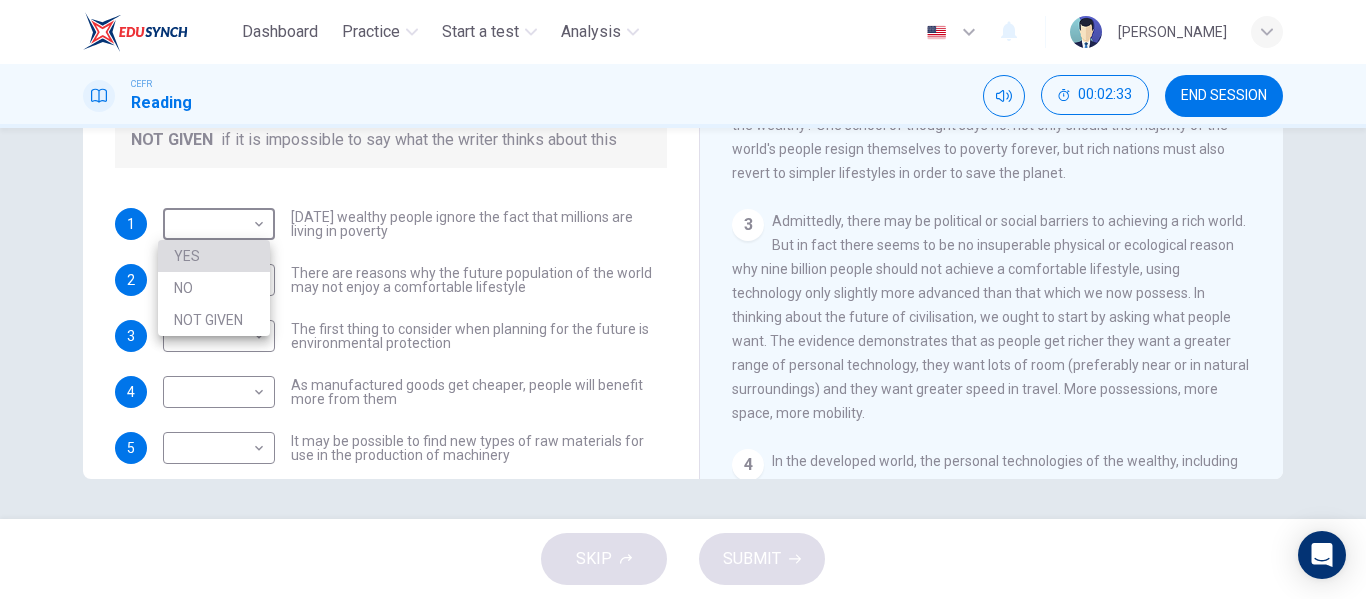 click on "YES" at bounding box center [214, 256] 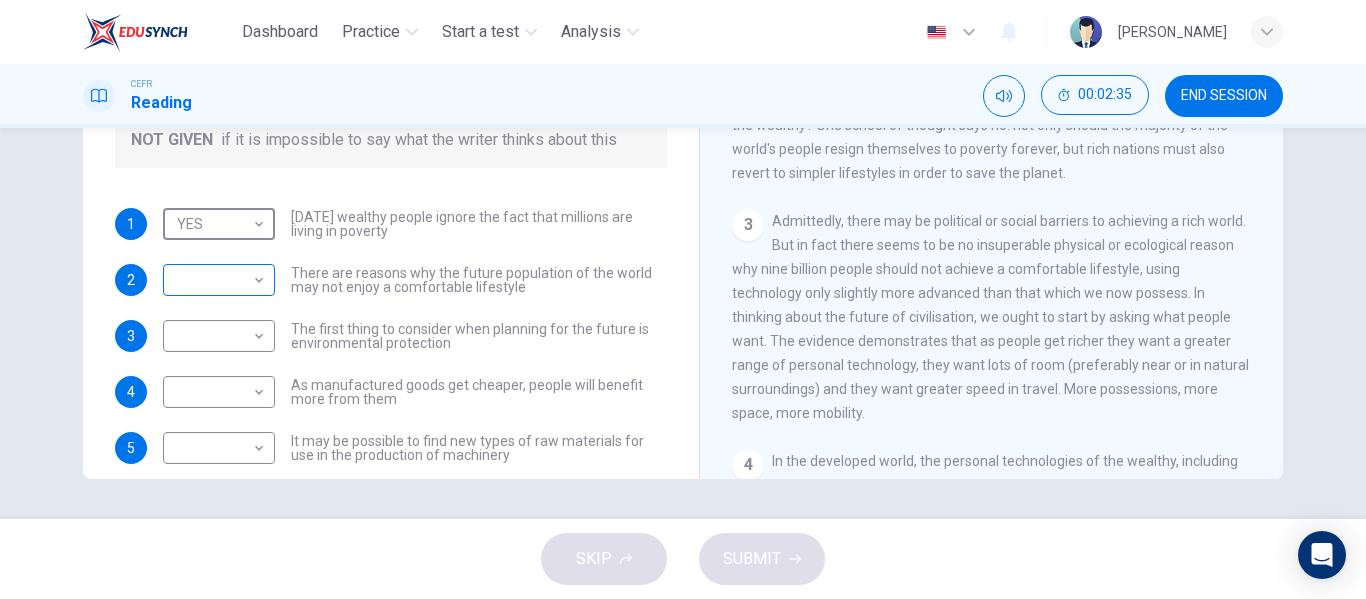 click on "Dashboard Practice Start a test Analysis English en ​ NURUL SYAKILLA BINTI MARHAD CEFR Reading 00:02:35 END SESSION Questions 1 - 6 Do the following statements reflect the claims of the writer in the Reading Passage?
In the boxes below, write YES if the statement agrees with the views of the writer NO if the statement contradicts the views of the writer NOT GIVEN if it is impossible to say what the writer thinks about this 1 YES YES ​ Today's wealthy people ignore the fact that millions are living in poverty 2 ​ ​ There are reasons why the future population of the world may not enjoy a comfortable lifestyle 3 ​ ​ The first thing to consider when planning for the future is environmental protection 4 ​ ​ As manufactured goods get cheaper, people will benefit more from them 5 ​ ​ It may be possible to find new types of raw materials for use in the production of machinery 6 ​ ​ The rising prices of fossil fuels may bring some benefits Worldly Wealth CLICK TO ZOOM Click to Zoom 1 2 3 4 5 6" at bounding box center [683, 299] 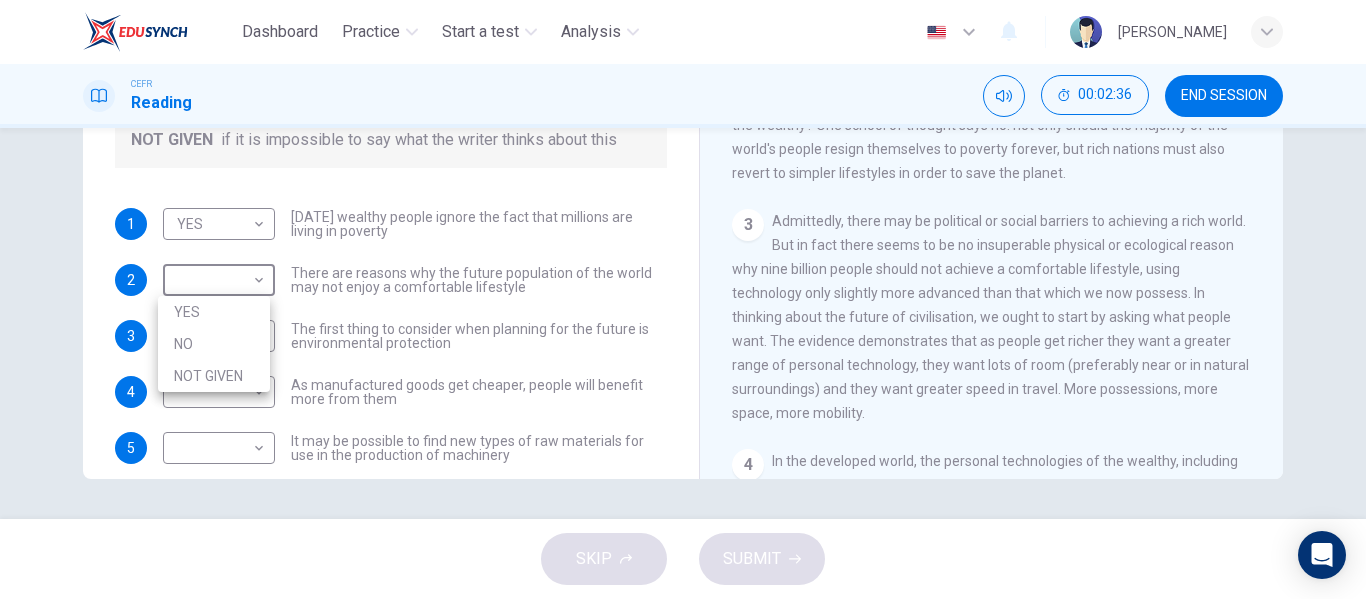 click on "YES" at bounding box center [214, 312] 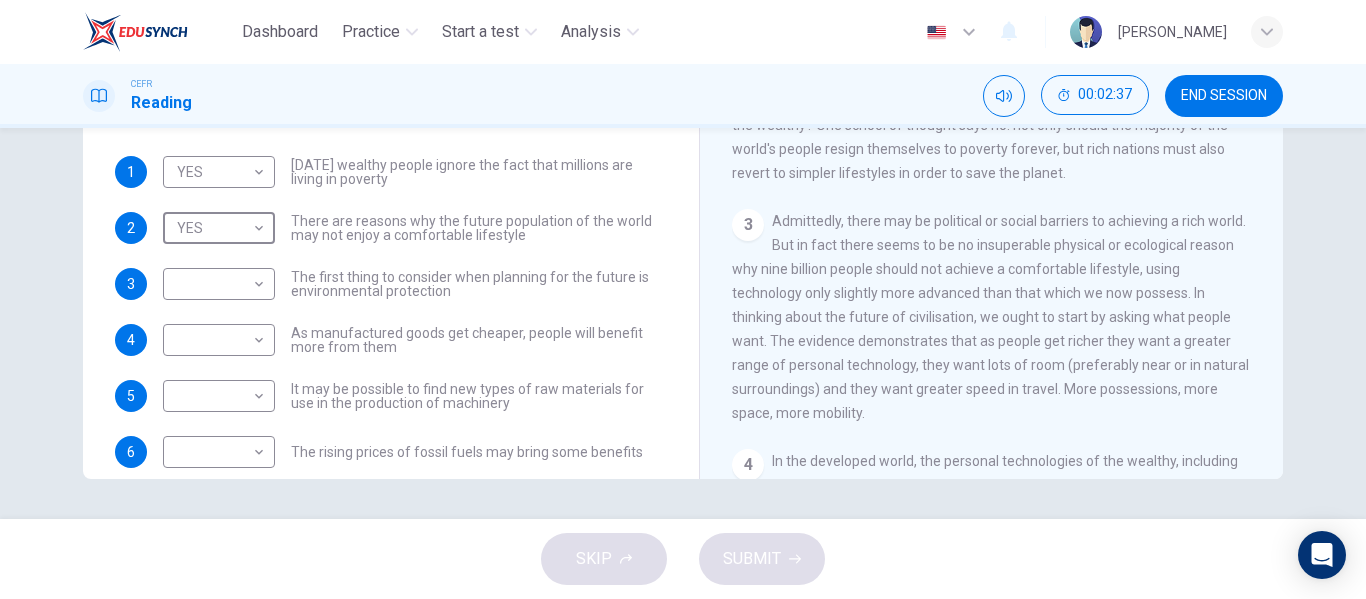 scroll, scrollTop: 81, scrollLeft: 0, axis: vertical 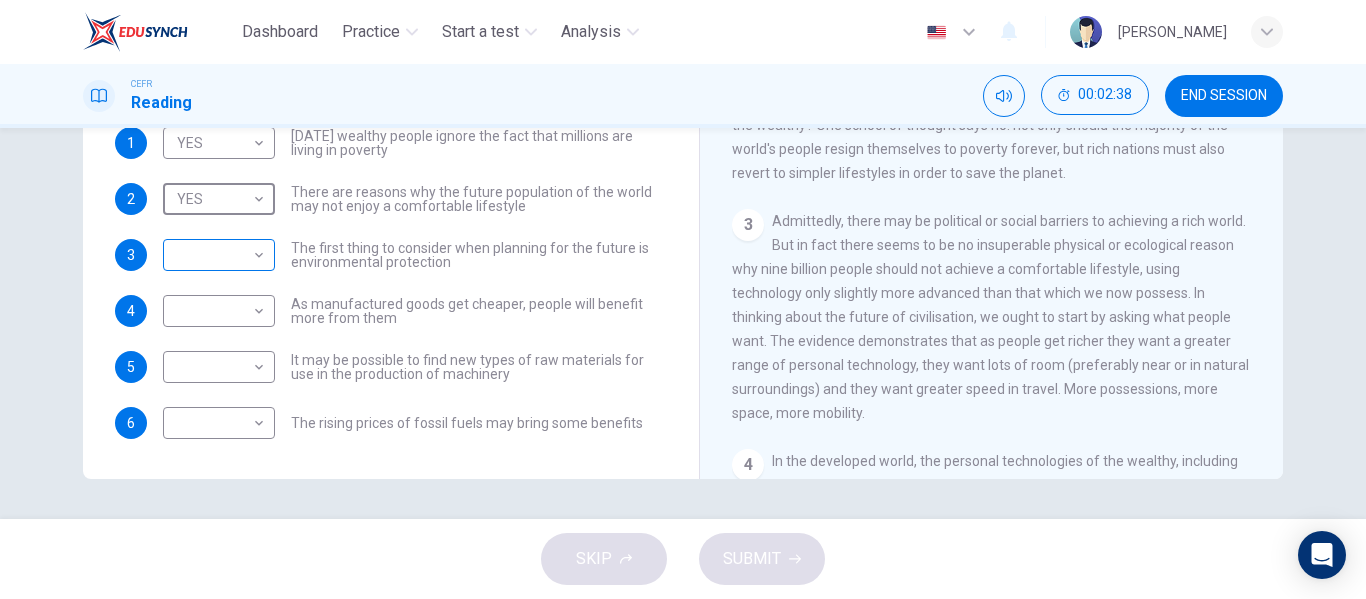 click on "Dashboard Practice Start a test Analysis English en ​ NURUL SYAKILLA BINTI MARHAD CEFR Reading 00:02:38 END SESSION Questions 1 - 6 Do the following statements reflect the claims of the writer in the Reading Passage?
In the boxes below, write YES if the statement agrees with the views of the writer NO if the statement contradicts the views of the writer NOT GIVEN if it is impossible to say what the writer thinks about this 1 YES YES ​ Today's wealthy people ignore the fact that millions are living in poverty 2 YES YES ​ There are reasons why the future population of the world may not enjoy a comfortable lifestyle 3 ​ ​ The first thing to consider when planning for the future is environmental protection 4 ​ ​ As manufactured goods get cheaper, people will benefit more from them 5 ​ ​ It may be possible to find new types of raw materials for use in the production of machinery 6 ​ ​ The rising prices of fossil fuels may bring some benefits Worldly Wealth CLICK TO ZOOM Click to Zoom 1 2 3 4" at bounding box center (683, 299) 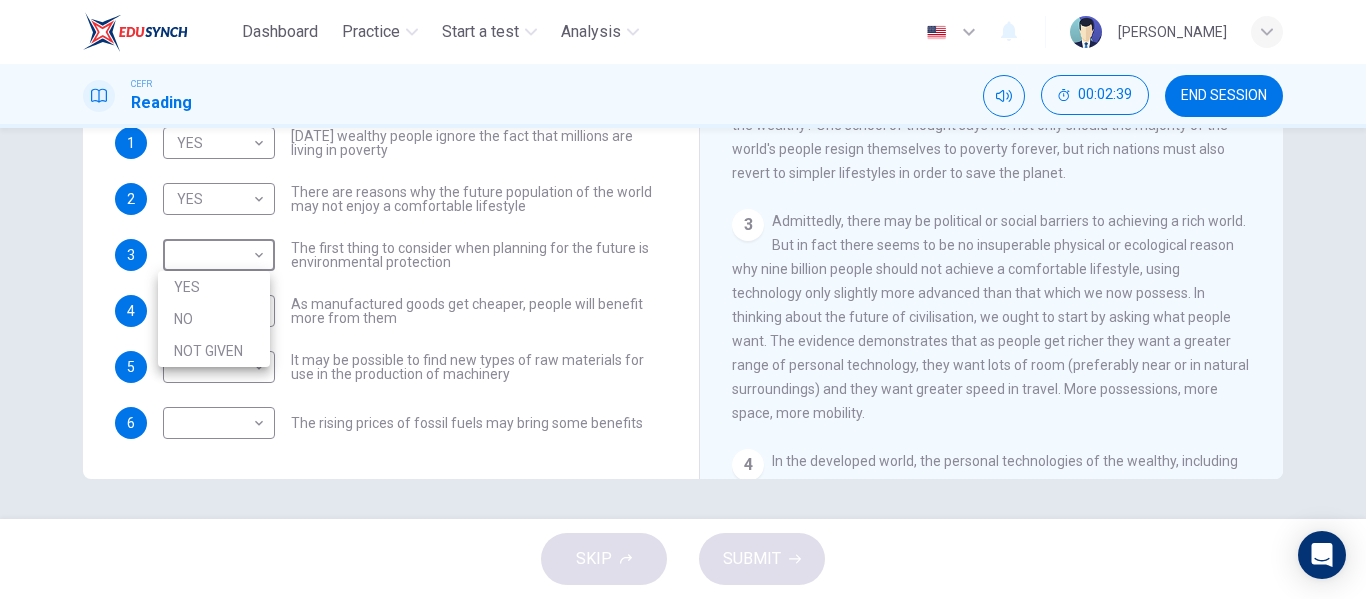click on "YES" at bounding box center [214, 287] 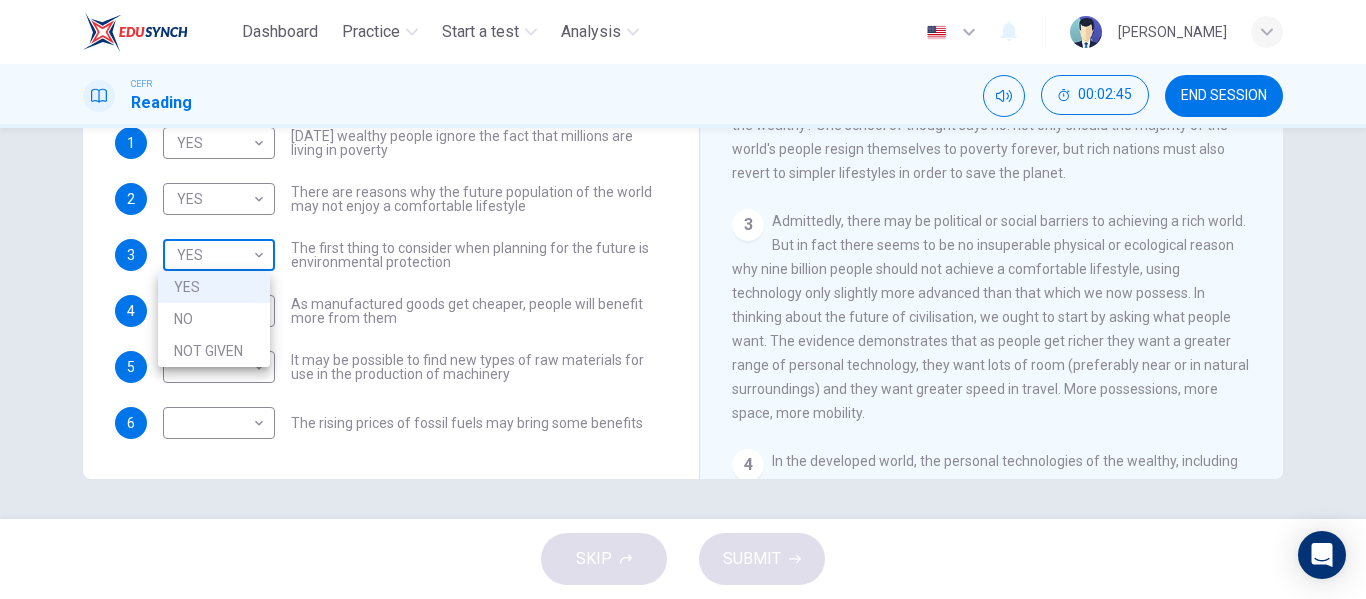 click on "Dashboard Practice Start a test Analysis English en ​ NURUL SYAKILLA BINTI MARHAD CEFR Reading 00:02:45 END SESSION Questions 1 - 6 Do the following statements reflect the claims of the writer in the Reading Passage?
In the boxes below, write YES if the statement agrees with the views of the writer NO if the statement contradicts the views of the writer NOT GIVEN if it is impossible to say what the writer thinks about this 1 YES YES ​ Today's wealthy people ignore the fact that millions are living in poverty 2 YES YES ​ There are reasons why the future population of the world may not enjoy a comfortable lifestyle 3 YES YES ​ The first thing to consider when planning for the future is environmental protection 4 ​ ​ As manufactured goods get cheaper, people will benefit more from them 5 ​ ​ It may be possible to find new types of raw materials for use in the production of machinery 6 ​ ​ The rising prices of fossil fuels may bring some benefits Worldly Wealth CLICK TO ZOOM Click to Zoom 1 2" at bounding box center (683, 299) 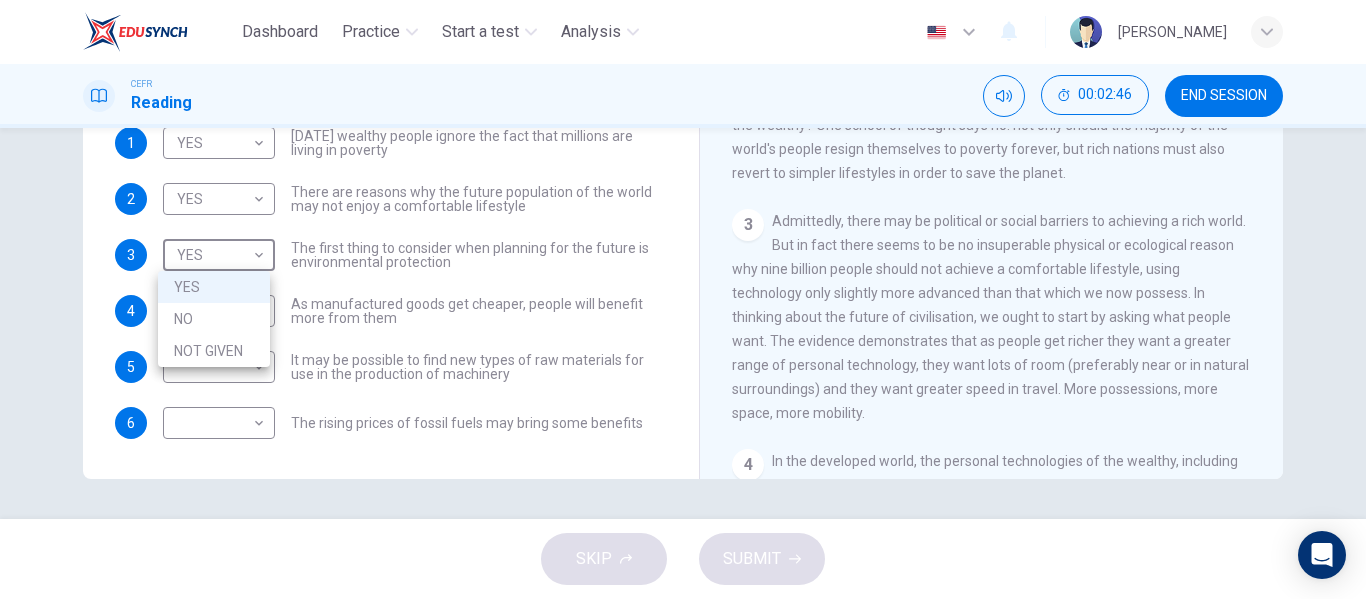 click at bounding box center [683, 299] 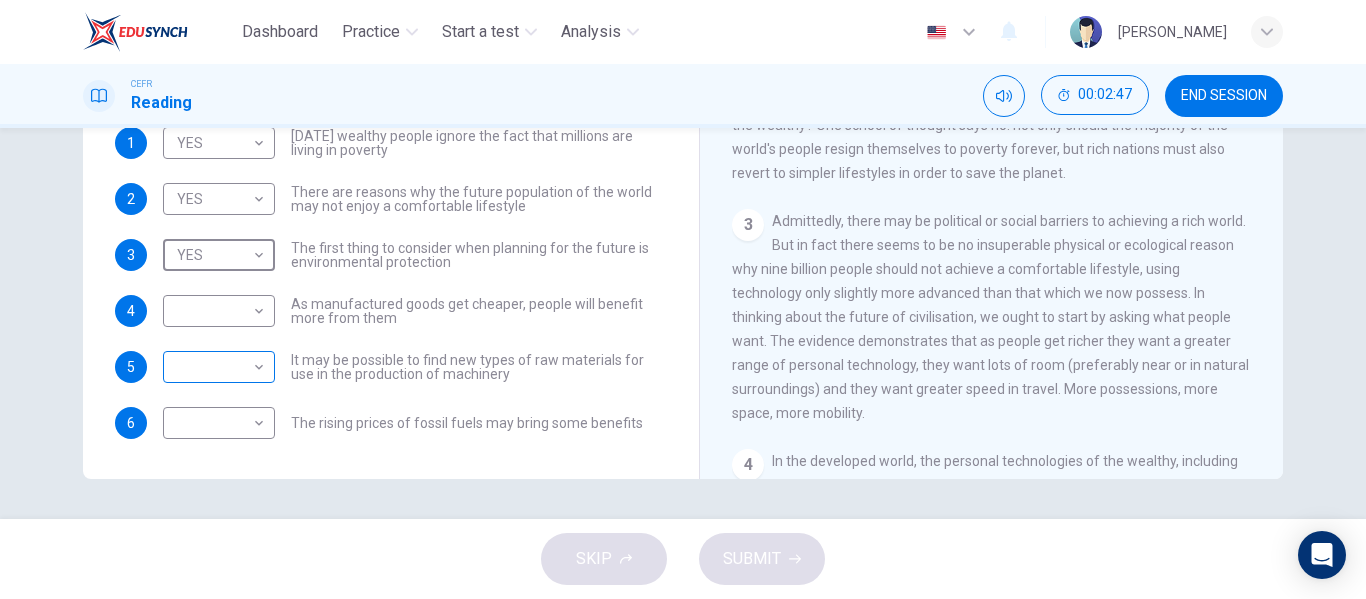 click on "Dashboard Practice Start a test Analysis English en ​ NURUL SYAKILLA BINTI MARHAD CEFR Reading 00:02:47 END SESSION Questions 1 - 6 Do the following statements reflect the claims of the writer in the Reading Passage?
In the boxes below, write YES if the statement agrees with the views of the writer NO if the statement contradicts the views of the writer NOT GIVEN if it is impossible to say what the writer thinks about this 1 YES YES ​ Today's wealthy people ignore the fact that millions are living in poverty 2 YES YES ​ There are reasons why the future population of the world may not enjoy a comfortable lifestyle 3 YES YES ​ The first thing to consider when planning for the future is environmental protection 4 ​ ​ As manufactured goods get cheaper, people will benefit more from them 5 ​ ​ It may be possible to find new types of raw materials for use in the production of machinery 6 ​ ​ The rising prices of fossil fuels may bring some benefits Worldly Wealth CLICK TO ZOOM Click to Zoom 1 2" at bounding box center (683, 299) 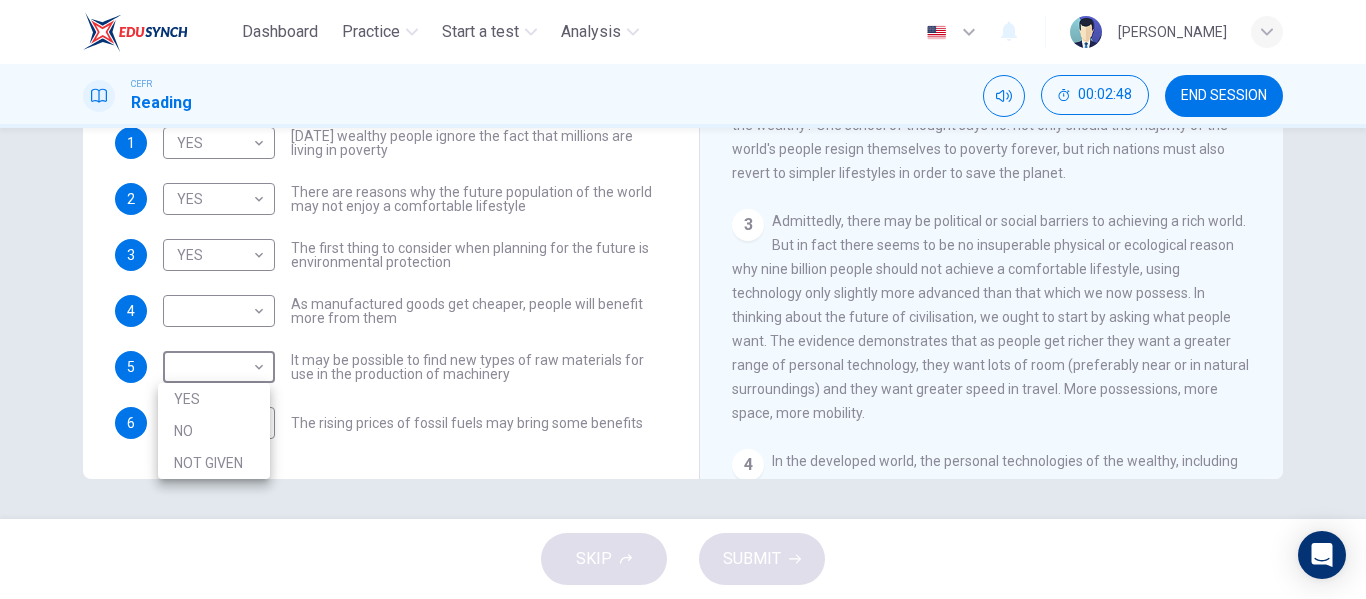 click on "NO" at bounding box center (214, 431) 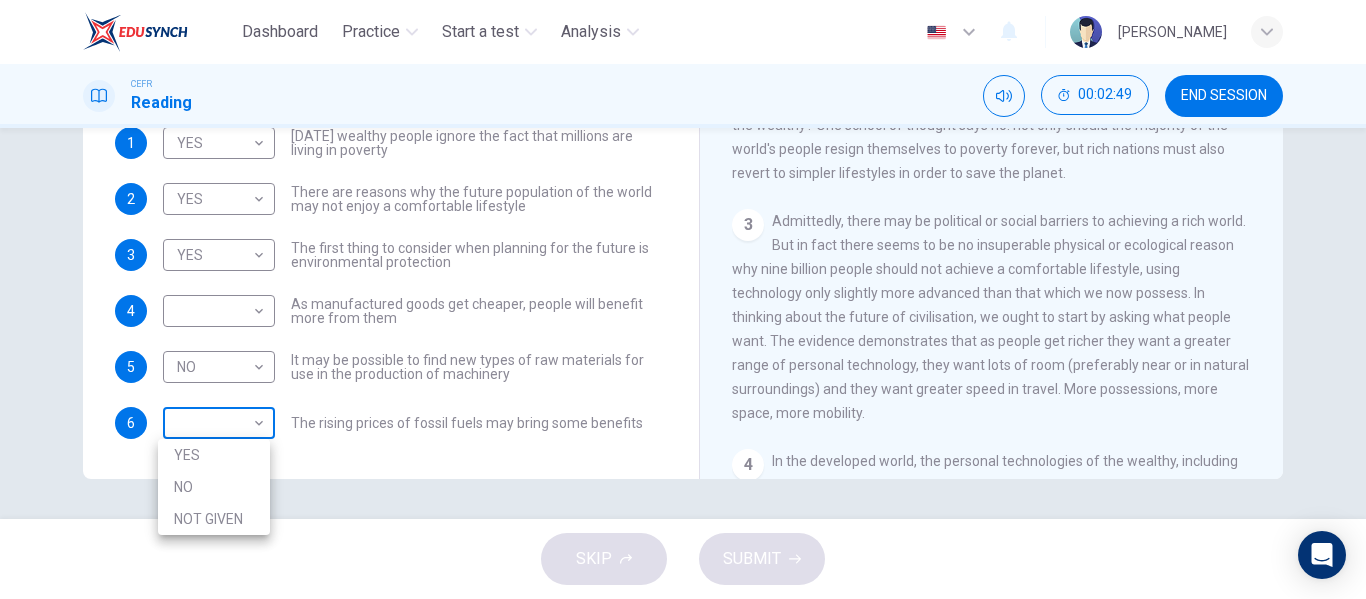 click on "Dashboard Practice Start a test Analysis English en ​ NURUL SYAKILLA BINTI MARHAD CEFR Reading 00:02:49 END SESSION Questions 1 - 6 Do the following statements reflect the claims of the writer in the Reading Passage?
In the boxes below, write YES if the statement agrees with the views of the writer NO if the statement contradicts the views of the writer NOT GIVEN if it is impossible to say what the writer thinks about this 1 YES YES ​ Today's wealthy people ignore the fact that millions are living in poverty 2 YES YES ​ There are reasons why the future population of the world may not enjoy a comfortable lifestyle 3 YES YES ​ The first thing to consider when planning for the future is environmental protection 4 ​ ​ As manufactured goods get cheaper, people will benefit more from them 5 NO NO ​ It may be possible to find new types of raw materials for use in the production of machinery 6 ​ ​ The rising prices of fossil fuels may bring some benefits Worldly Wealth CLICK TO ZOOM Click to Zoom 1" at bounding box center [683, 299] 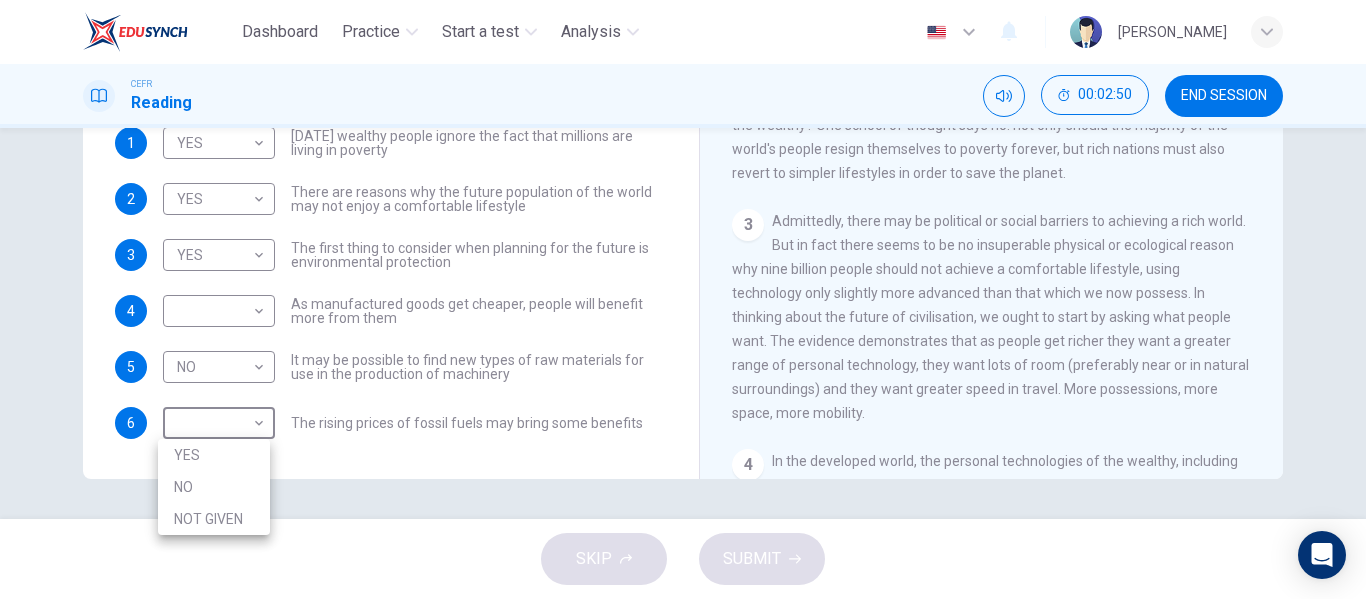 click at bounding box center [683, 299] 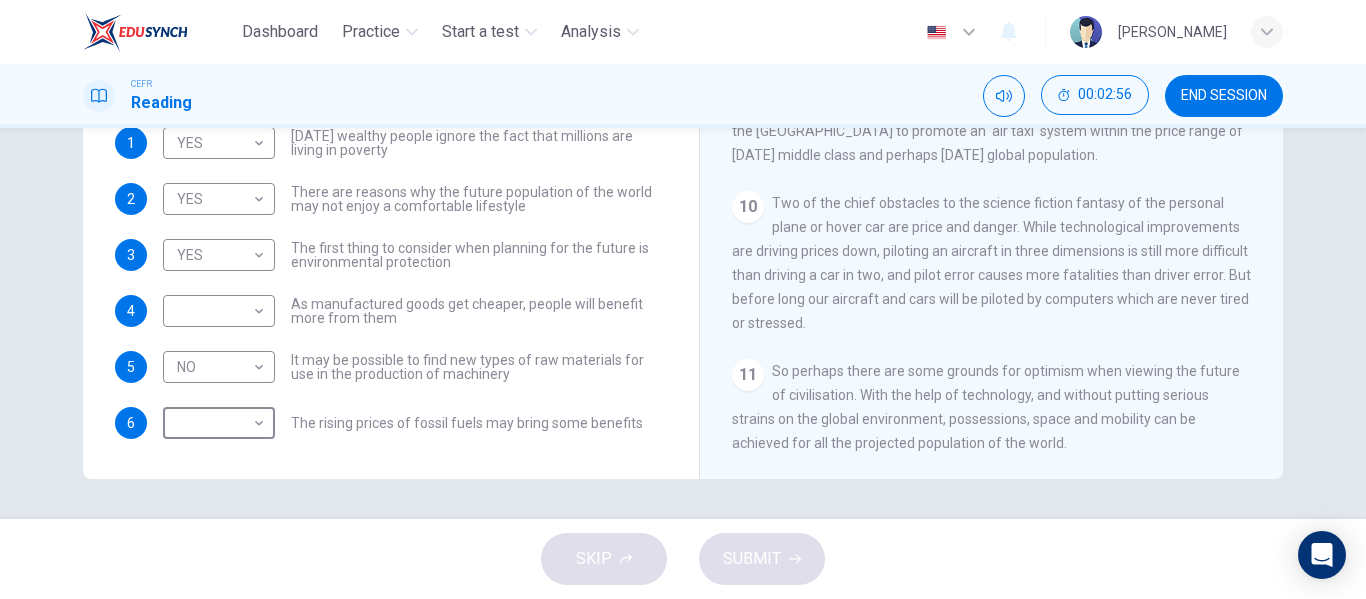 scroll, scrollTop: 1878, scrollLeft: 0, axis: vertical 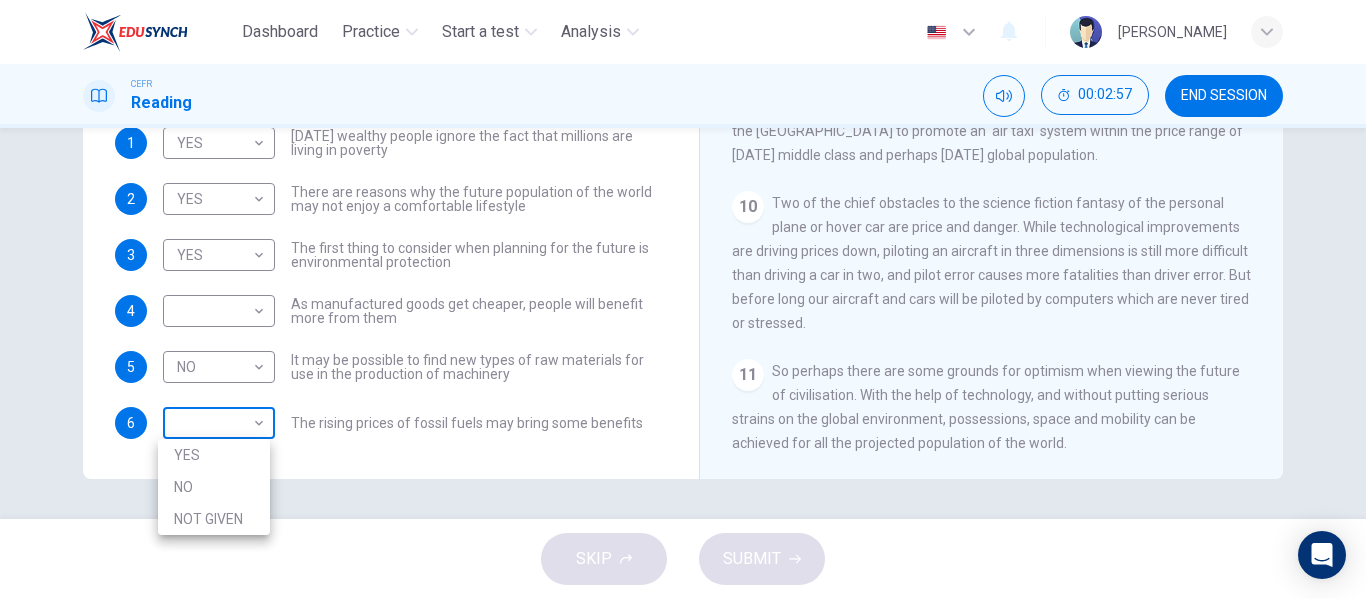 click on "Dashboard Practice Start a test Analysis English en ​ NURUL SYAKILLA BINTI MARHAD CEFR Reading 00:02:57 END SESSION Questions 1 - 6 Do the following statements reflect the claims of the writer in the Reading Passage?
In the boxes below, write YES if the statement agrees with the views of the writer NO if the statement contradicts the views of the writer NOT GIVEN if it is impossible to say what the writer thinks about this 1 YES YES ​ Today's wealthy people ignore the fact that millions are living in poverty 2 YES YES ​ There are reasons why the future population of the world may not enjoy a comfortable lifestyle 3 YES YES ​ The first thing to consider when planning for the future is environmental protection 4 ​ ​ As manufactured goods get cheaper, people will benefit more from them 5 NO NO ​ It may be possible to find new types of raw materials for use in the production of machinery 6 ​ ​ The rising prices of fossil fuels may bring some benefits Worldly Wealth CLICK TO ZOOM Click to Zoom 1" at bounding box center (683, 299) 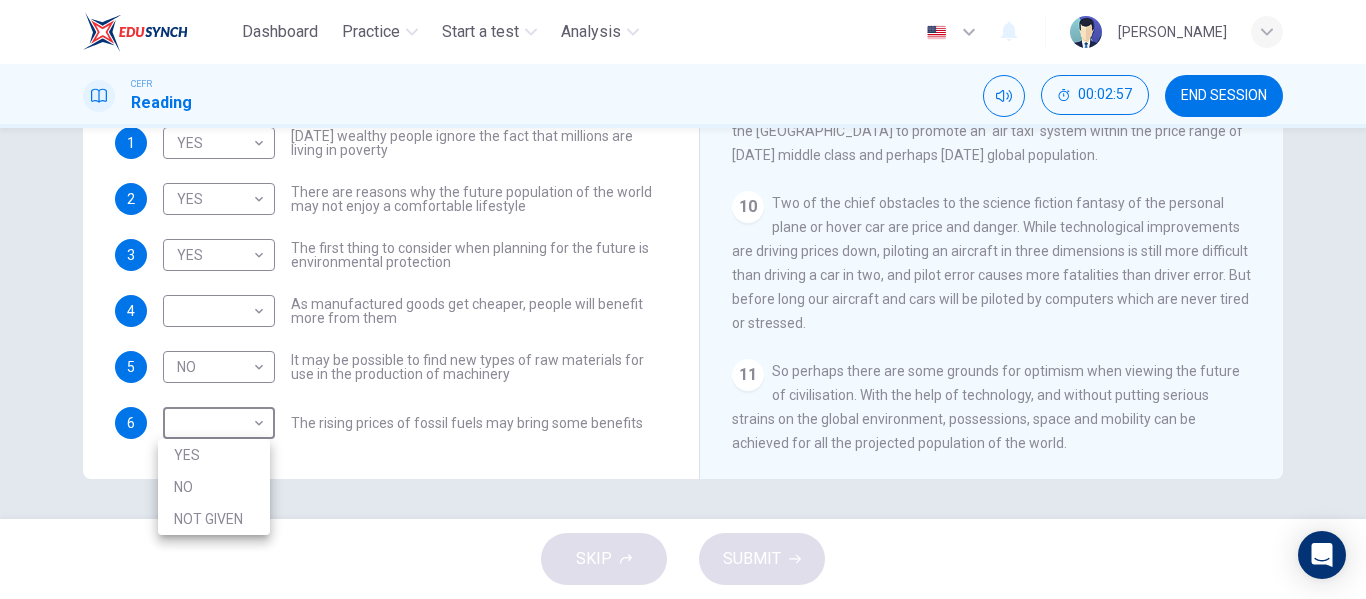 click on "NO" at bounding box center (214, 487) 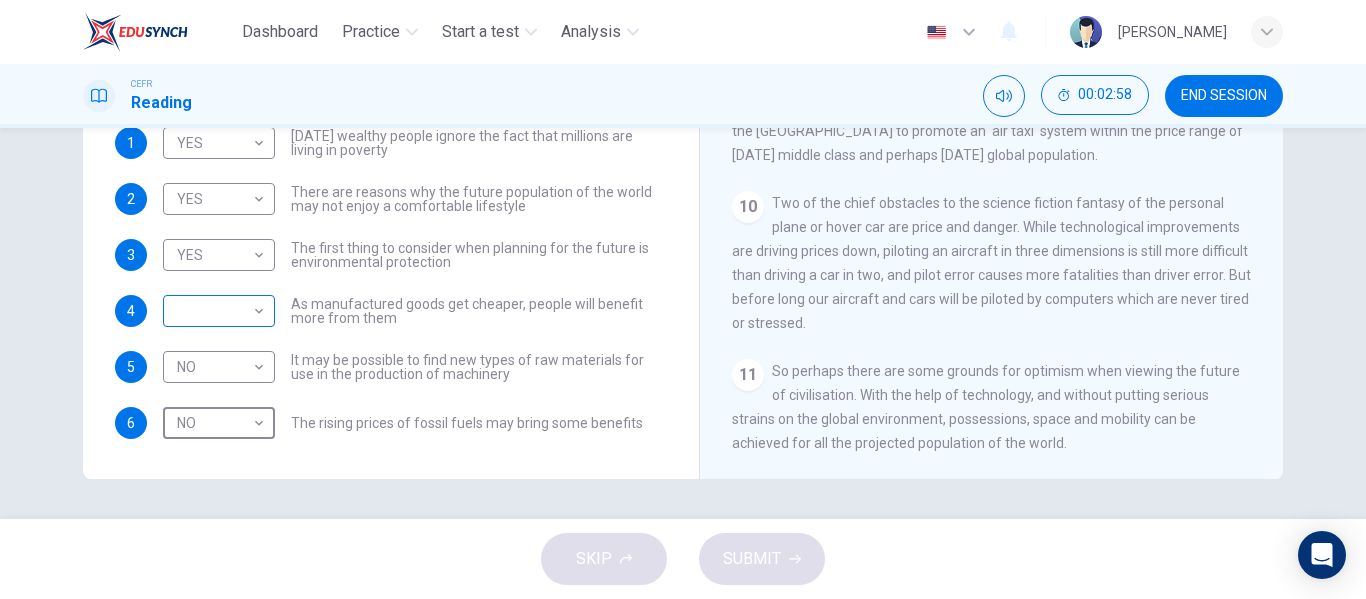 click on "Dashboard Practice Start a test Analysis English en ​ NURUL SYAKILLA BINTI MARHAD CEFR Reading 00:02:58 END SESSION Questions 1 - 6 Do the following statements reflect the claims of the writer in the Reading Passage?
In the boxes below, write YES if the statement agrees with the views of the writer NO if the statement contradicts the views of the writer NOT GIVEN if it is impossible to say what the writer thinks about this 1 YES YES ​ Today's wealthy people ignore the fact that millions are living in poverty 2 YES YES ​ There are reasons why the future population of the world may not enjoy a comfortable lifestyle 3 YES YES ​ The first thing to consider when planning for the future is environmental protection 4 ​ ​ As manufactured goods get cheaper, people will benefit more from them 5 NO NO ​ It may be possible to find new types of raw materials for use in the production of machinery 6 NO NO ​ The rising prices of fossil fuels may bring some benefits Worldly Wealth CLICK TO ZOOM Click to Zoom" at bounding box center (683, 299) 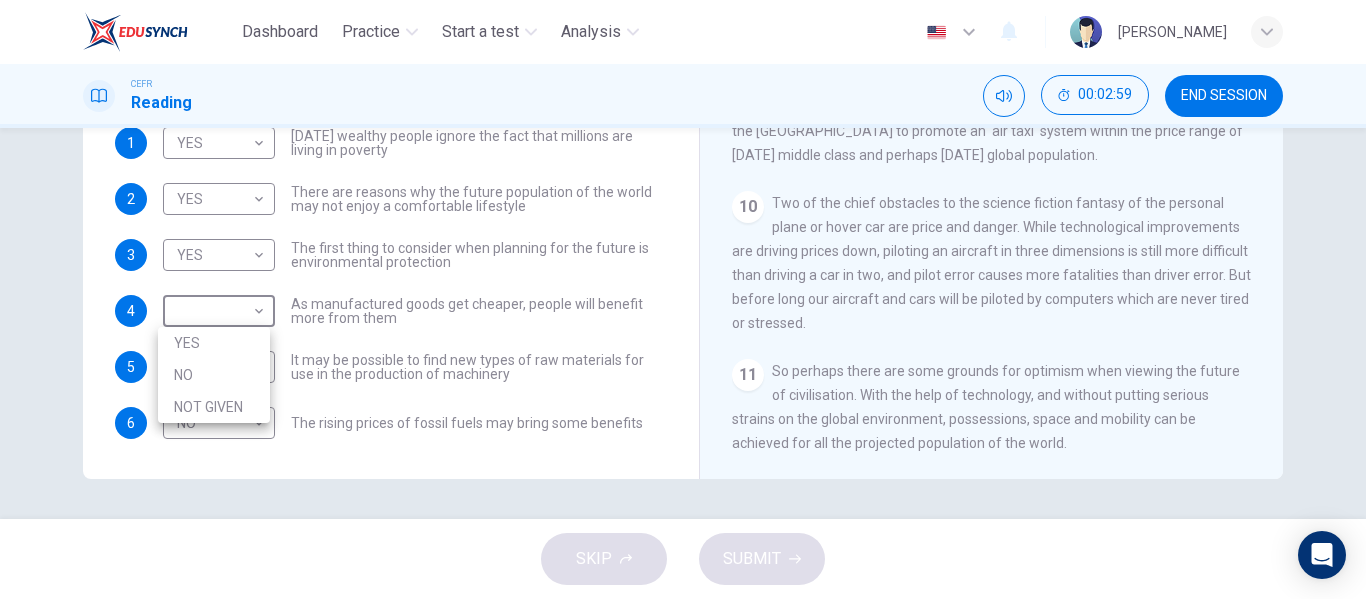 click on "NO" at bounding box center [214, 375] 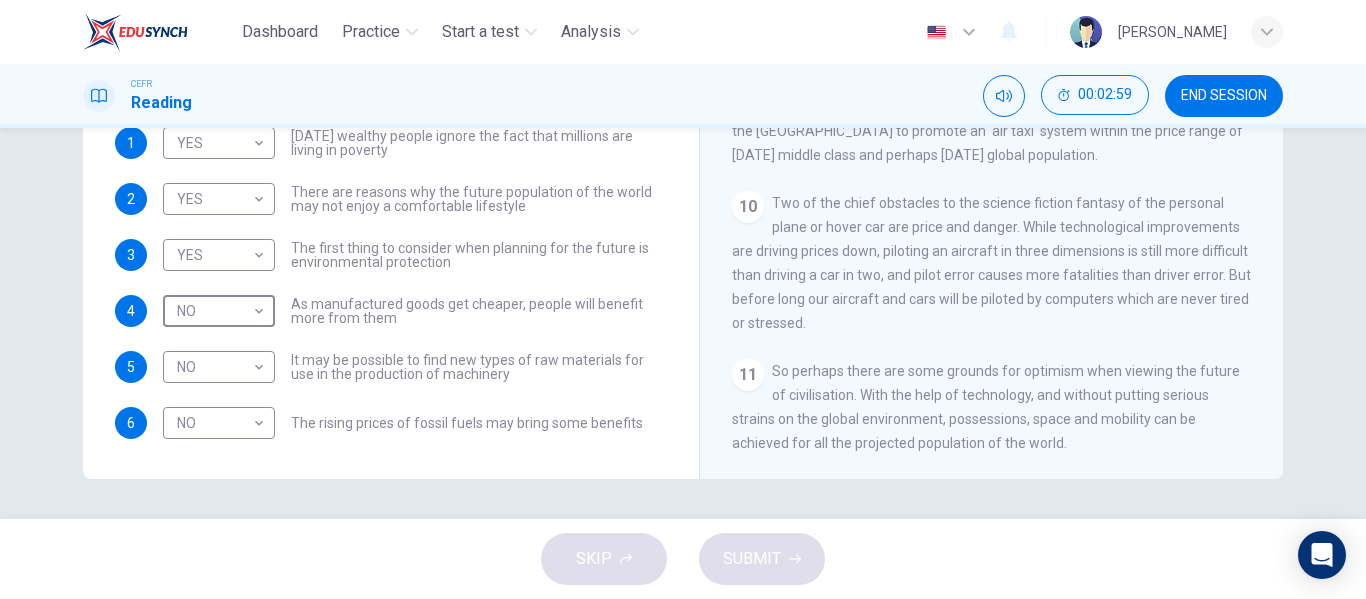 type on "NO" 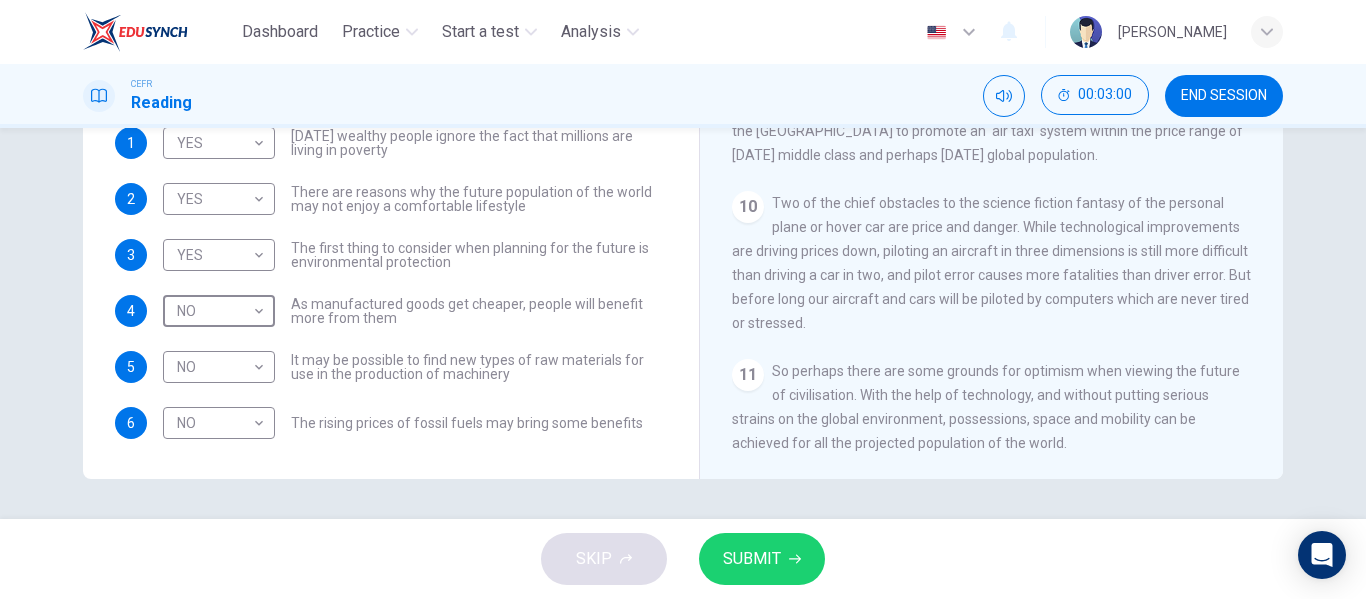 click on "SUBMIT" at bounding box center (752, 559) 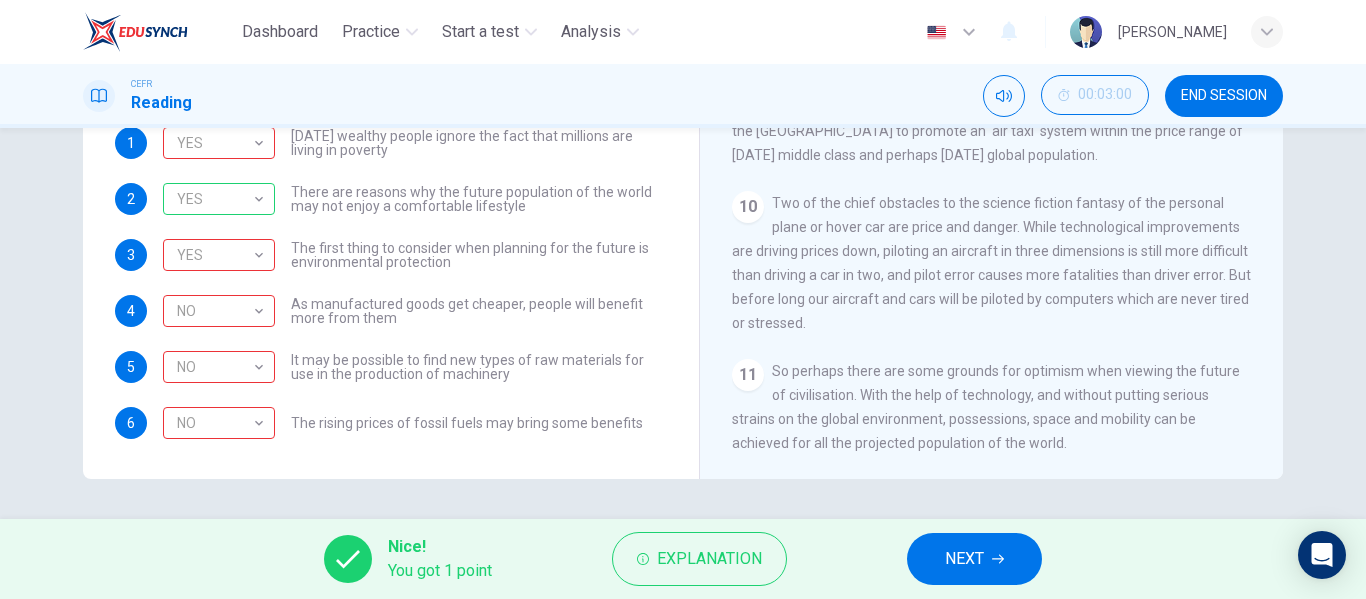 scroll, scrollTop: 0, scrollLeft: 0, axis: both 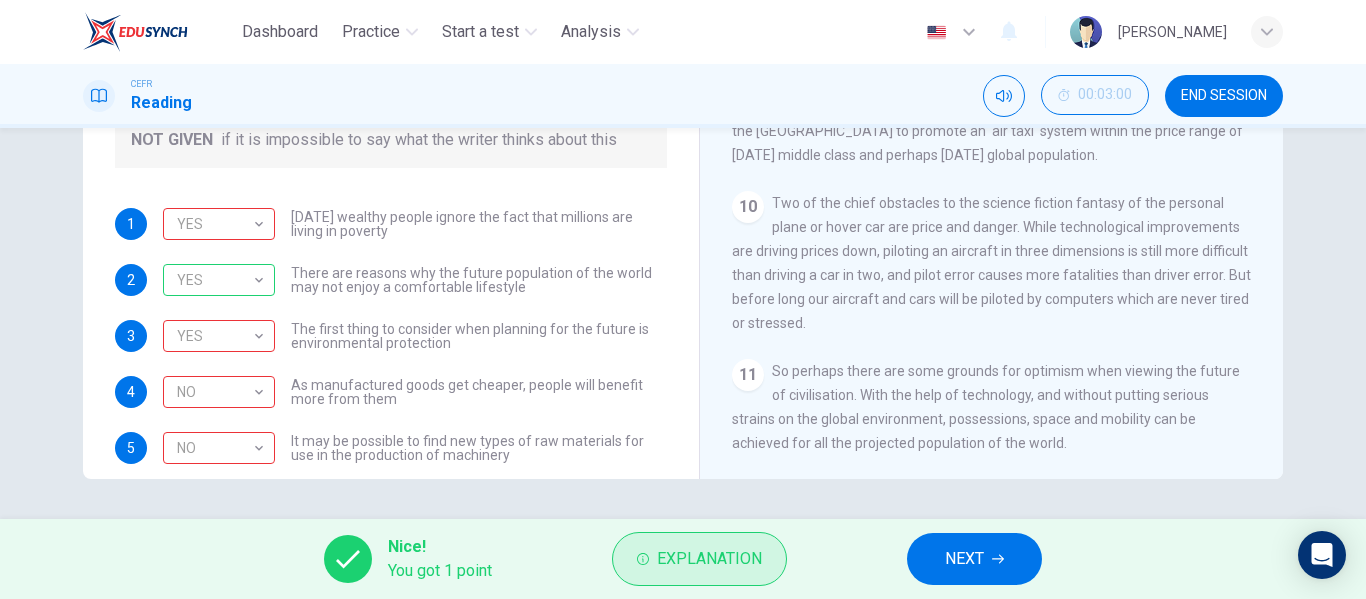 click on "Explanation" at bounding box center (709, 559) 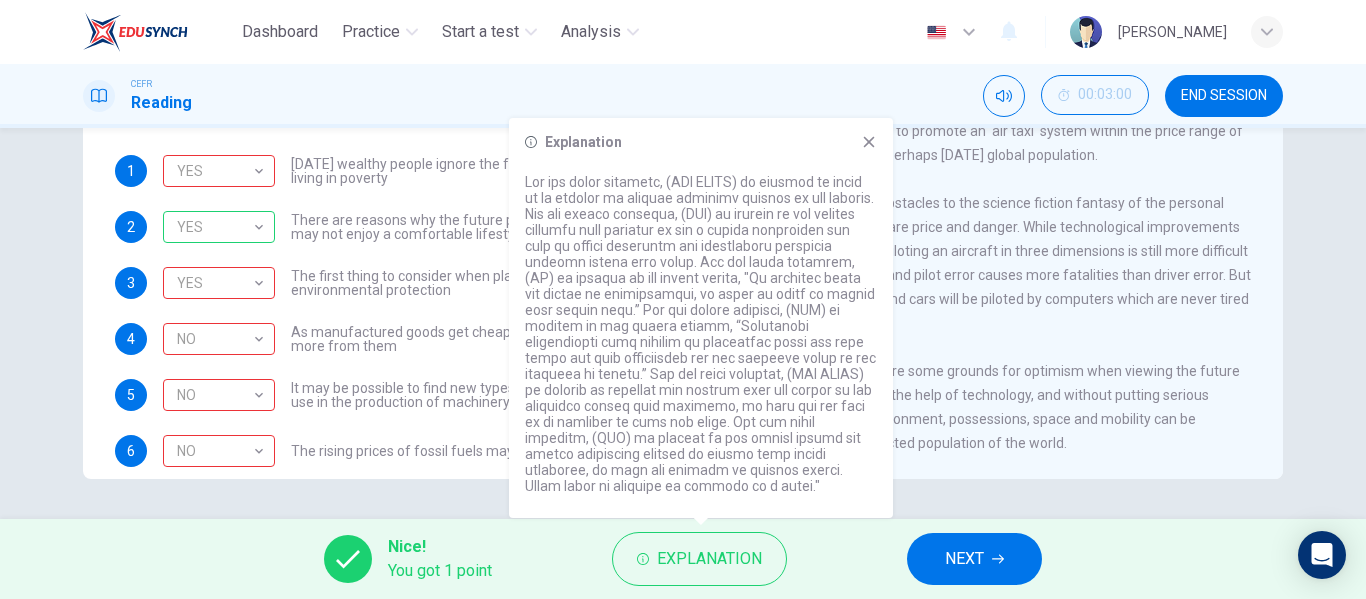 scroll, scrollTop: 81, scrollLeft: 0, axis: vertical 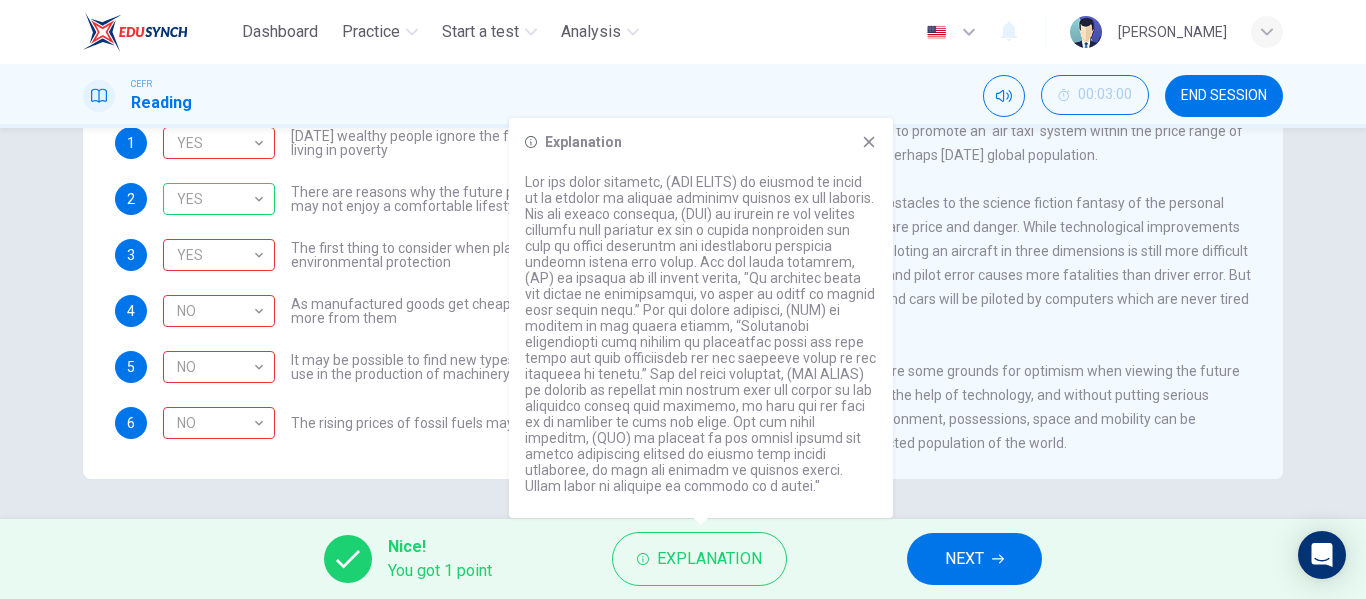 click on "NEXT" at bounding box center (974, 559) 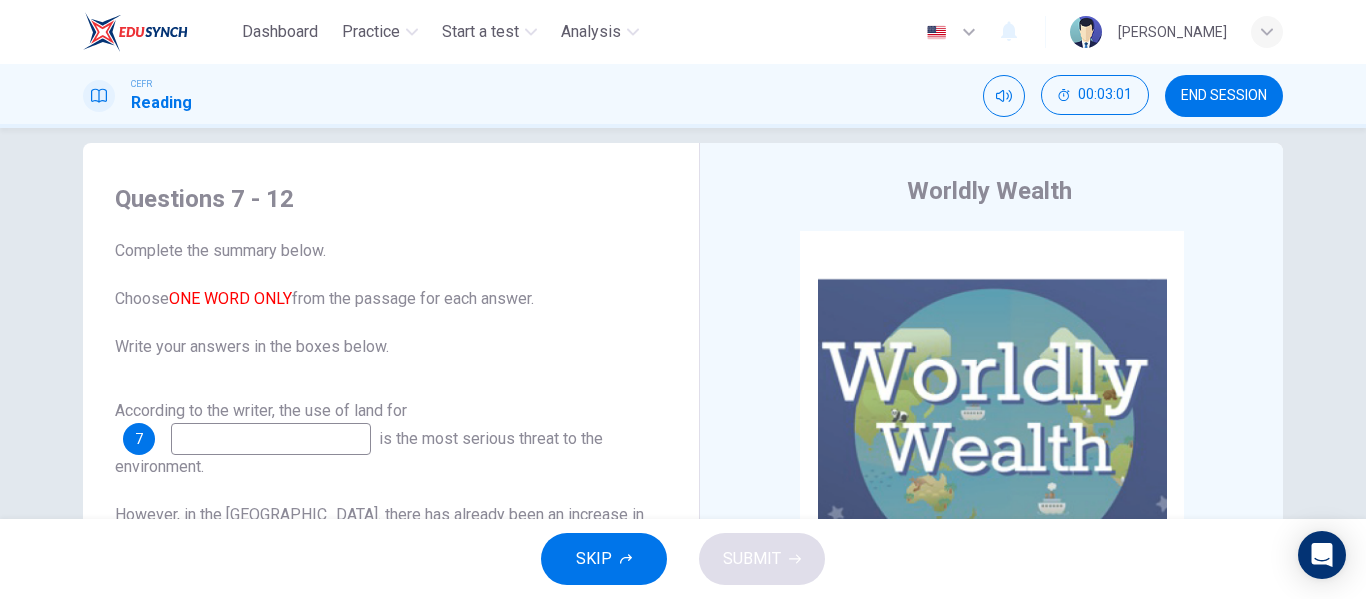 scroll, scrollTop: 0, scrollLeft: 0, axis: both 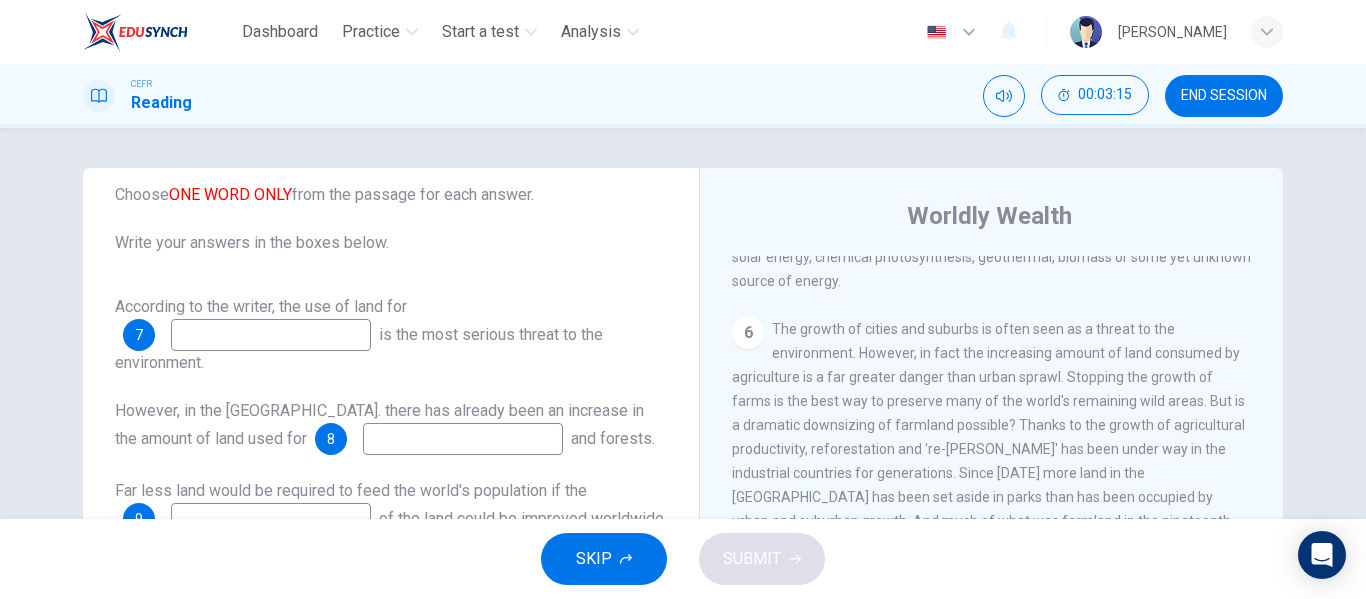 click at bounding box center (271, 335) 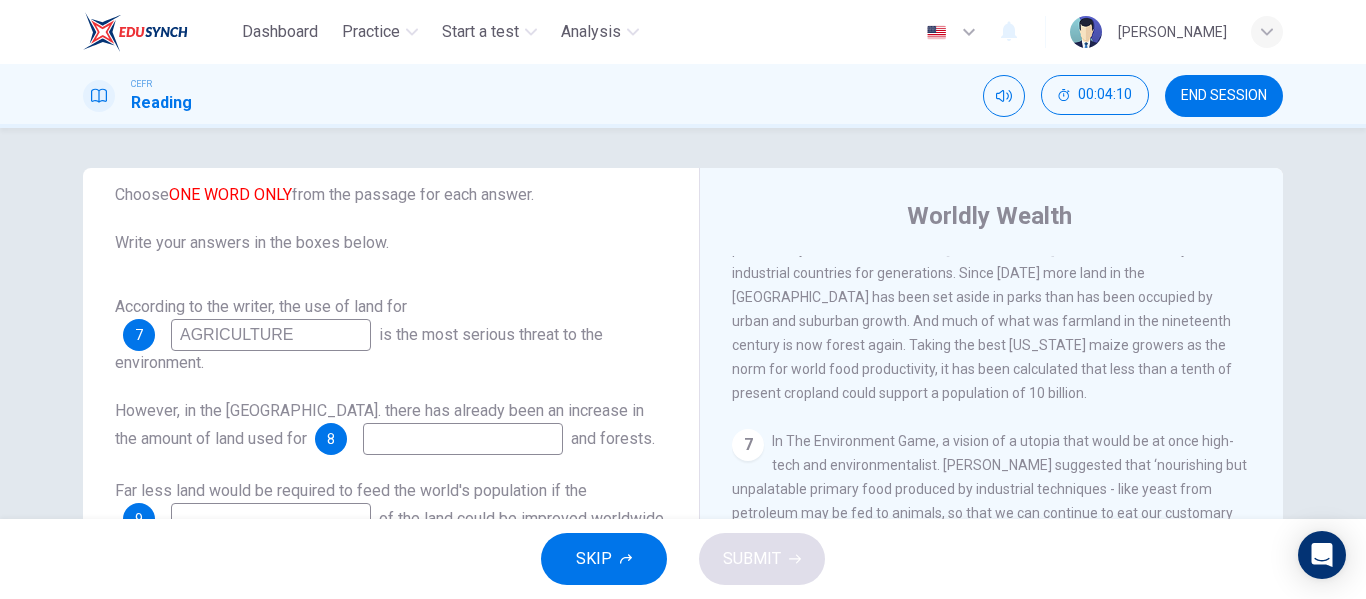 scroll, scrollTop: 1300, scrollLeft: 0, axis: vertical 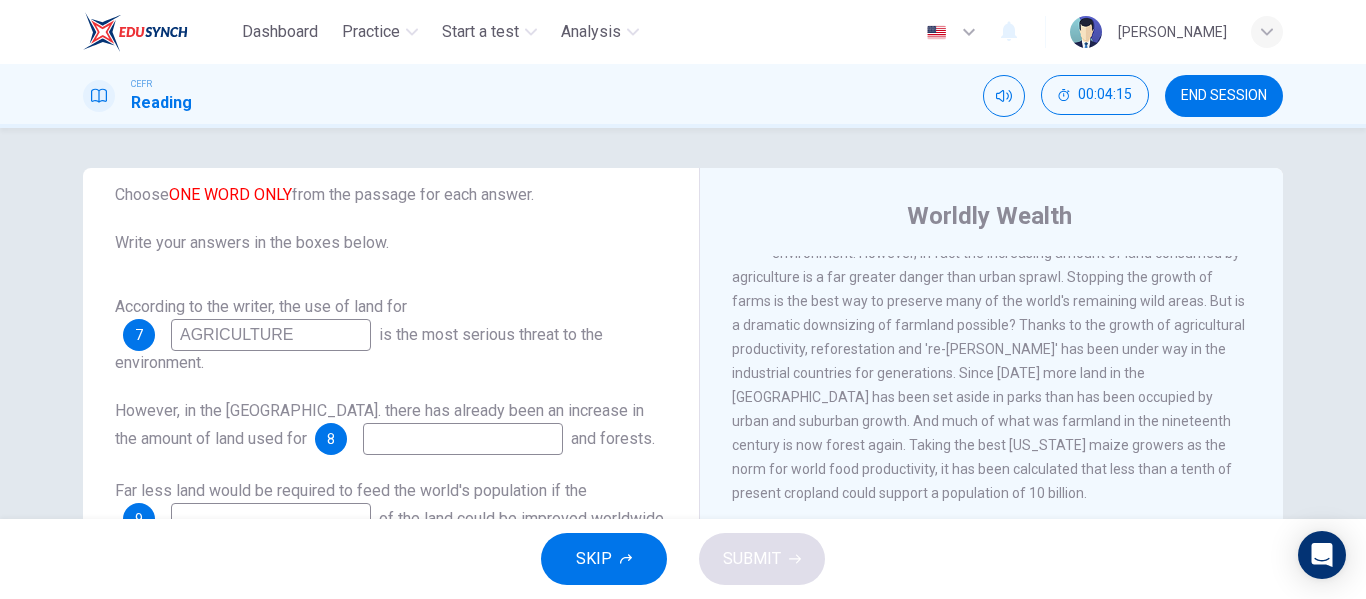 type on "AGRICULTURE" 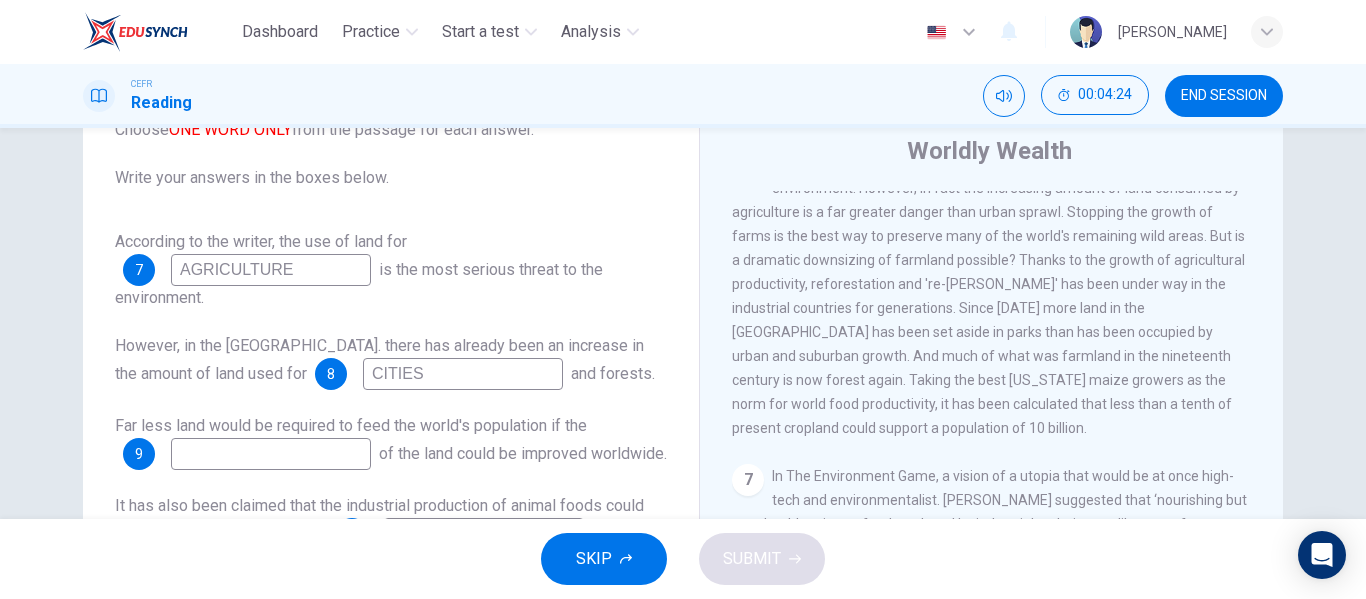 scroll, scrollTop: 100, scrollLeft: 0, axis: vertical 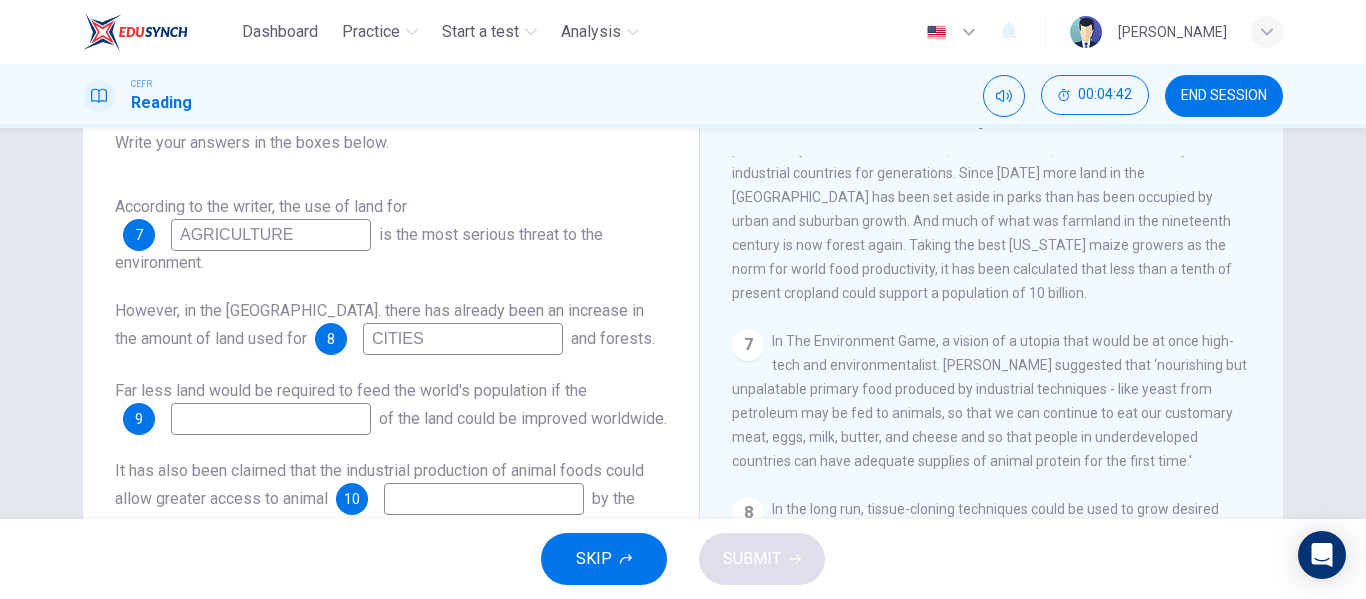 type on "CITIES" 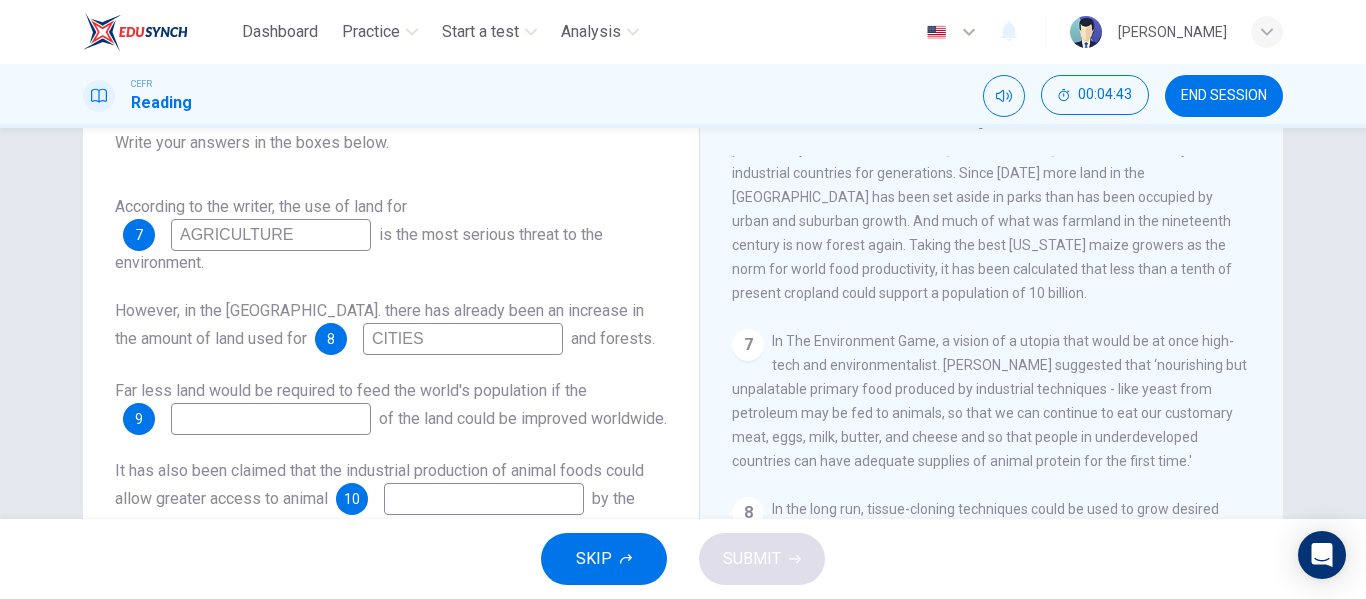 click at bounding box center [271, 419] 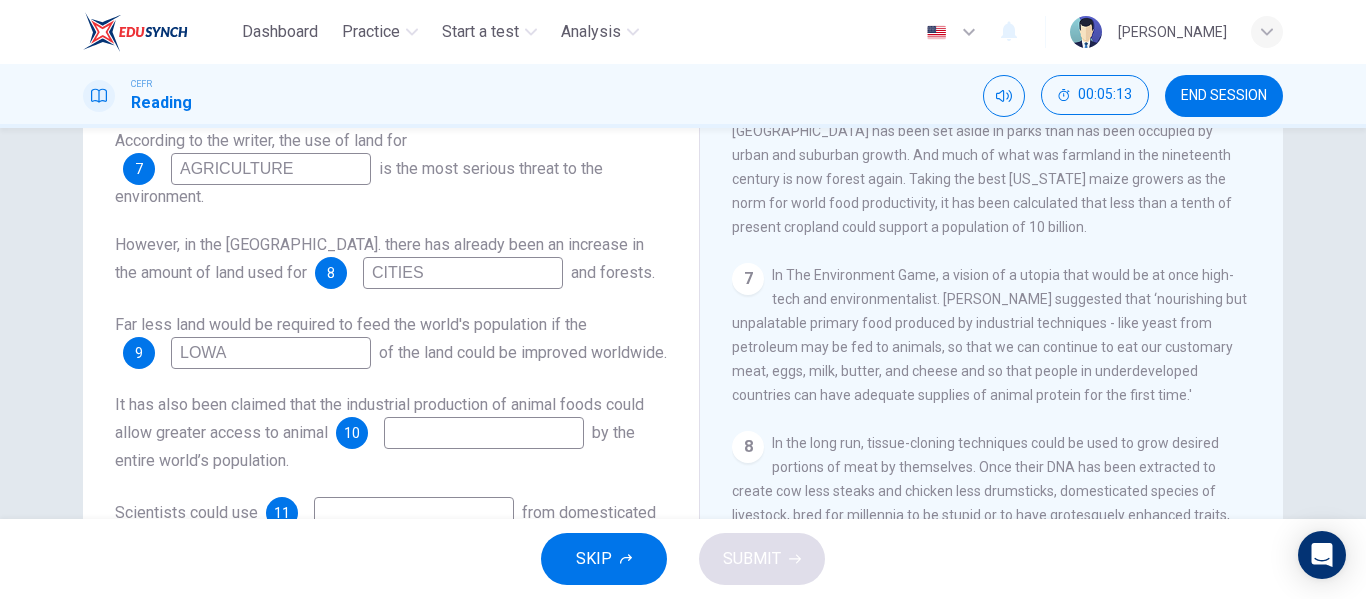 scroll, scrollTop: 200, scrollLeft: 0, axis: vertical 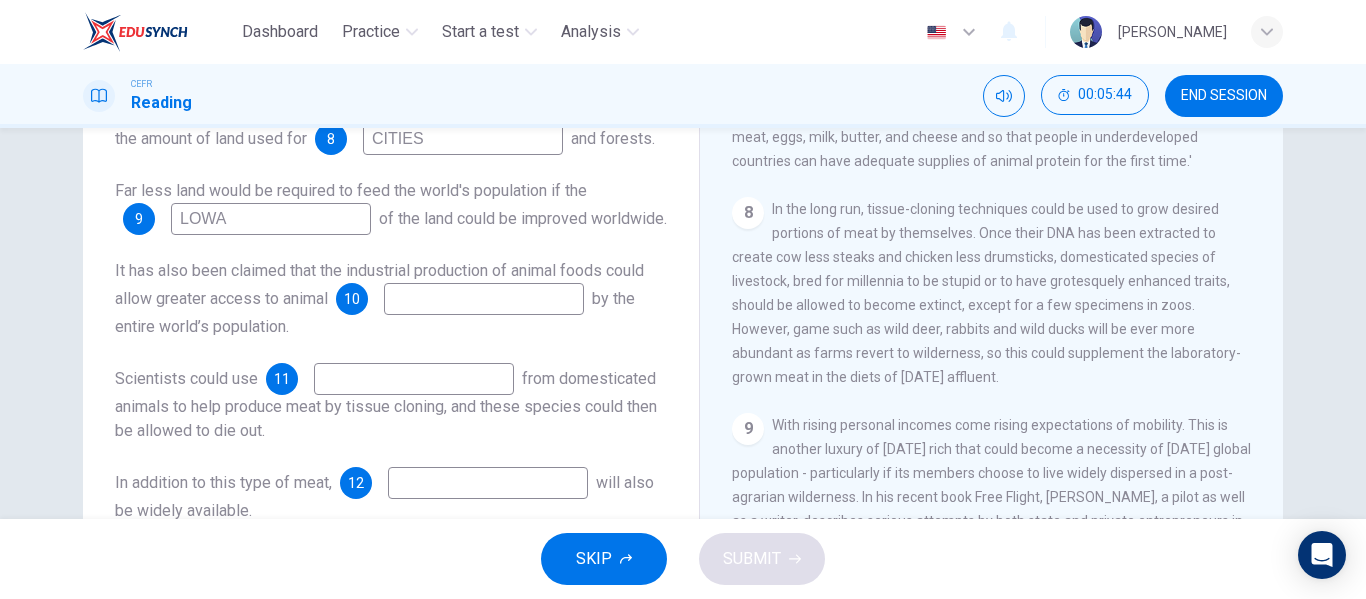 type on "LOWA" 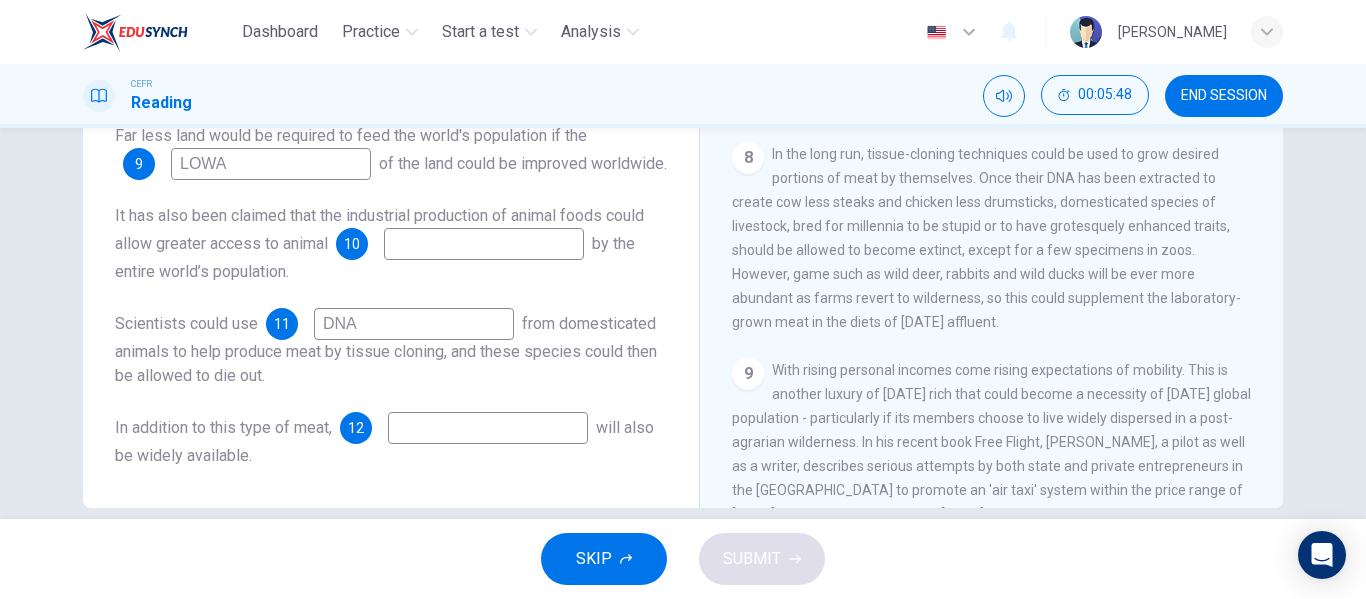 scroll, scrollTop: 384, scrollLeft: 0, axis: vertical 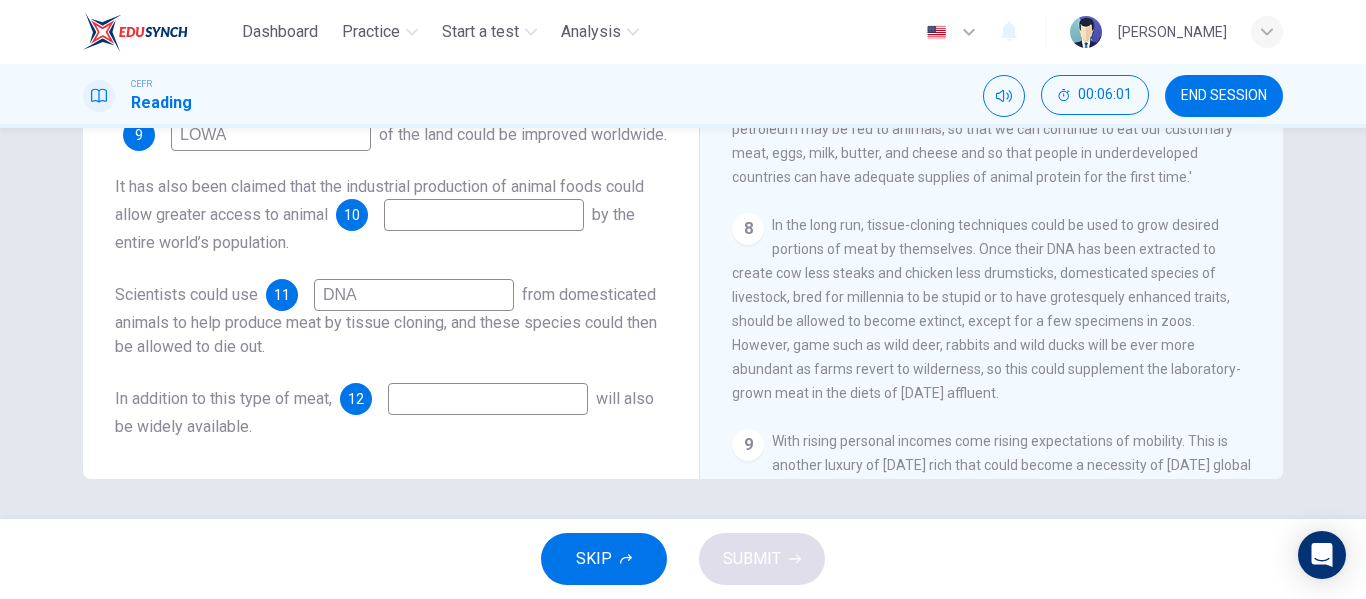 type on "DNA" 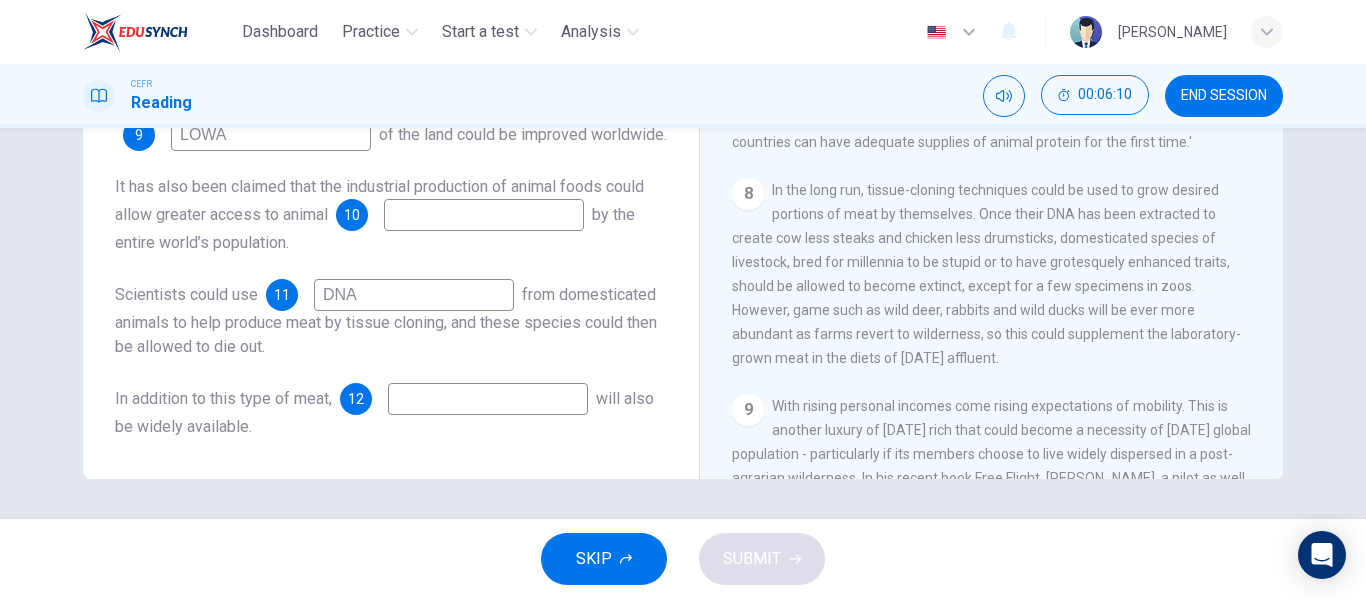 scroll, scrollTop: 1400, scrollLeft: 0, axis: vertical 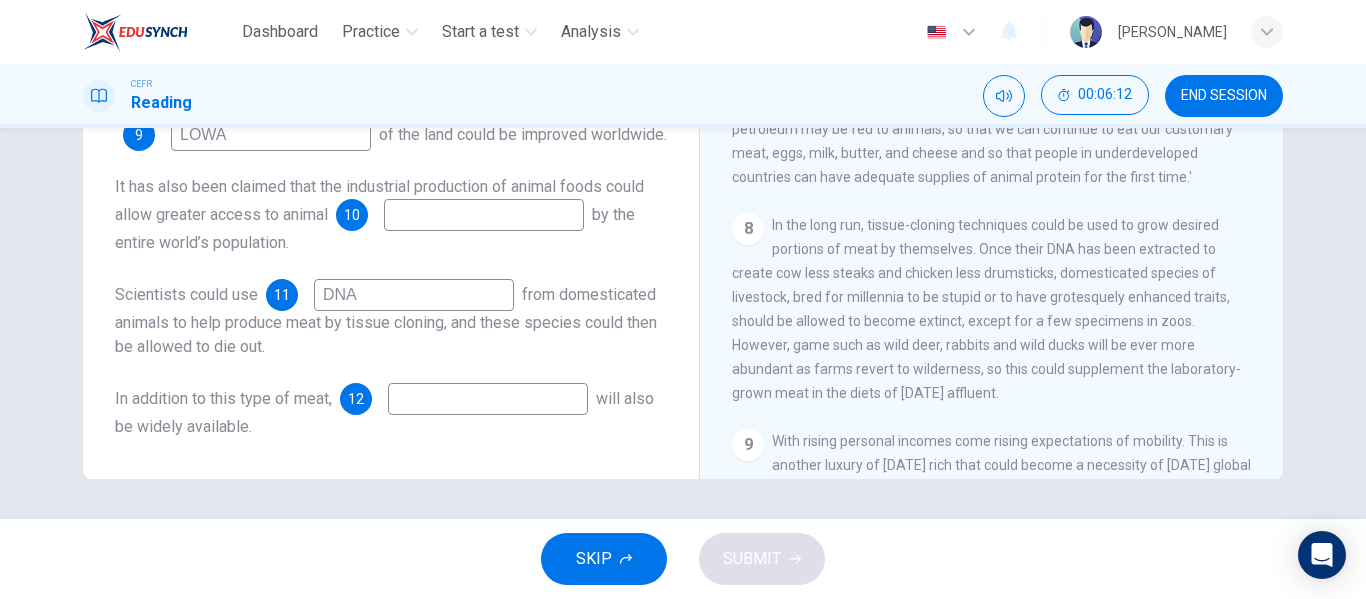 click at bounding box center (488, 399) 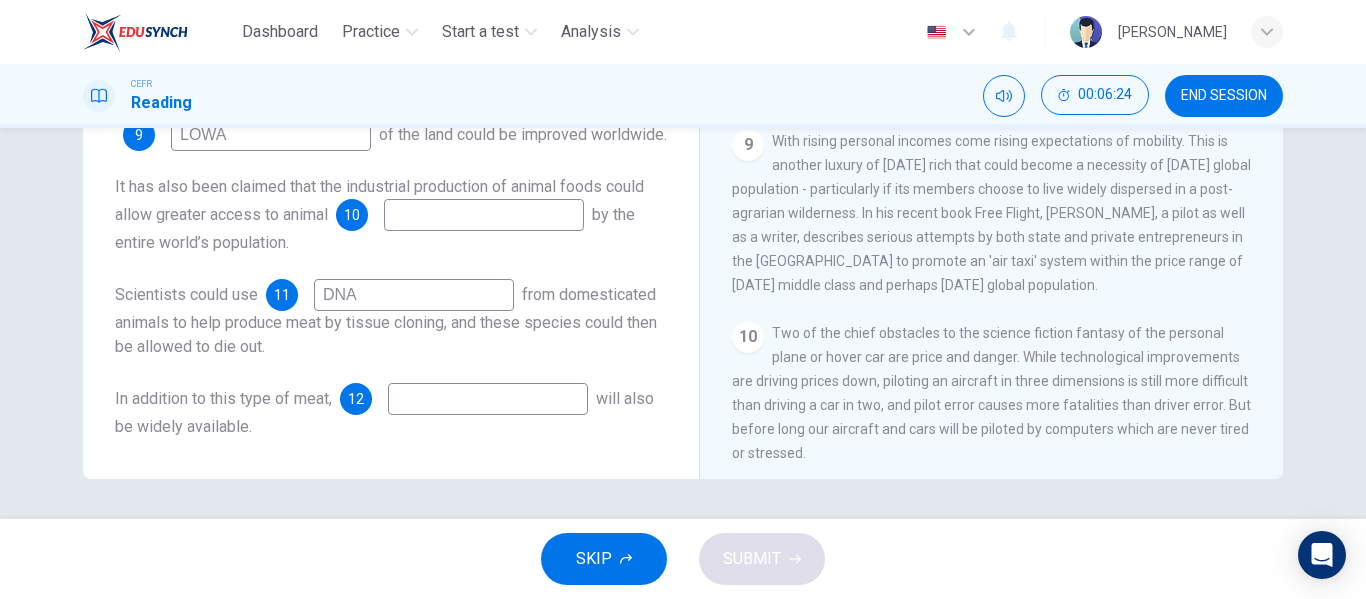 scroll, scrollTop: 1800, scrollLeft: 0, axis: vertical 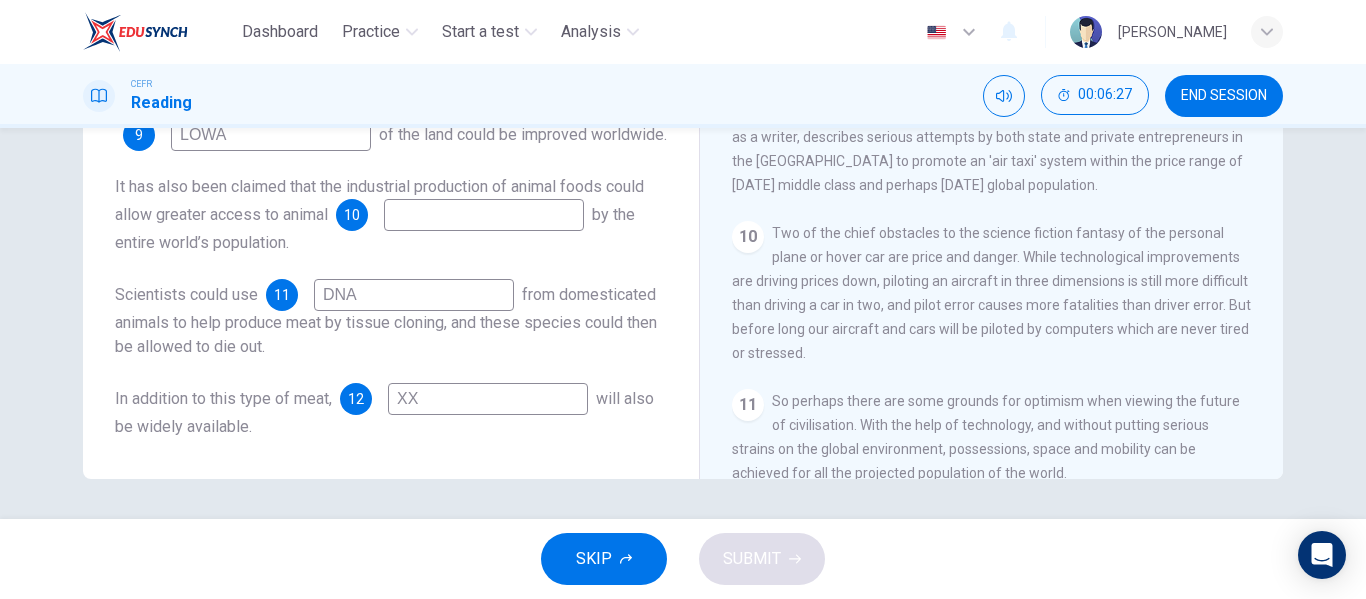 type on "XX" 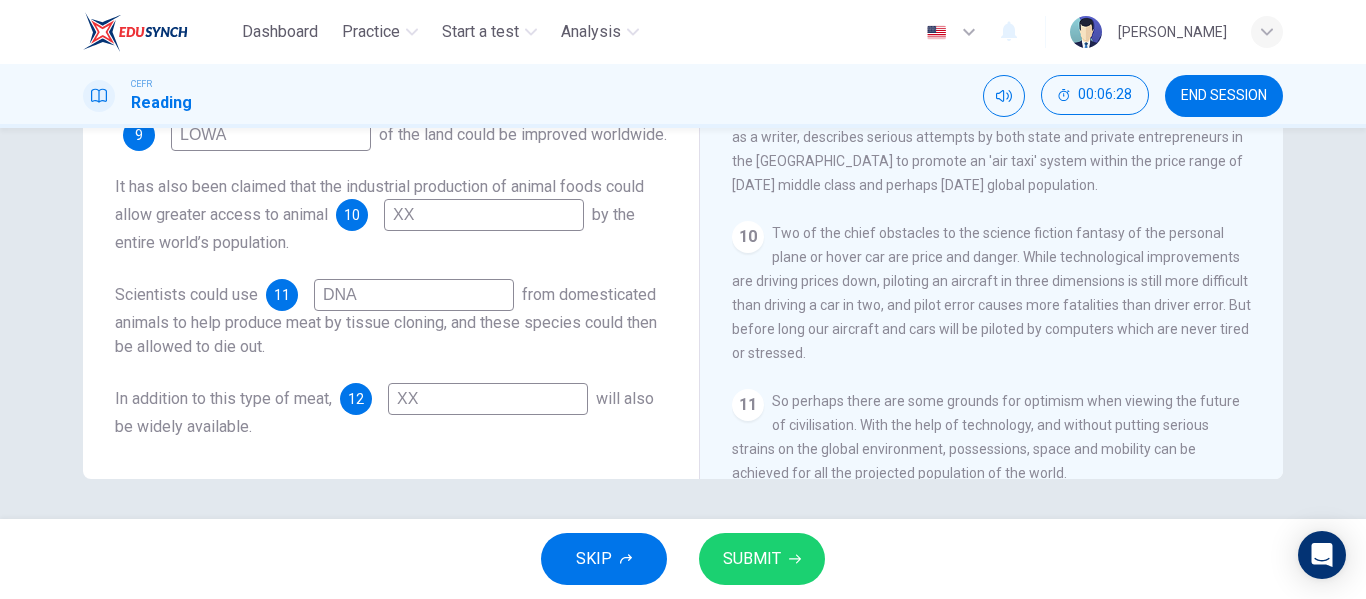 type on "XX" 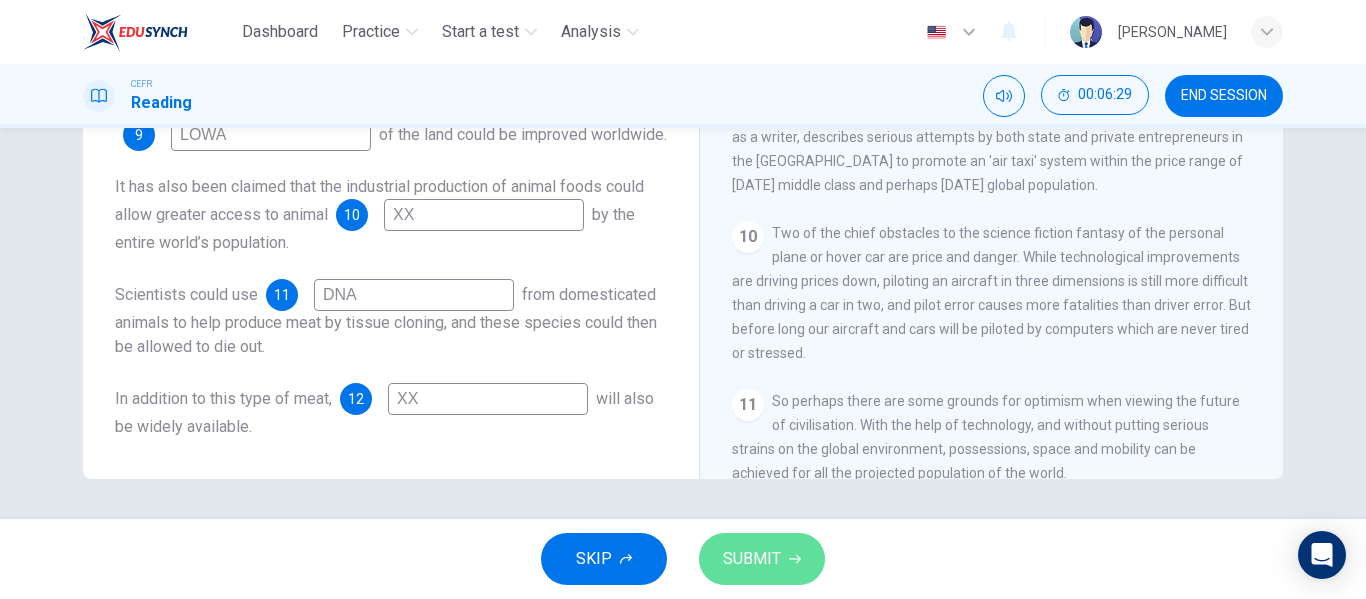 click on "SUBMIT" at bounding box center [762, 559] 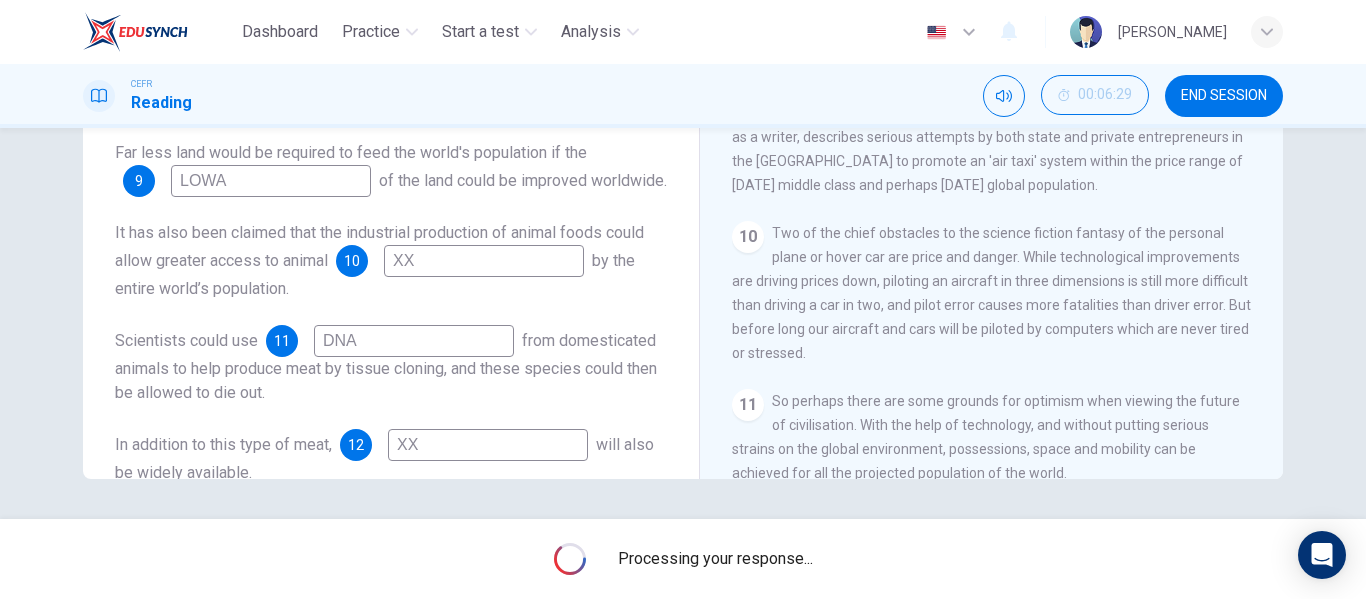 scroll, scrollTop: 0, scrollLeft: 0, axis: both 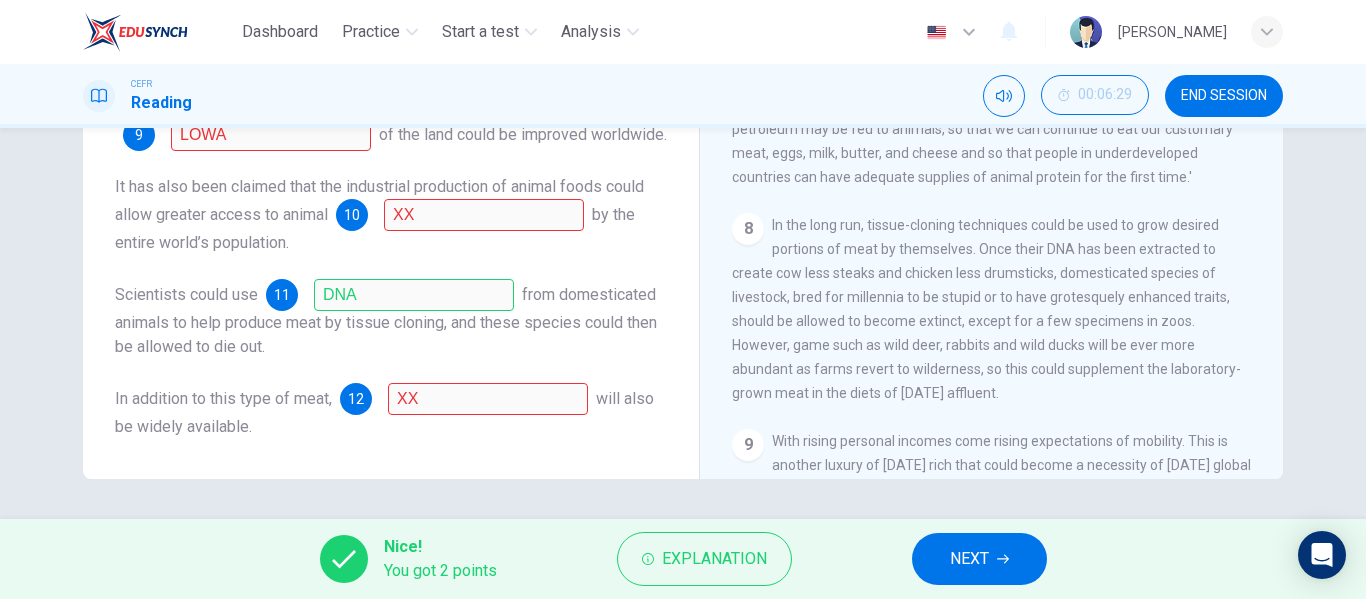 click on "NEXT" at bounding box center [979, 559] 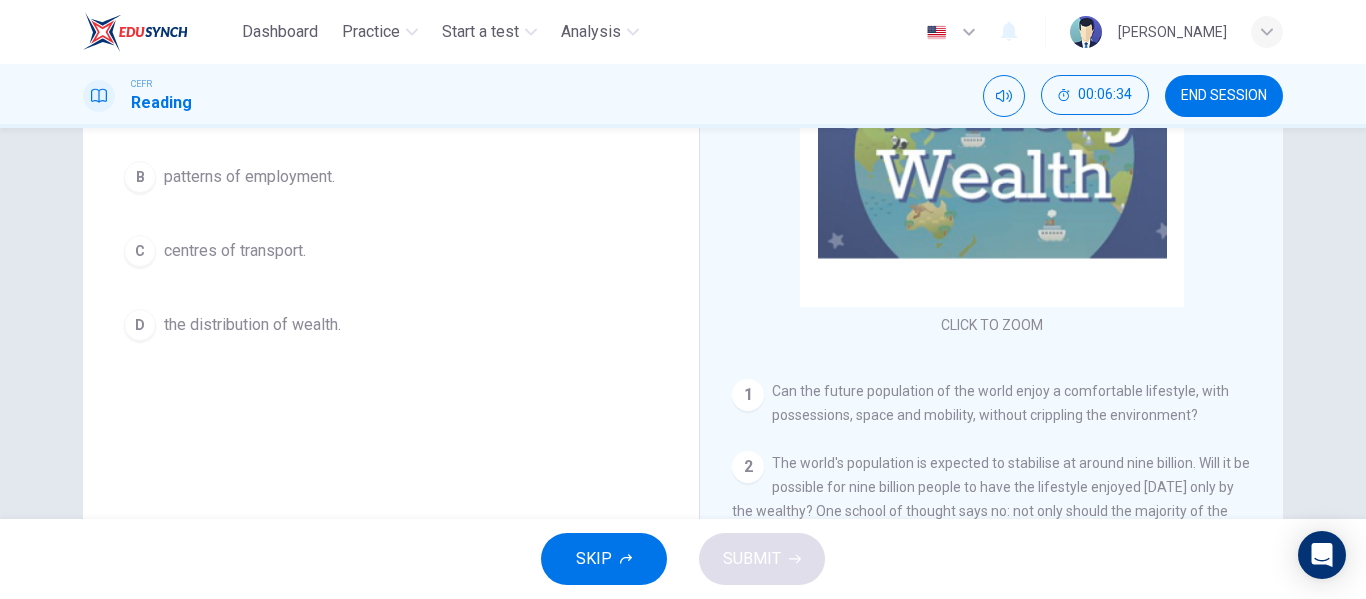 scroll, scrollTop: 300, scrollLeft: 0, axis: vertical 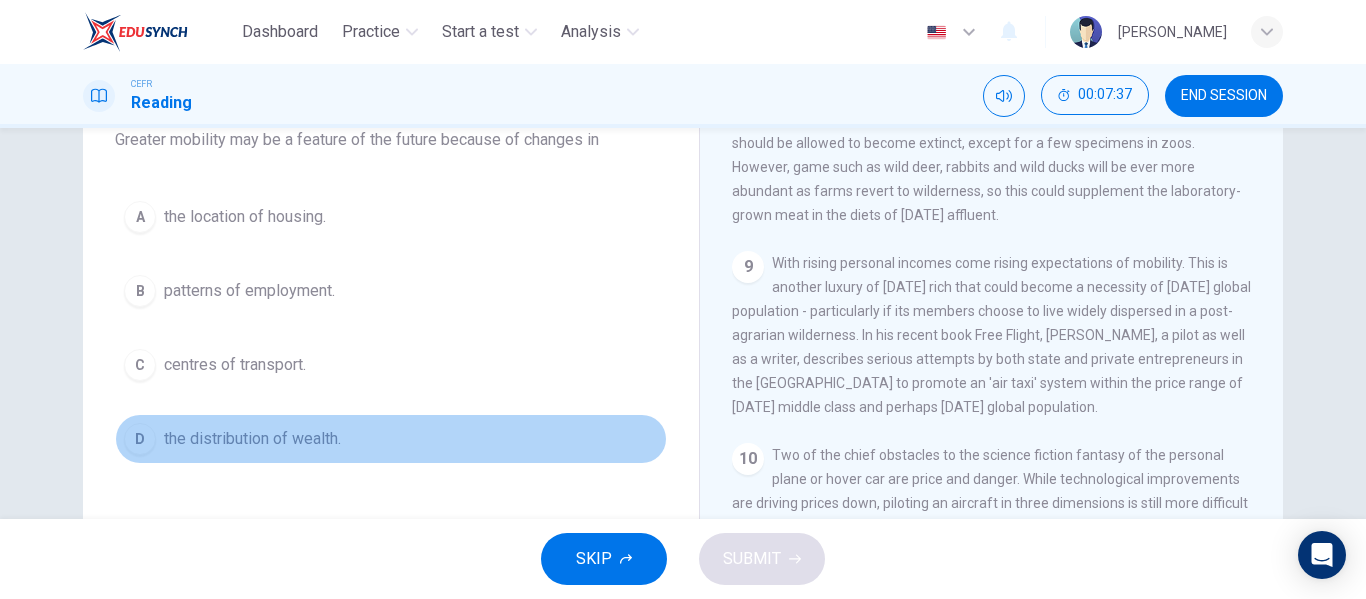 drag, startPoint x: 252, startPoint y: 427, endPoint x: 281, endPoint y: 420, distance: 29.832869 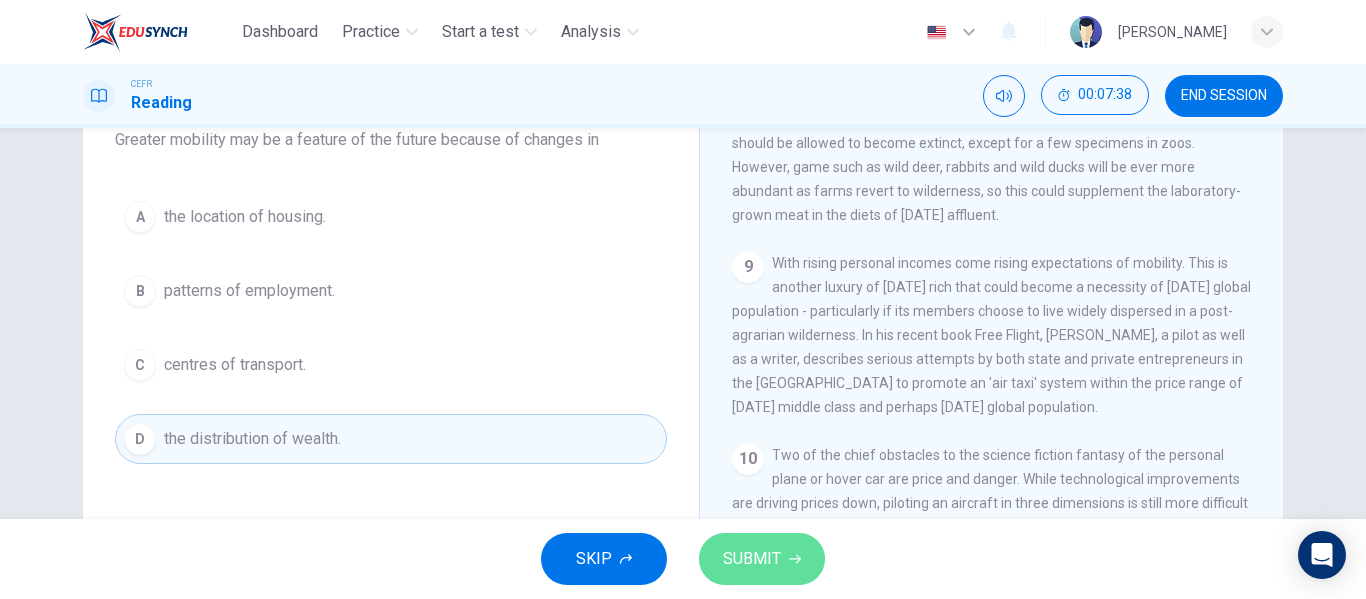 click on "SUBMIT" at bounding box center [762, 559] 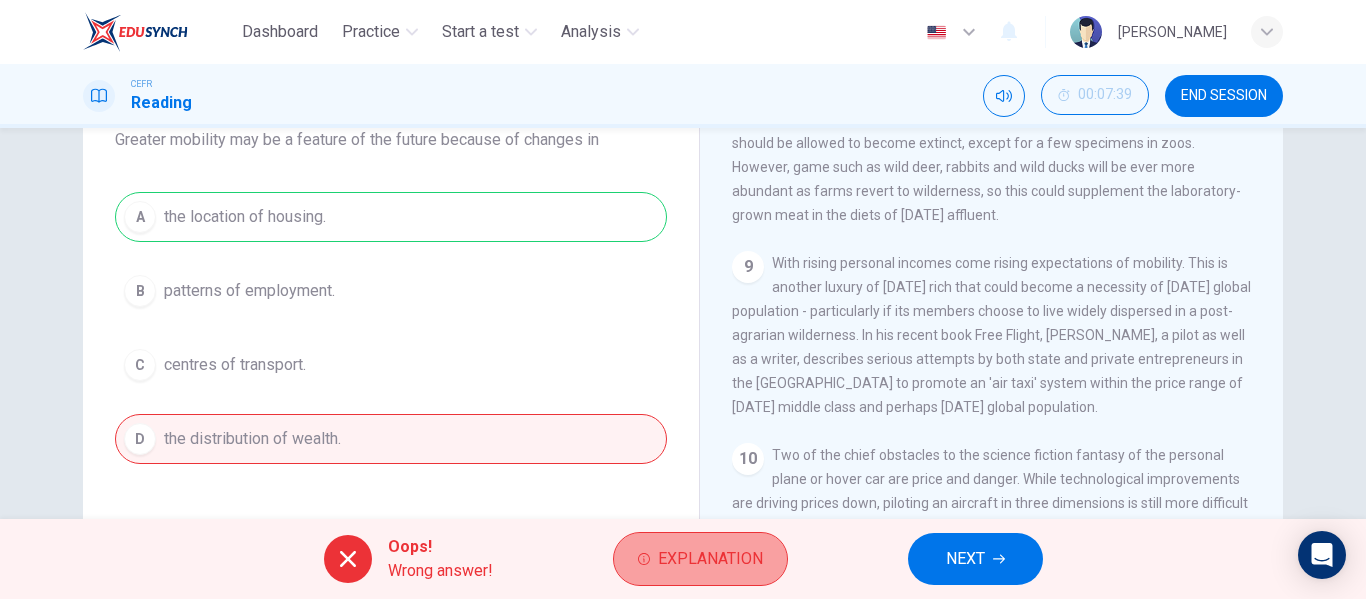 click on "Explanation" at bounding box center [710, 559] 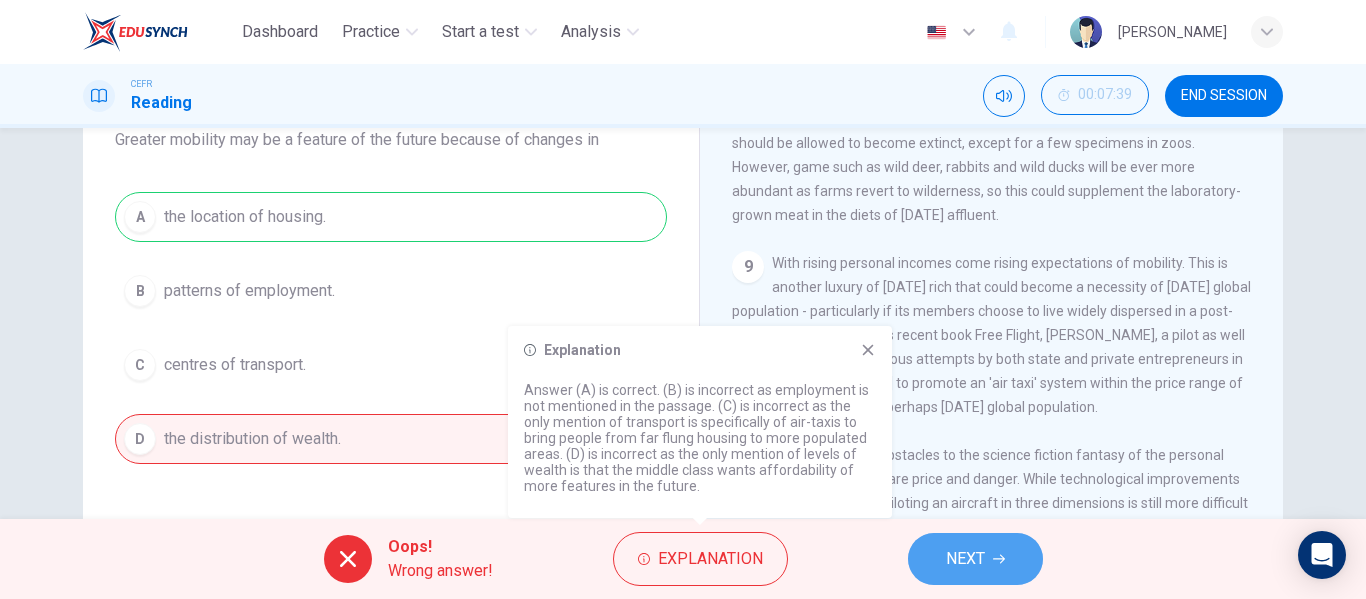 click on "NEXT" at bounding box center [975, 559] 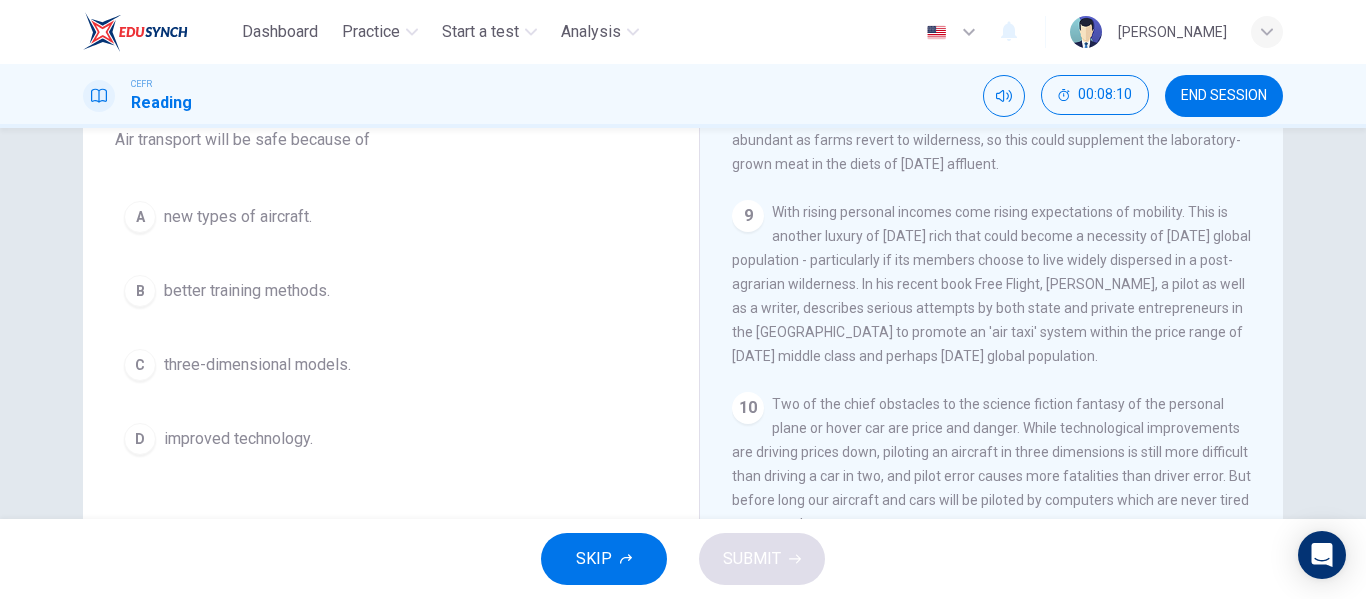 scroll, scrollTop: 1878, scrollLeft: 0, axis: vertical 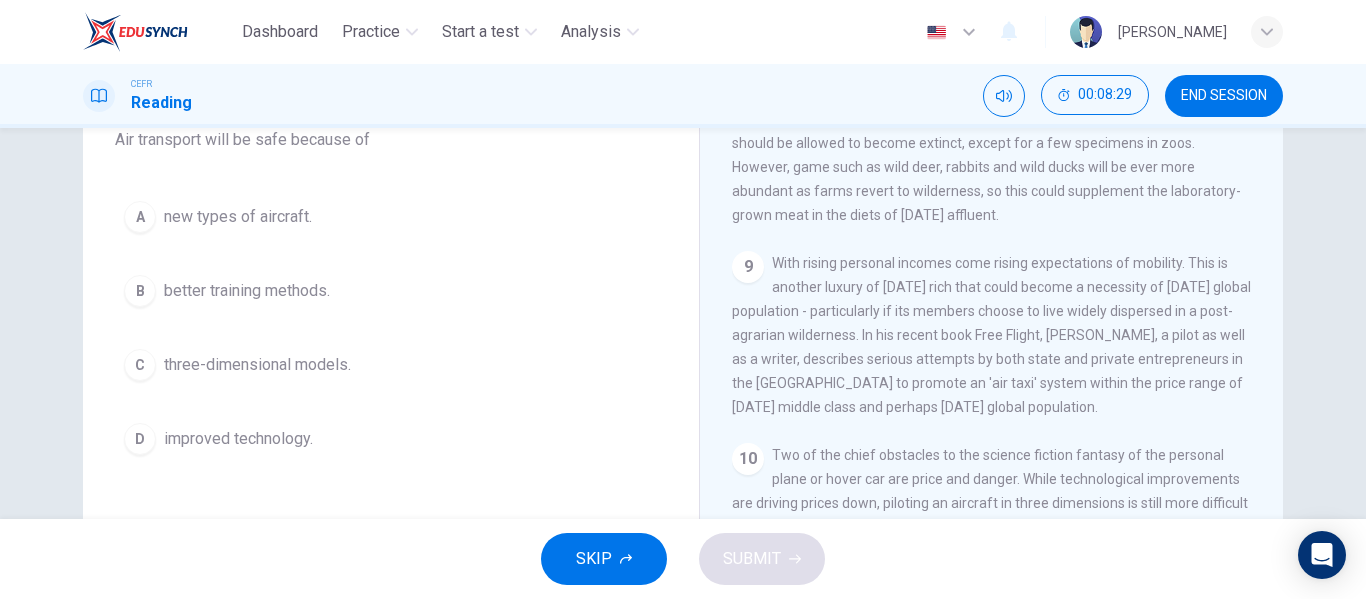 click on "improved technology." at bounding box center [238, 439] 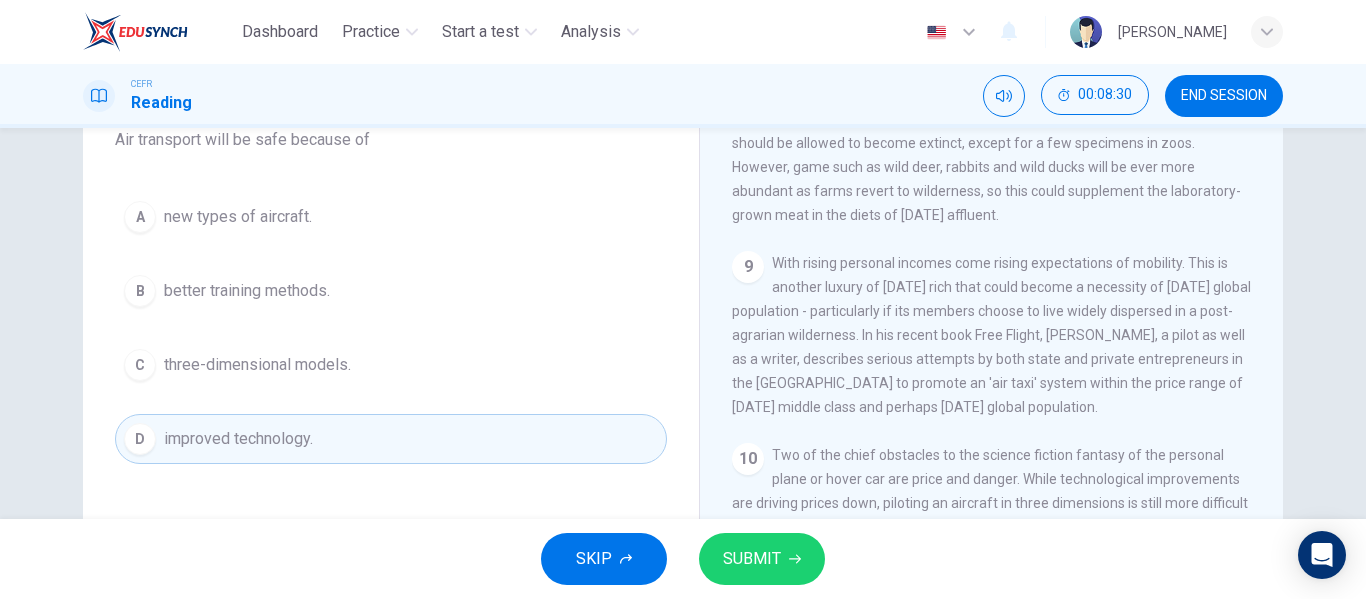 click on "SUBMIT" at bounding box center (752, 559) 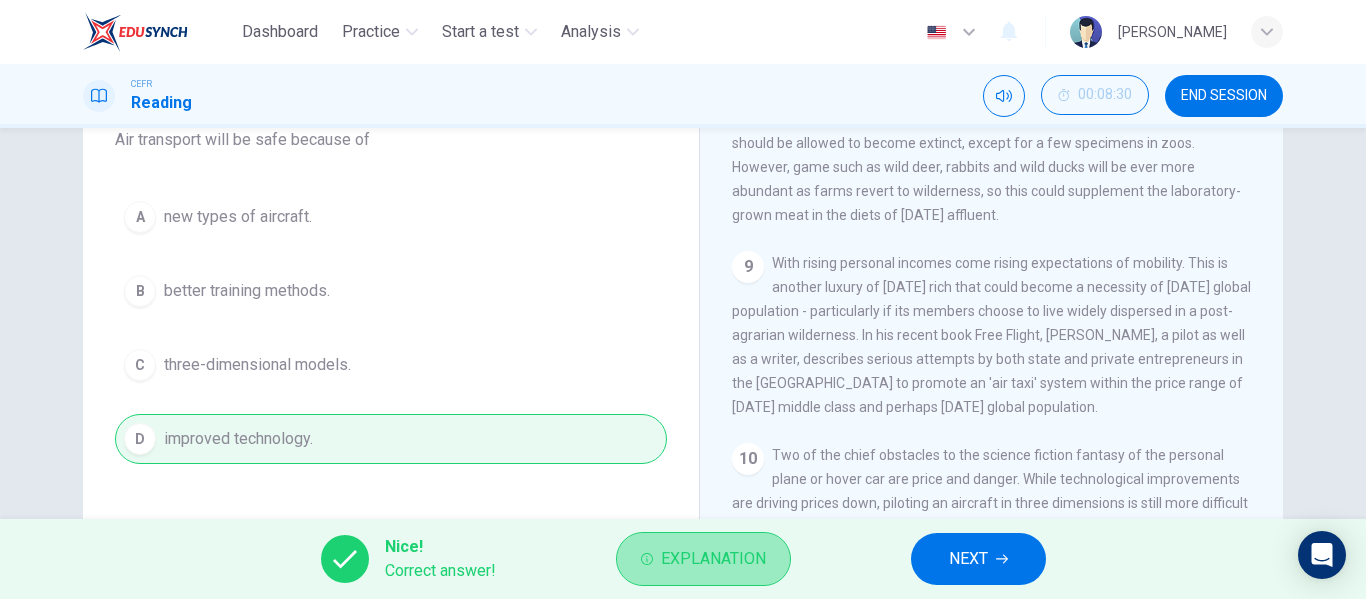 click on "Explanation" at bounding box center [703, 559] 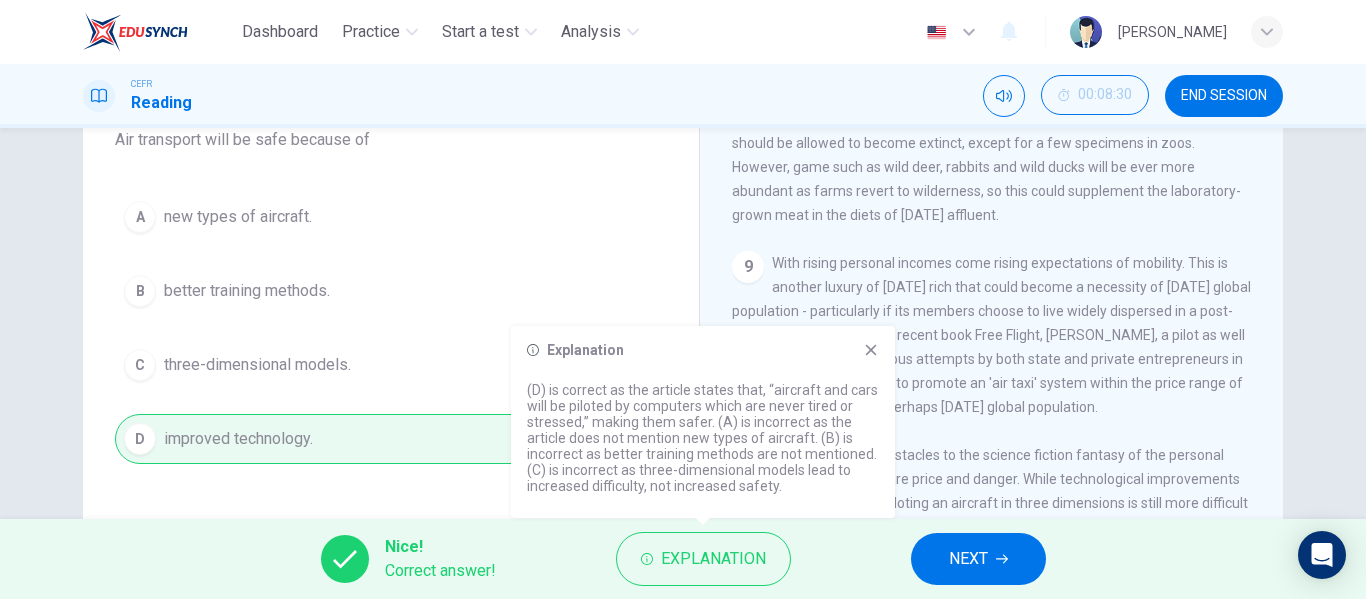 click 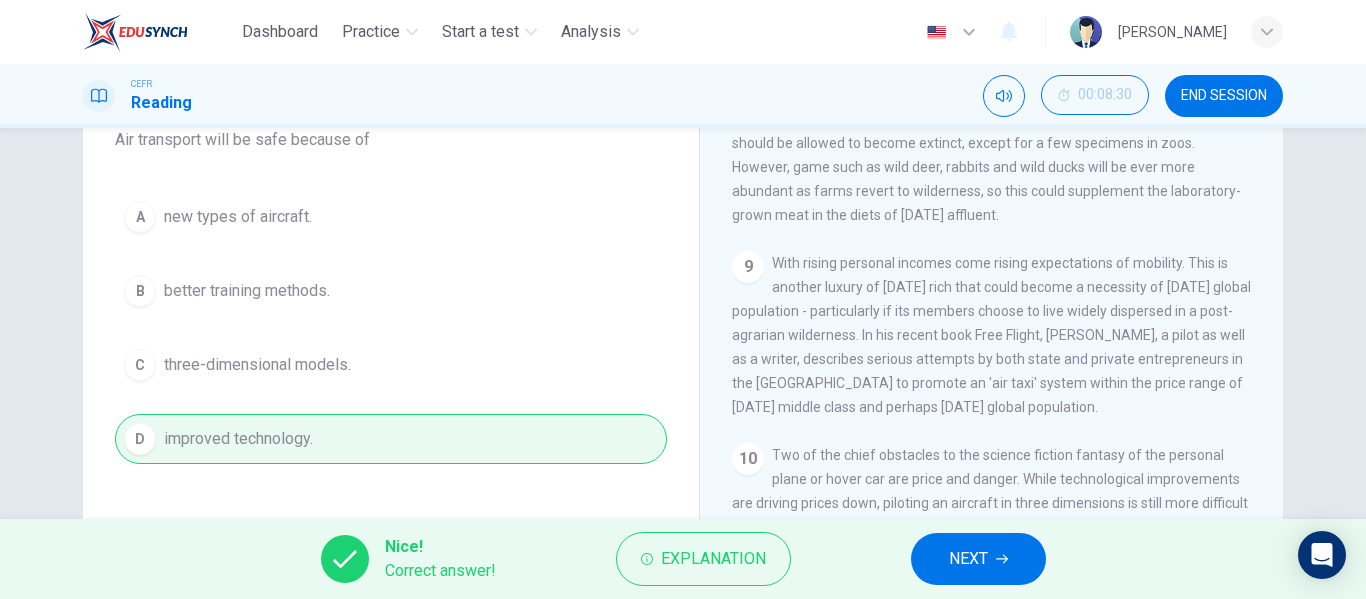 click on "NEXT" at bounding box center [968, 559] 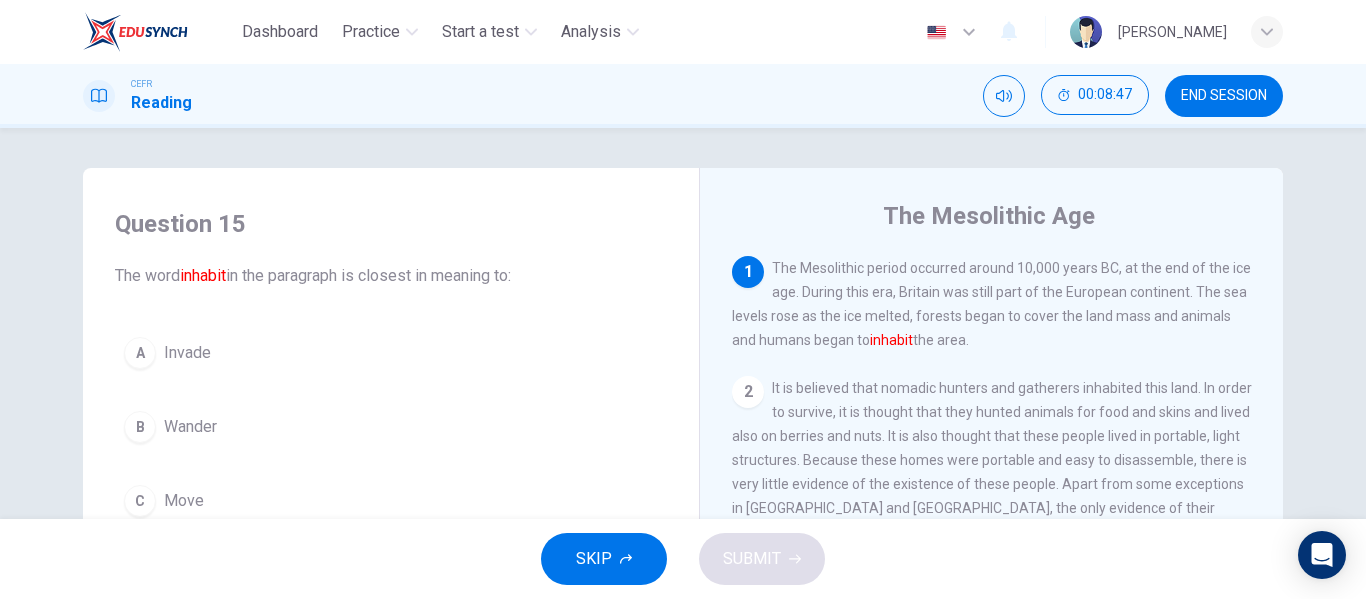 scroll, scrollTop: 109, scrollLeft: 0, axis: vertical 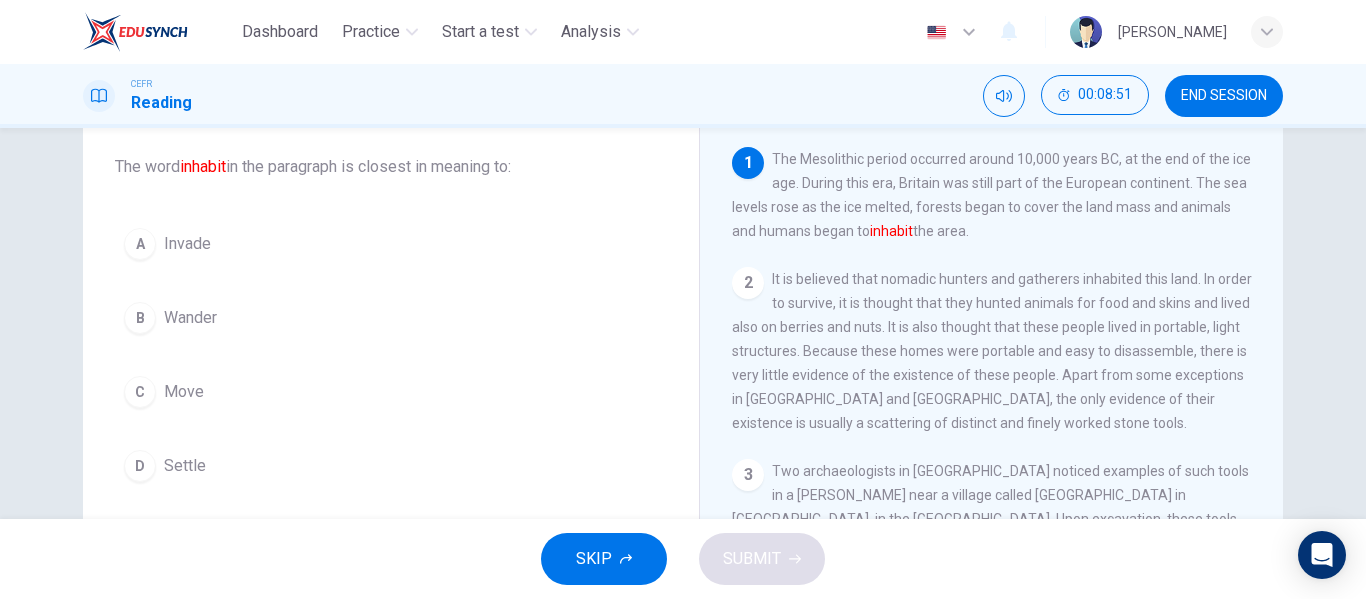 click on "Invade" at bounding box center (187, 244) 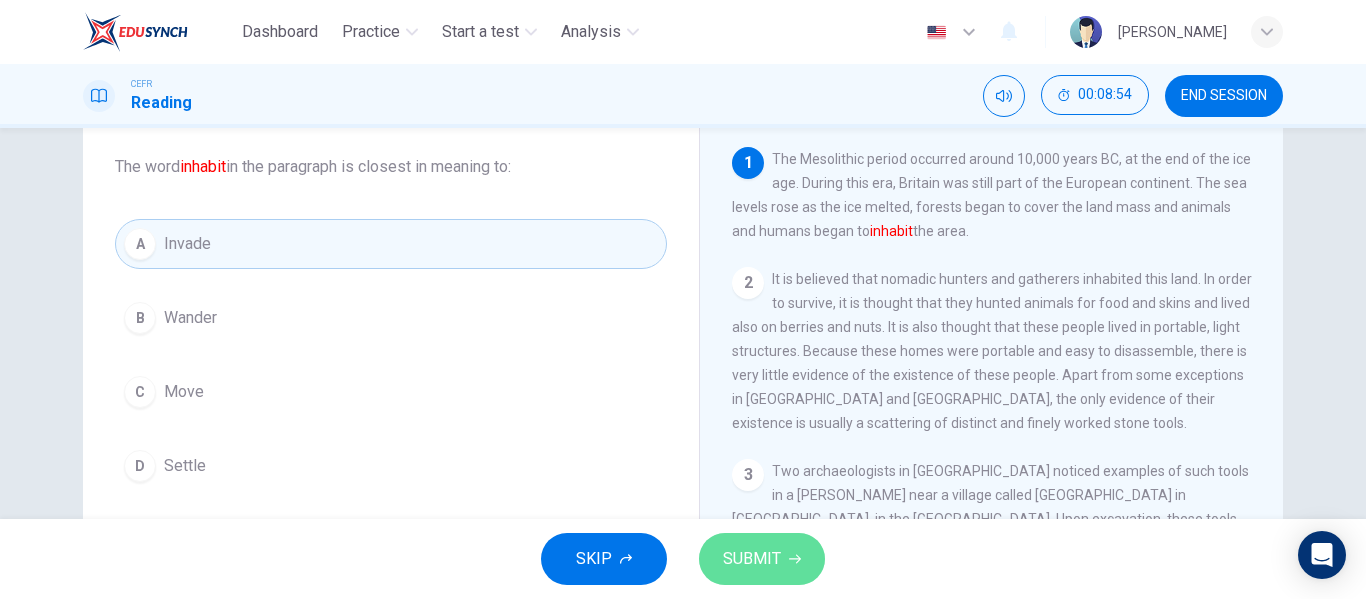 click on "SUBMIT" at bounding box center (762, 559) 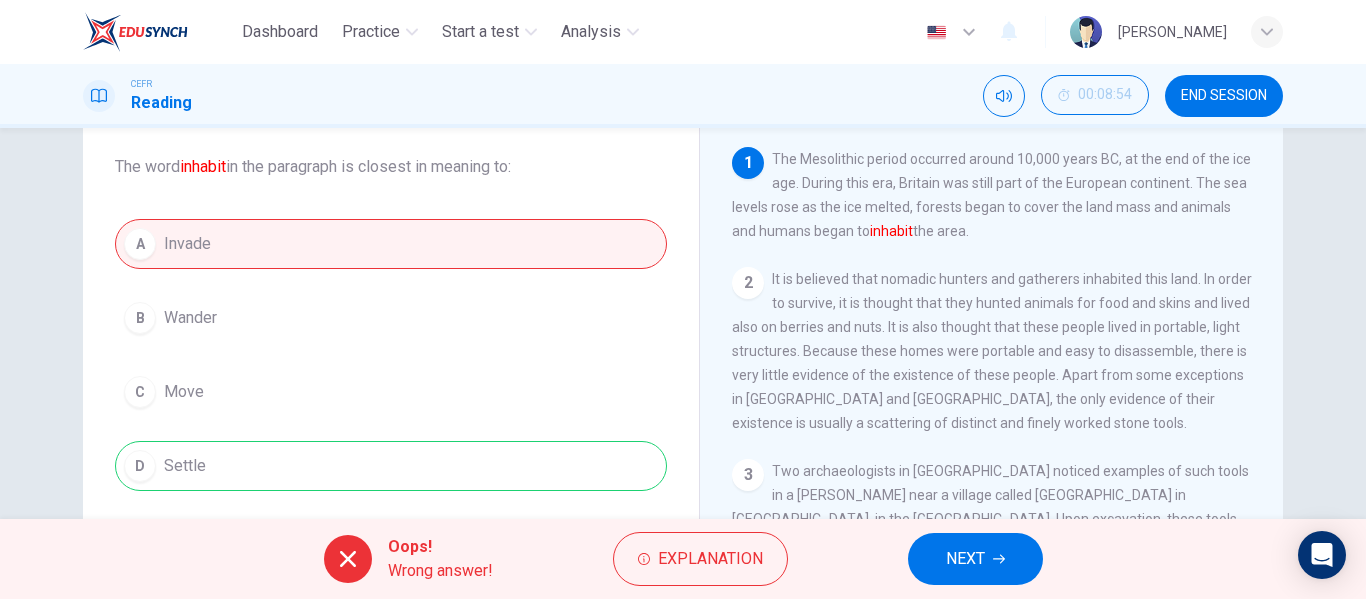 click on "A Invade B Wander C Move D Settle" at bounding box center (391, 355) 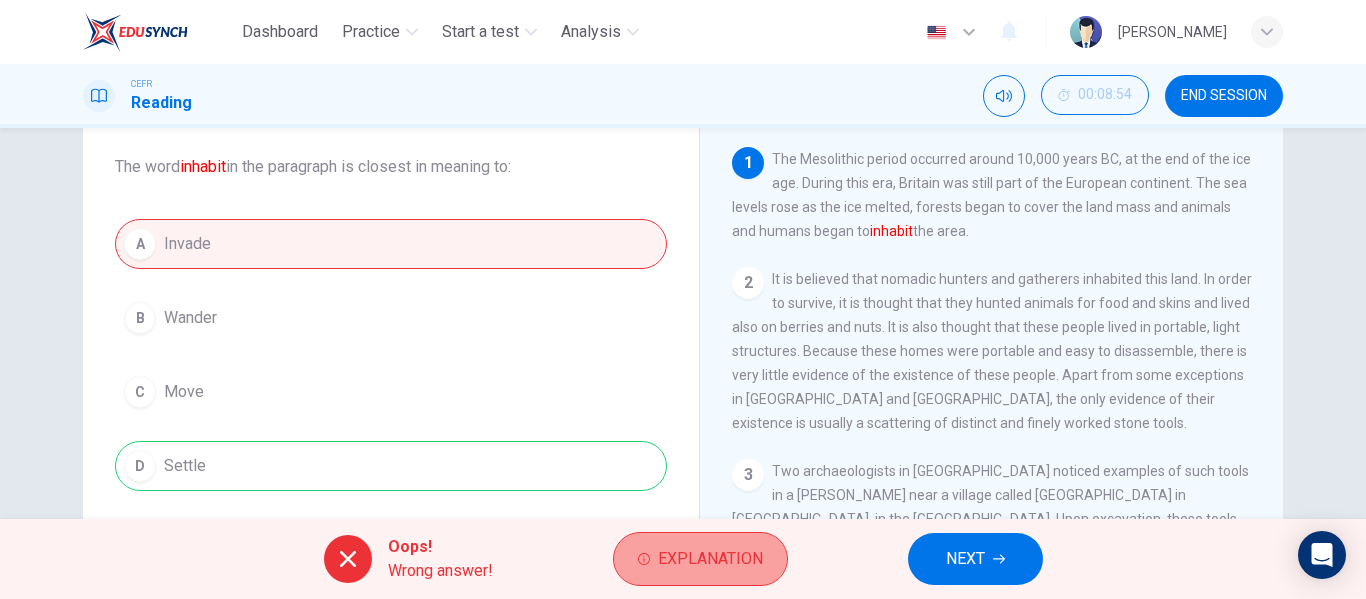 click on "Explanation" at bounding box center [700, 559] 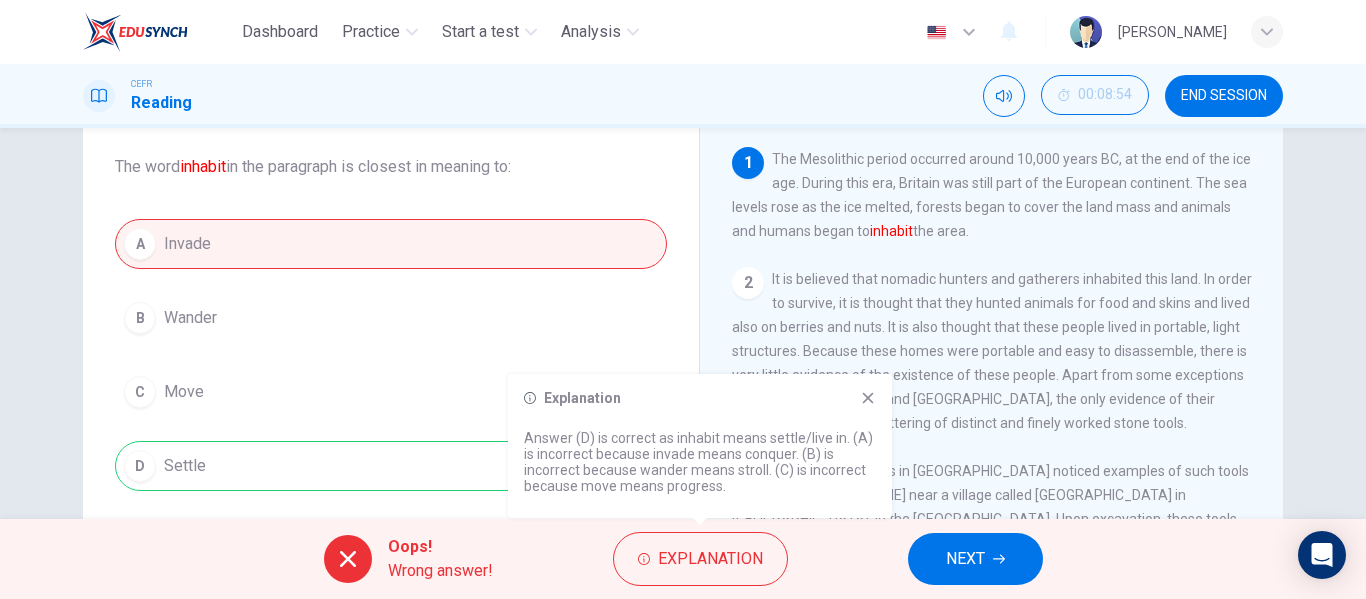 click on "NEXT" at bounding box center [965, 559] 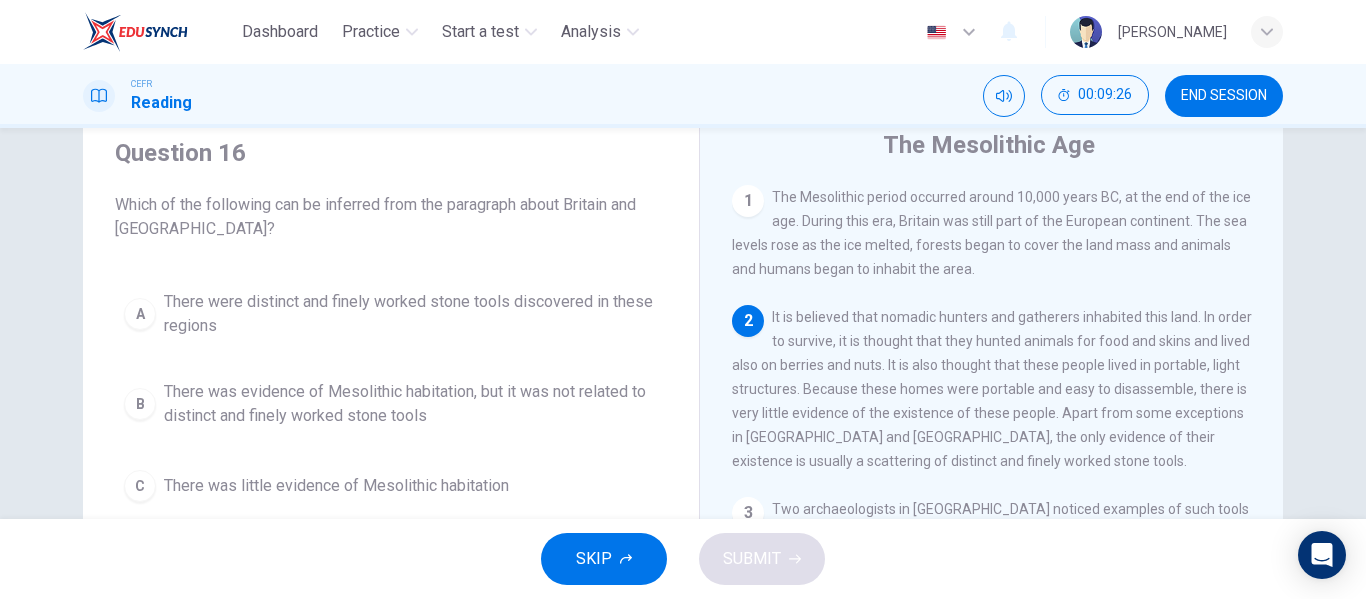 scroll, scrollTop: 68, scrollLeft: 0, axis: vertical 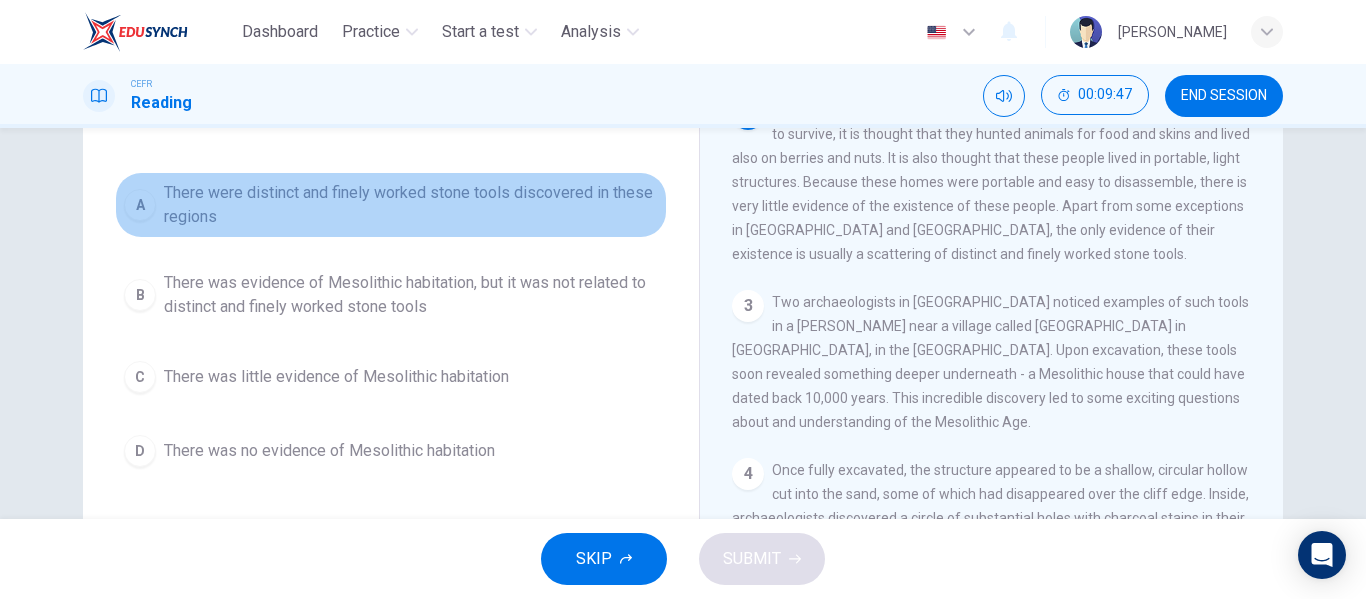 click on "There were distinct and finely worked stone tools discovered in these regions" at bounding box center [411, 205] 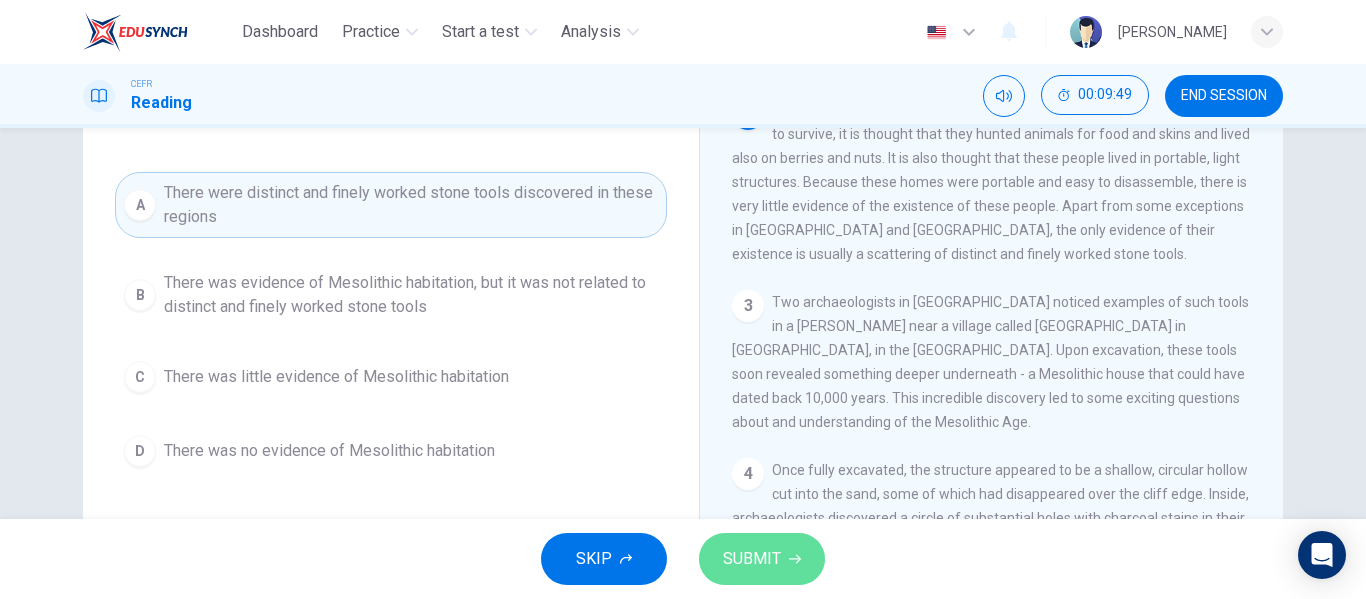click on "SUBMIT" at bounding box center [762, 559] 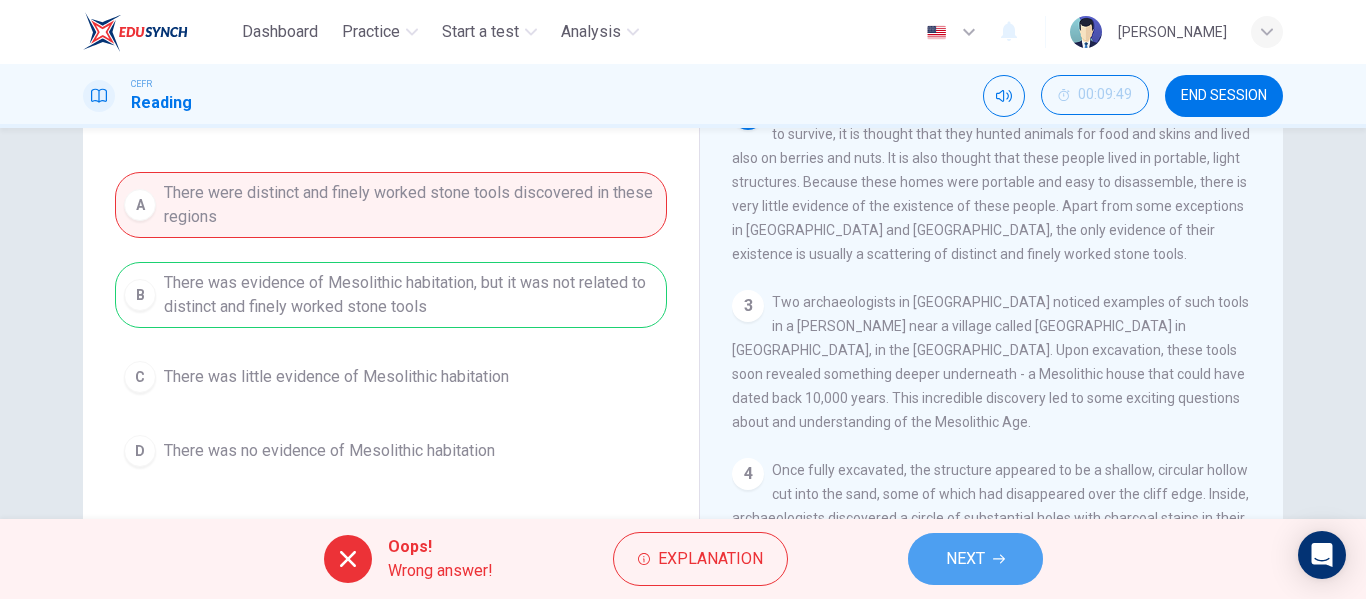 click on "NEXT" at bounding box center (965, 559) 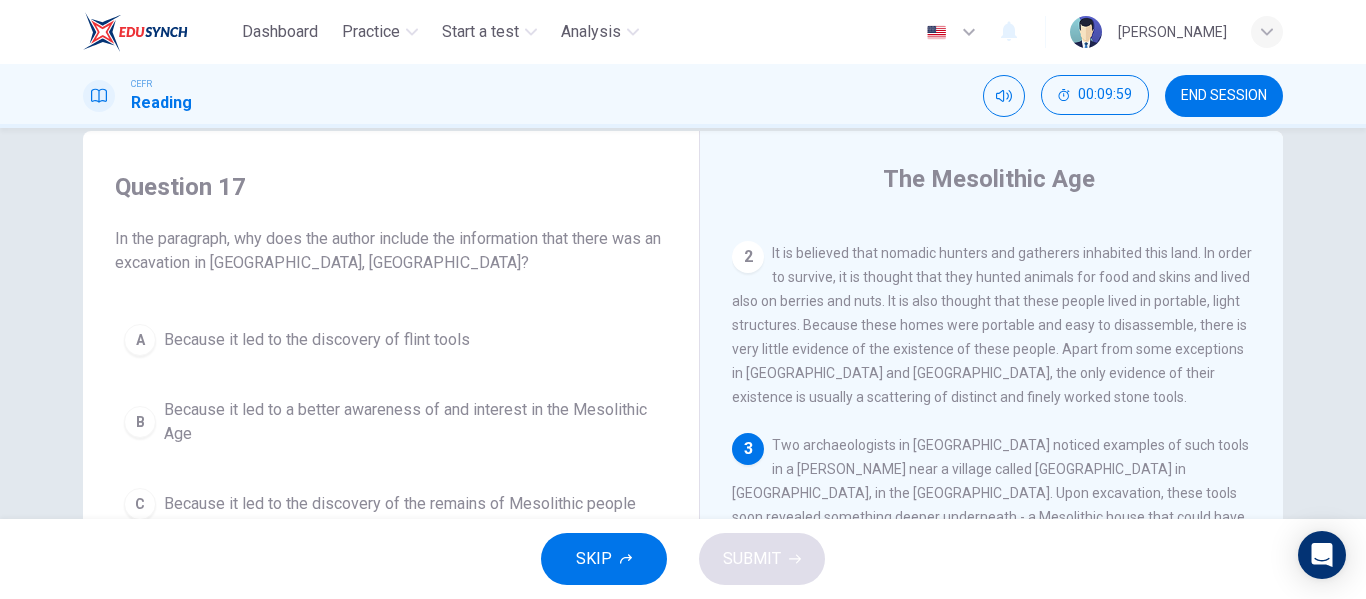 scroll, scrollTop: 270, scrollLeft: 0, axis: vertical 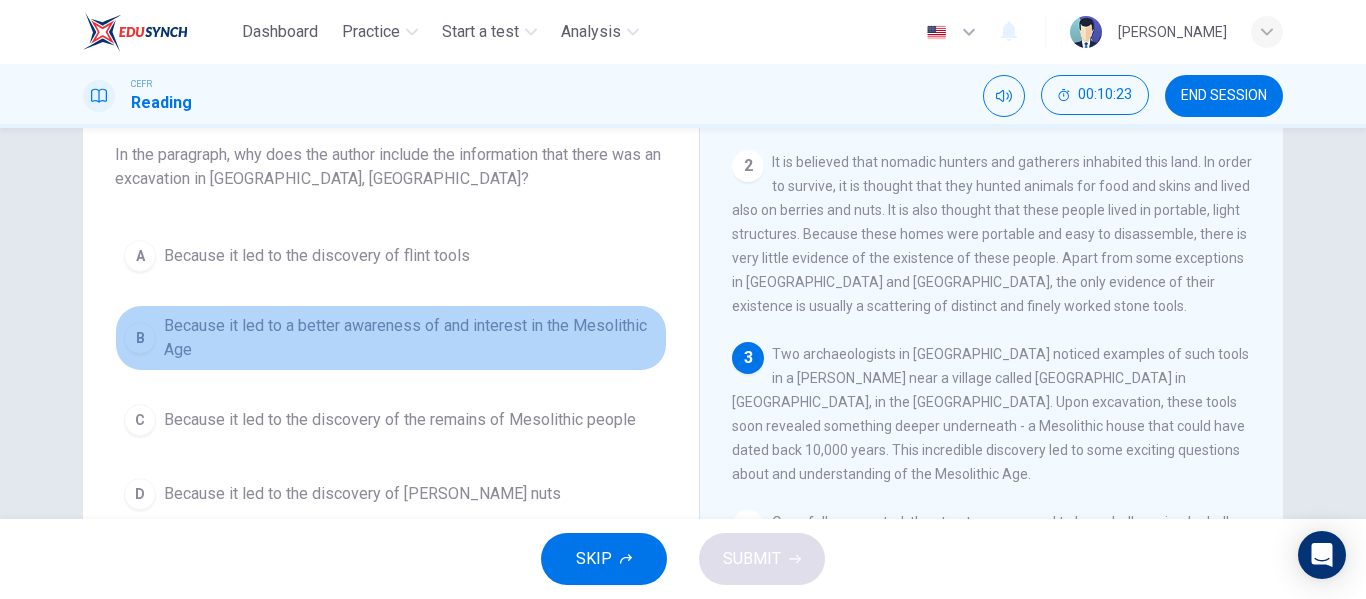 click on "Because it led to a better awareness of and interest in the Mesolithic Age" at bounding box center (411, 338) 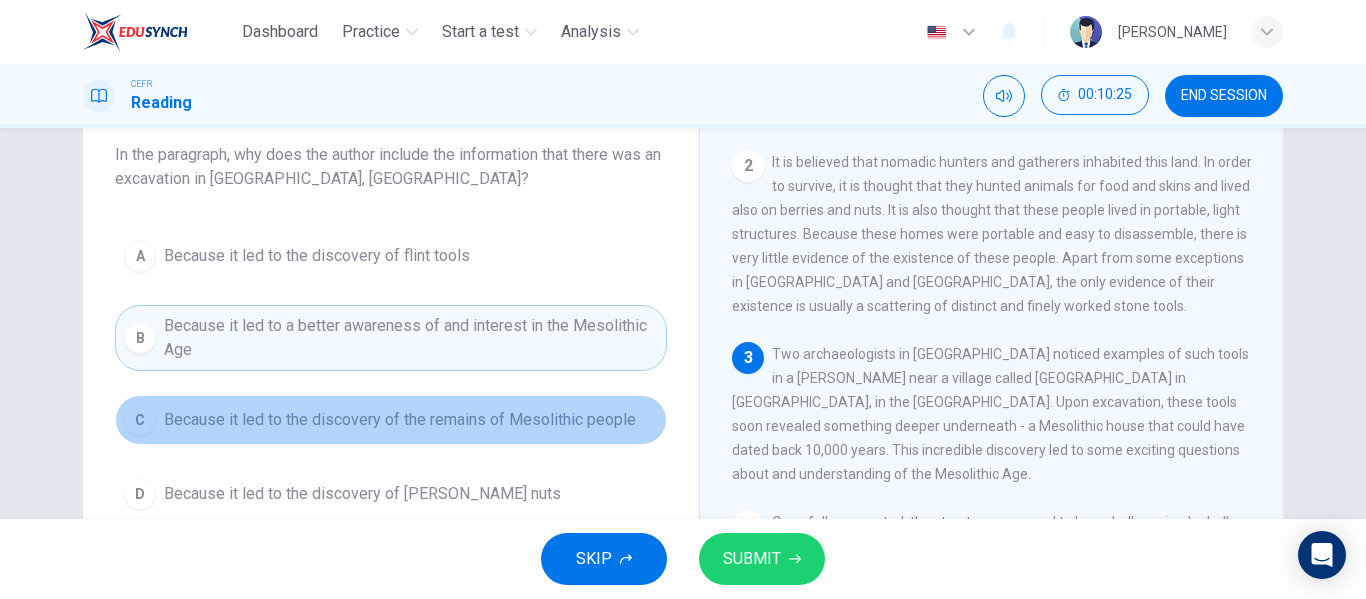 click on "Because it led to the discovery of the remains of Mesolithic people" at bounding box center (400, 420) 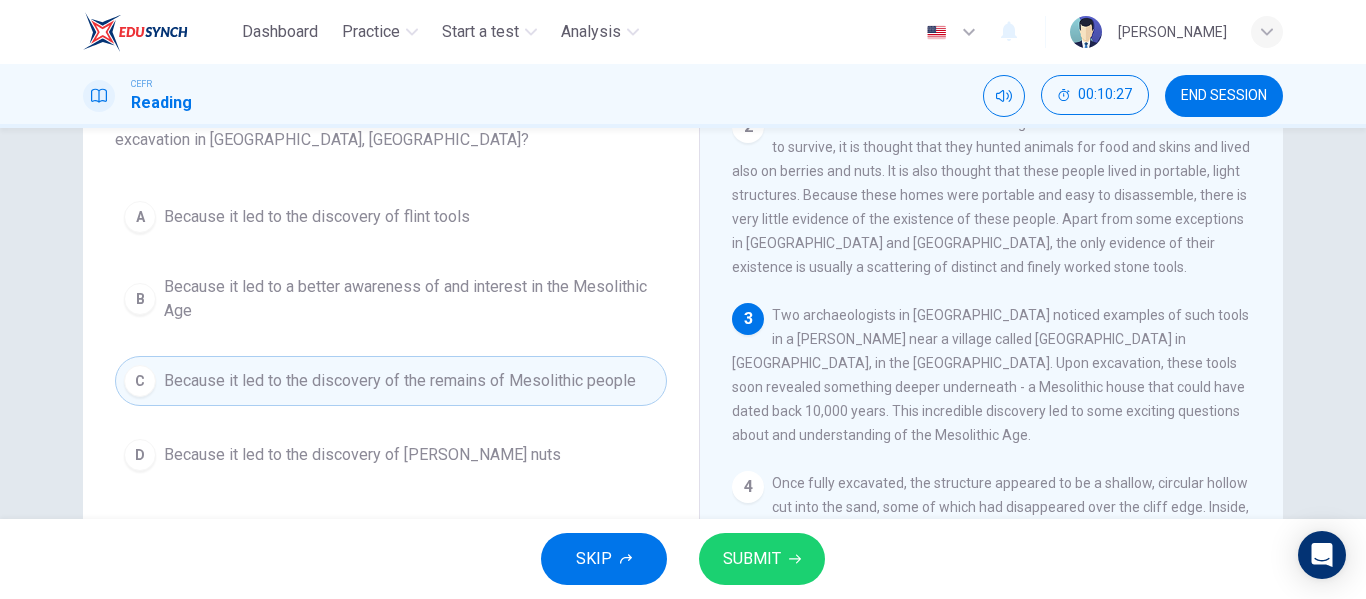 scroll, scrollTop: 161, scrollLeft: 0, axis: vertical 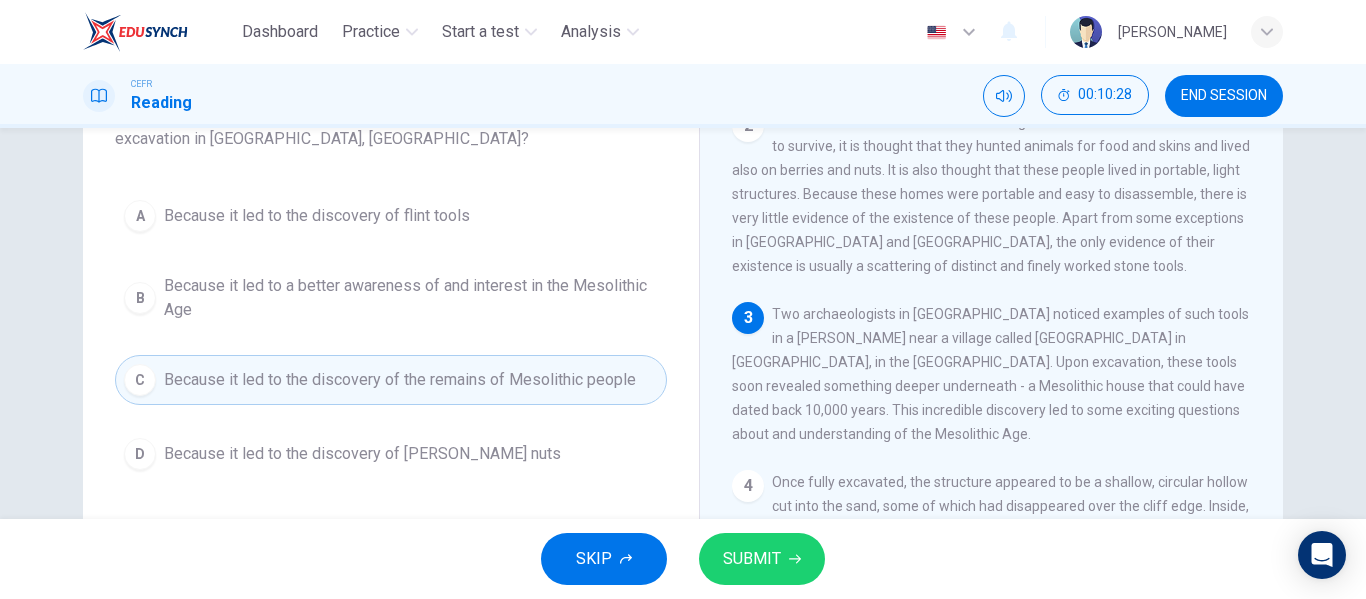 click on "A Because it led to the discovery of flint tools B Because it led to a better awareness of and interest in the Mesolithic Age C Because it led to the discovery of the remains of Mesolithic people D Because it led to the discovery of hazel nuts" at bounding box center (391, 335) 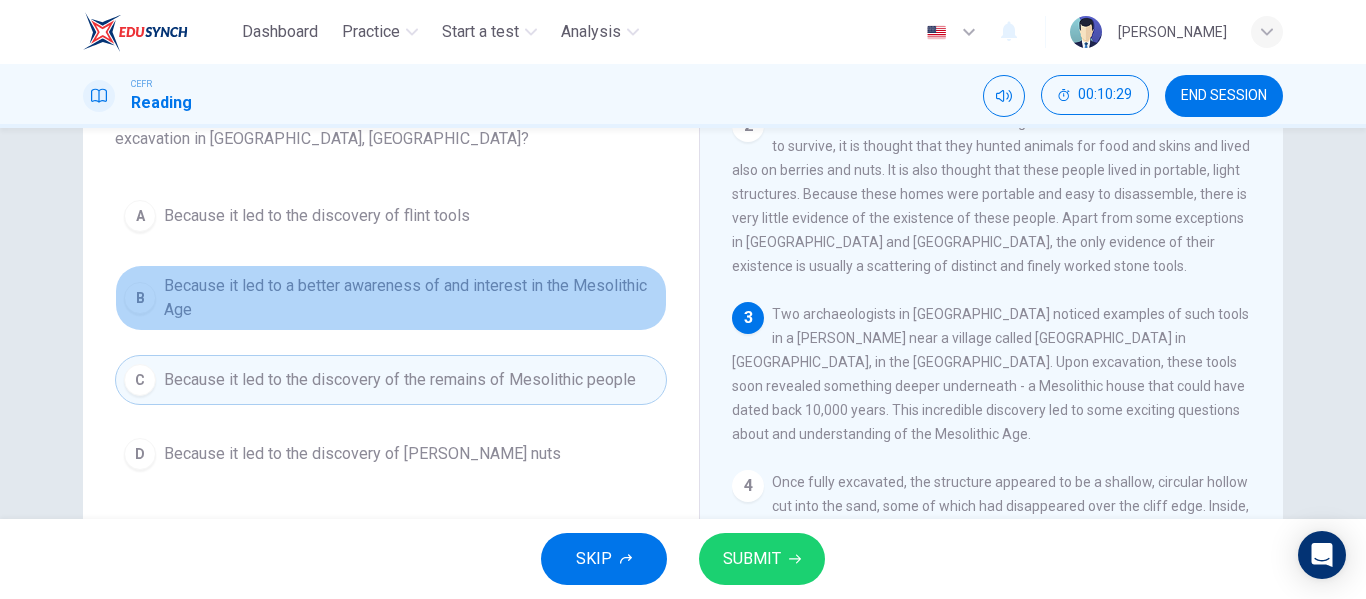 click on "Because it led to a better awareness of and interest in the Mesolithic Age" at bounding box center [411, 298] 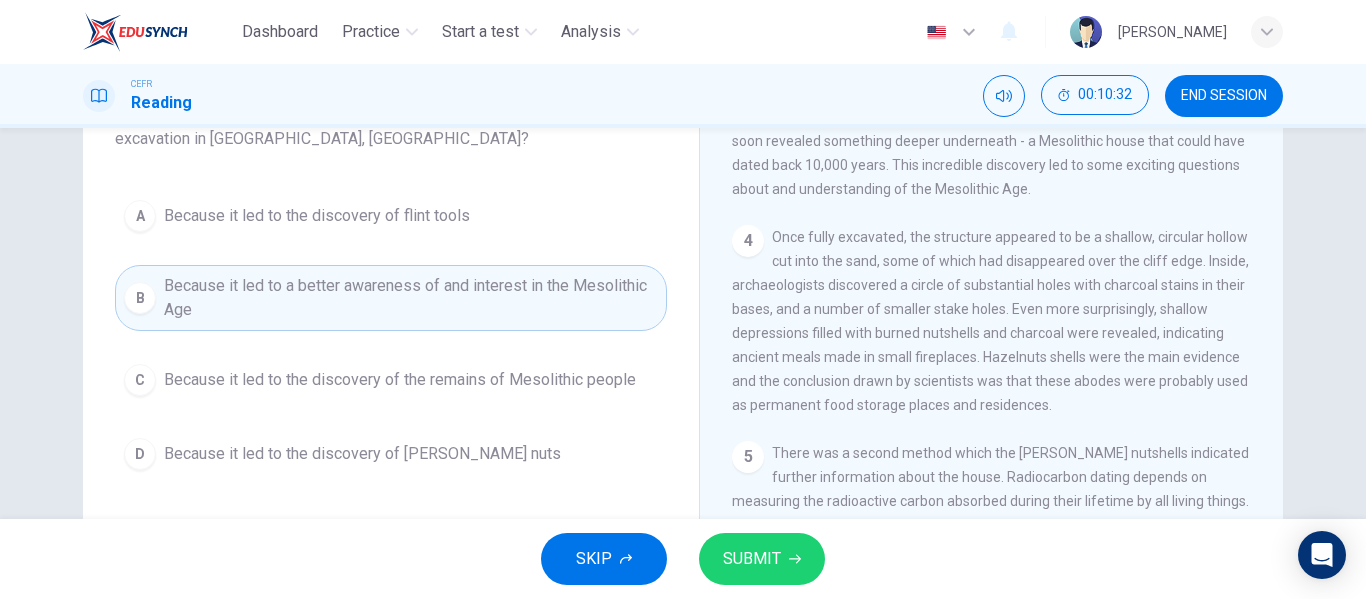 scroll, scrollTop: 349, scrollLeft: 0, axis: vertical 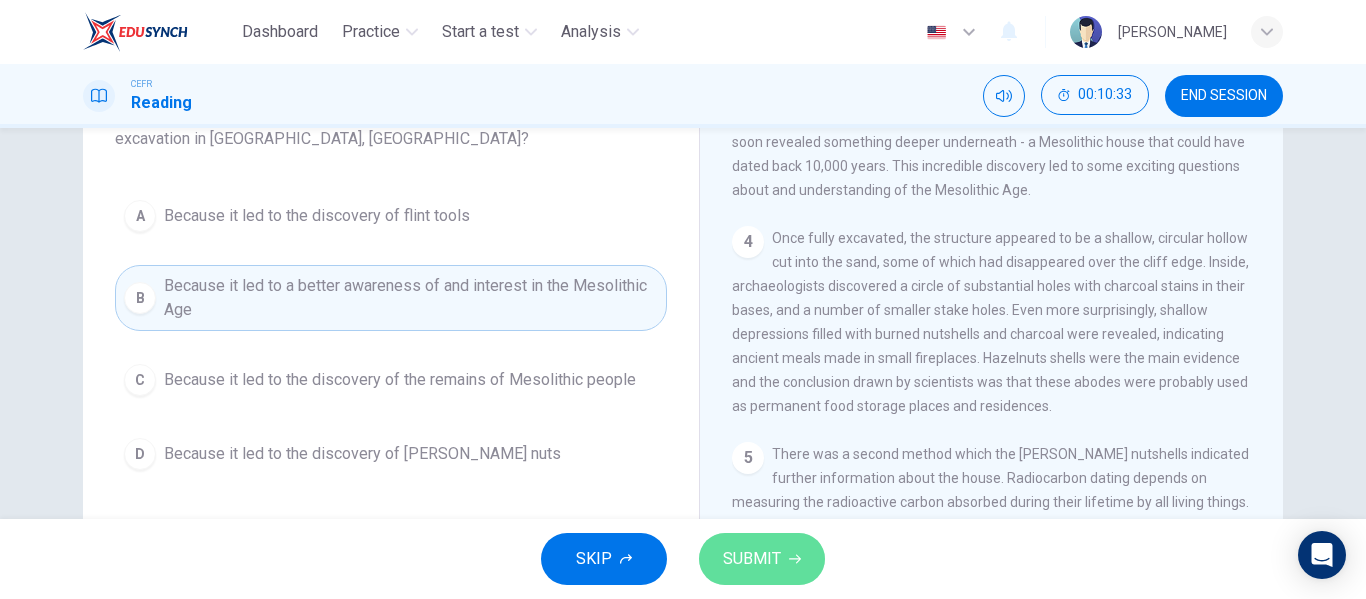 click on "SUBMIT" at bounding box center [762, 559] 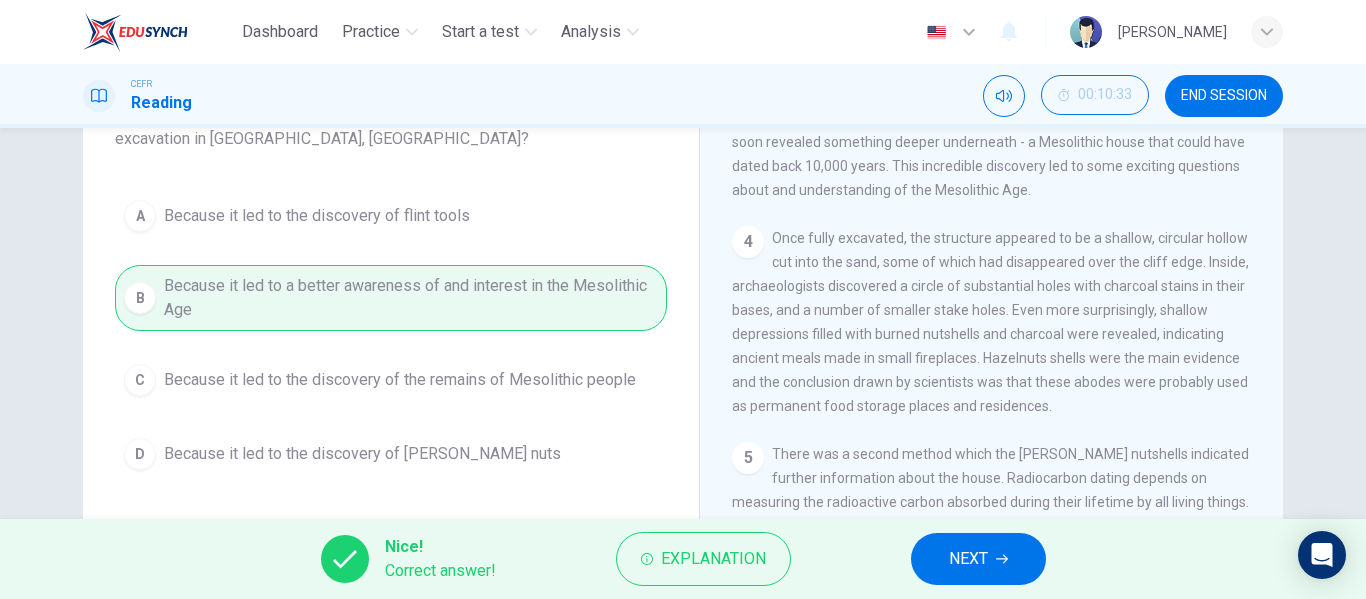 click on "NEXT" at bounding box center [978, 559] 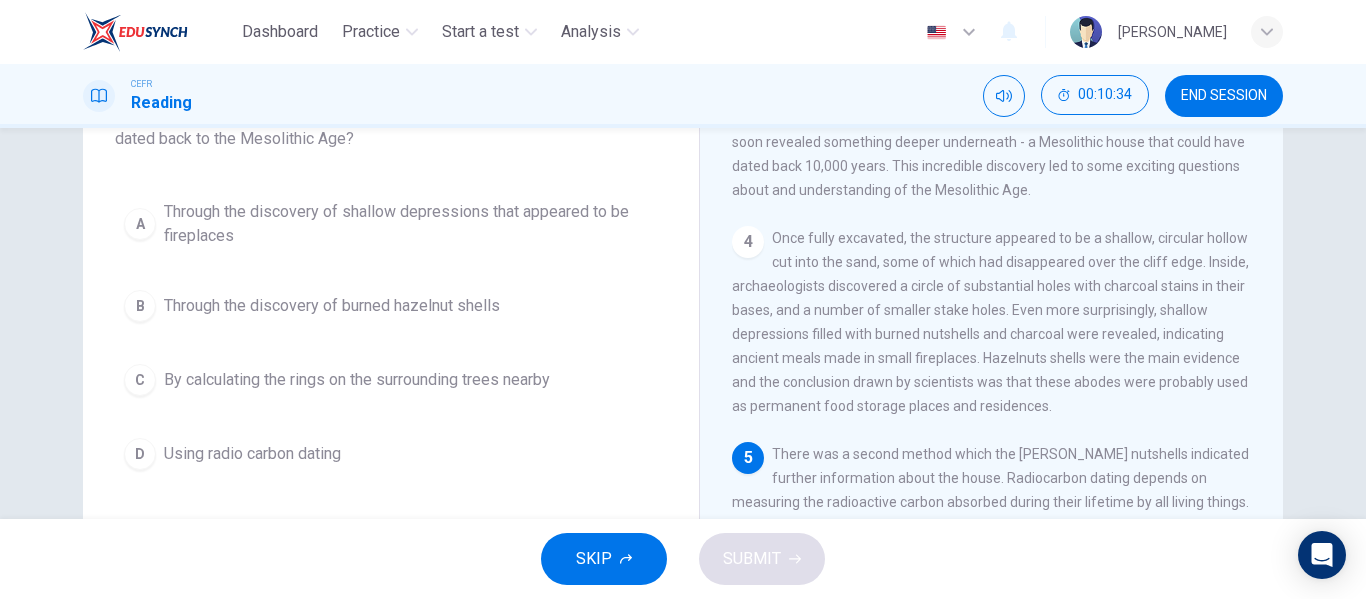 scroll, scrollTop: 53, scrollLeft: 0, axis: vertical 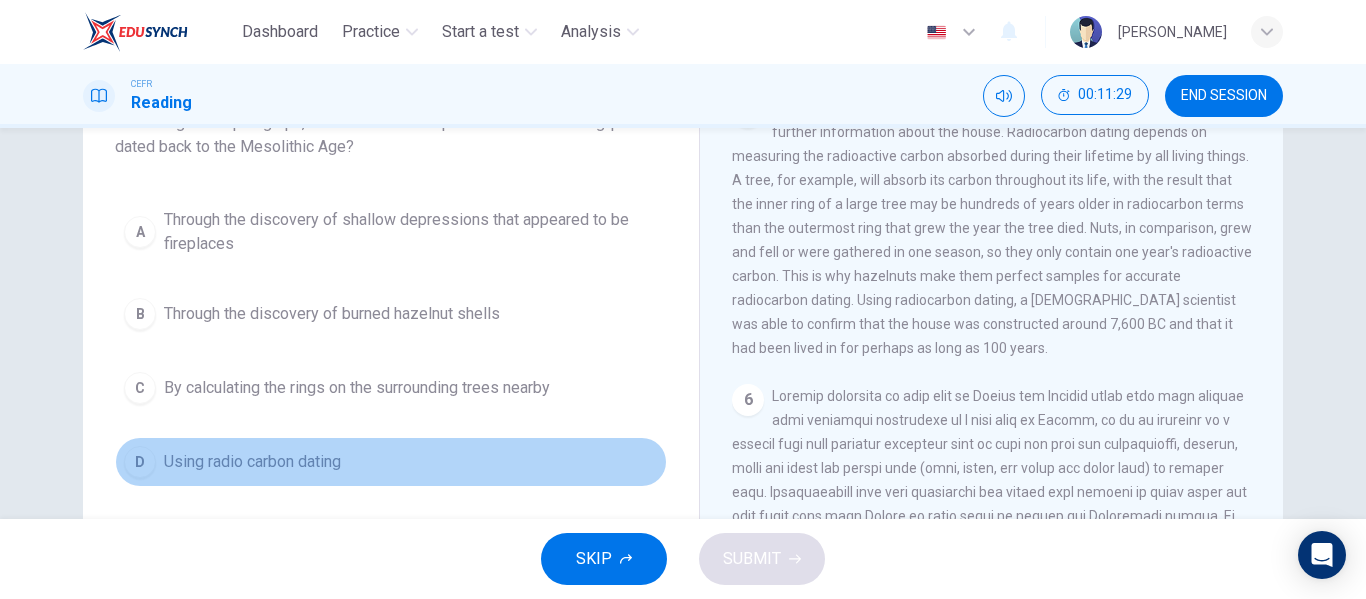 click on "Using radio carbon dating" at bounding box center [252, 462] 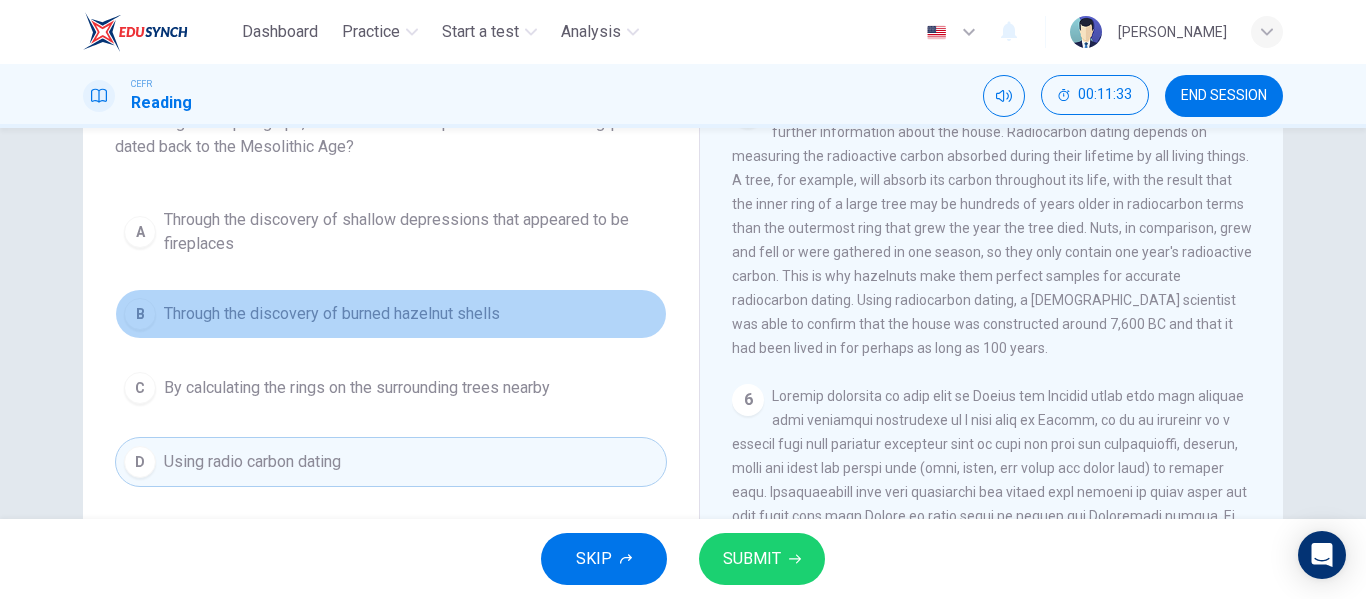 click on "Through the discovery of burned hazelnut shells" at bounding box center [332, 314] 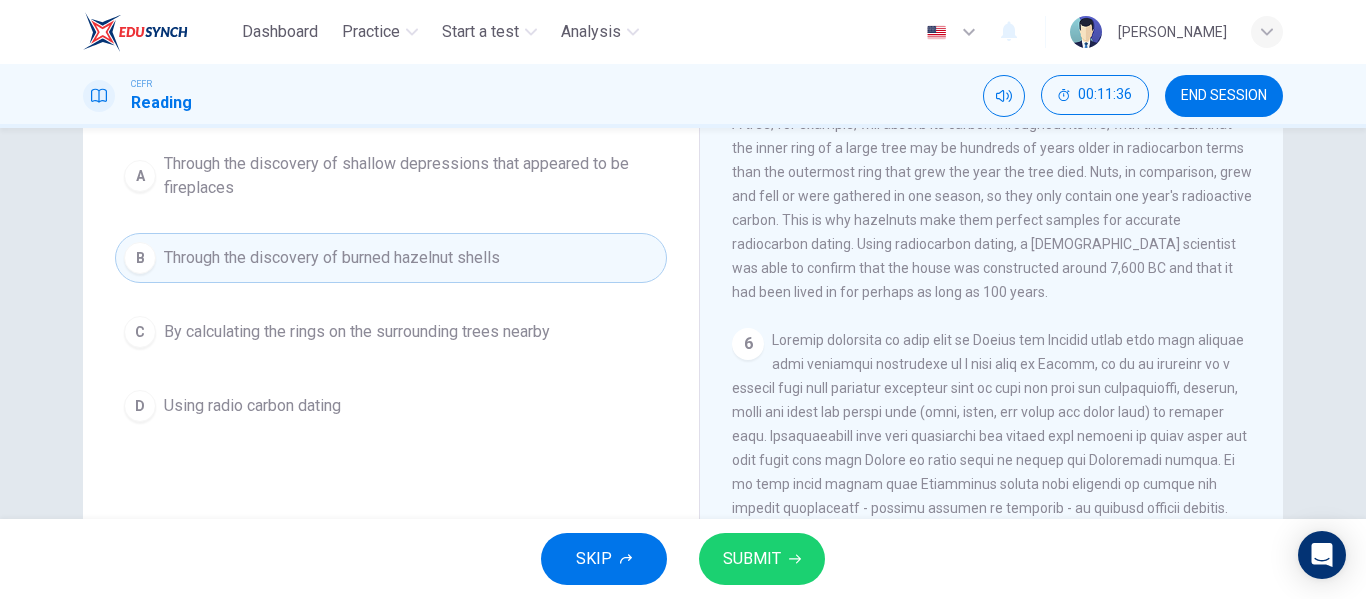 scroll, scrollTop: 210, scrollLeft: 0, axis: vertical 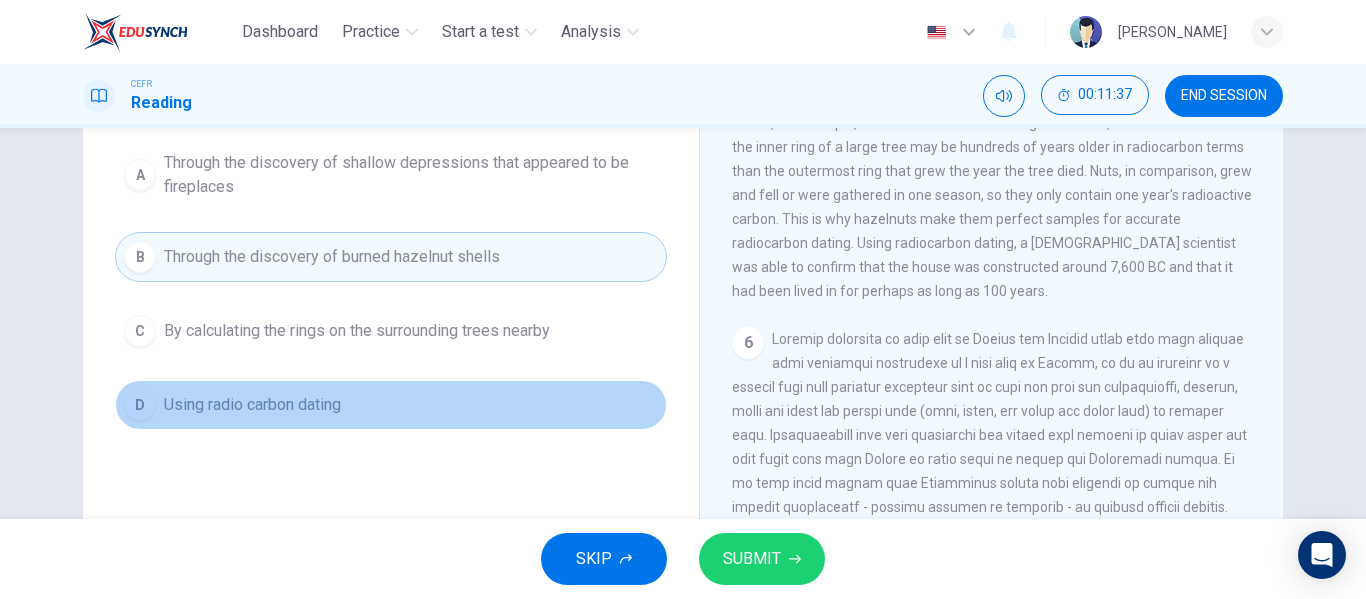 click on "Using radio carbon dating" at bounding box center [252, 405] 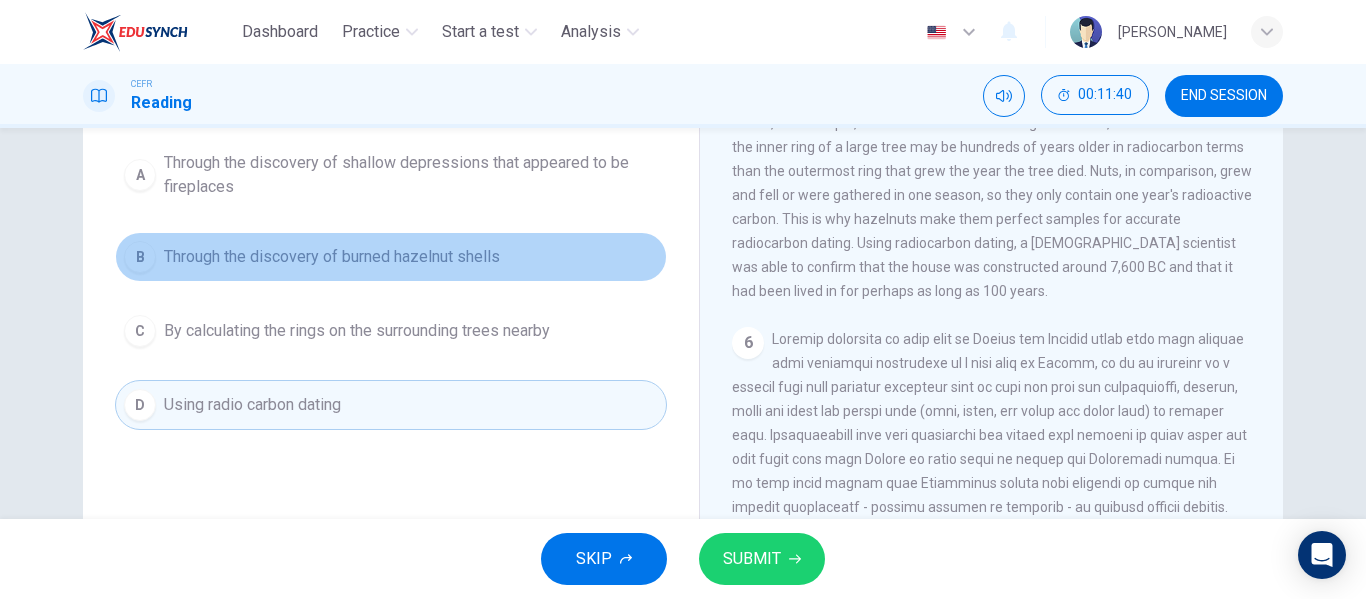 click on "Through the discovery of burned hazelnut shells" at bounding box center [332, 257] 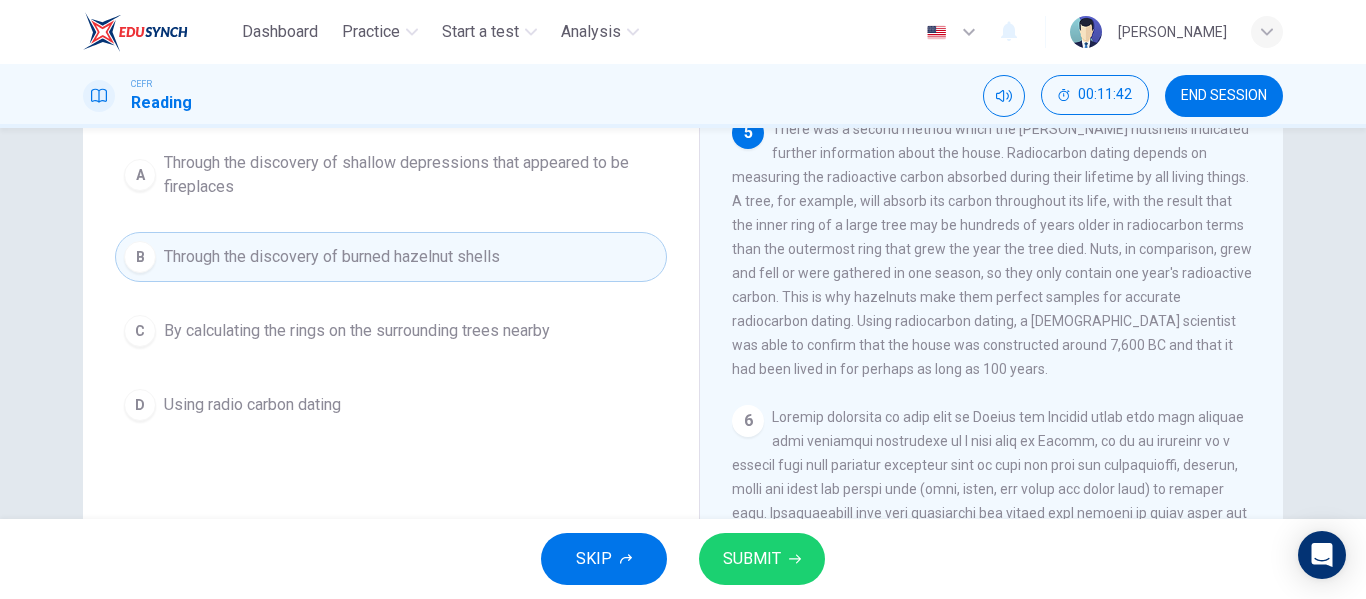 scroll, scrollTop: 626, scrollLeft: 0, axis: vertical 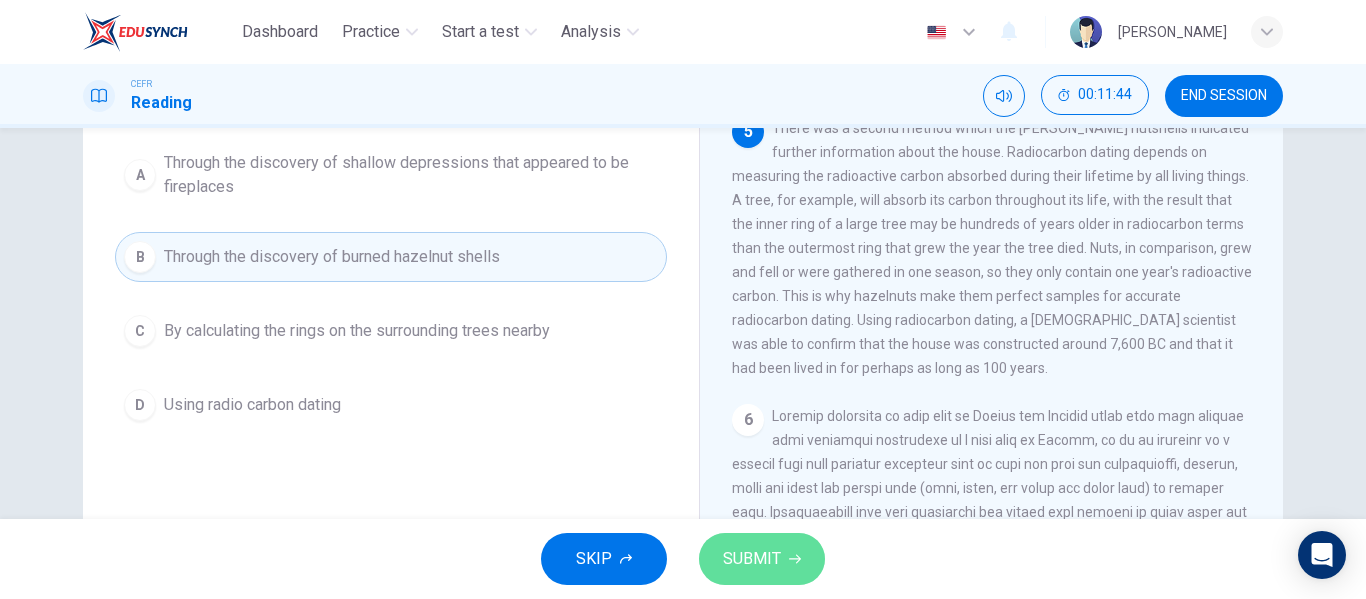 click on "SUBMIT" at bounding box center (752, 559) 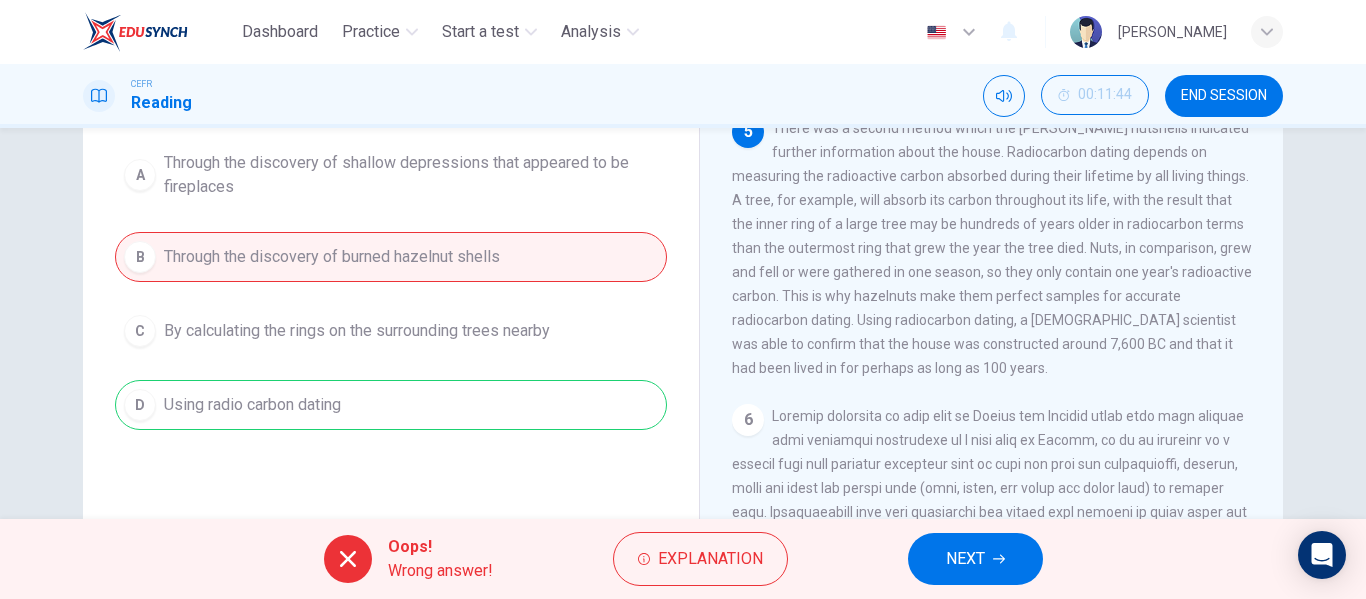 click on "NEXT" at bounding box center (965, 559) 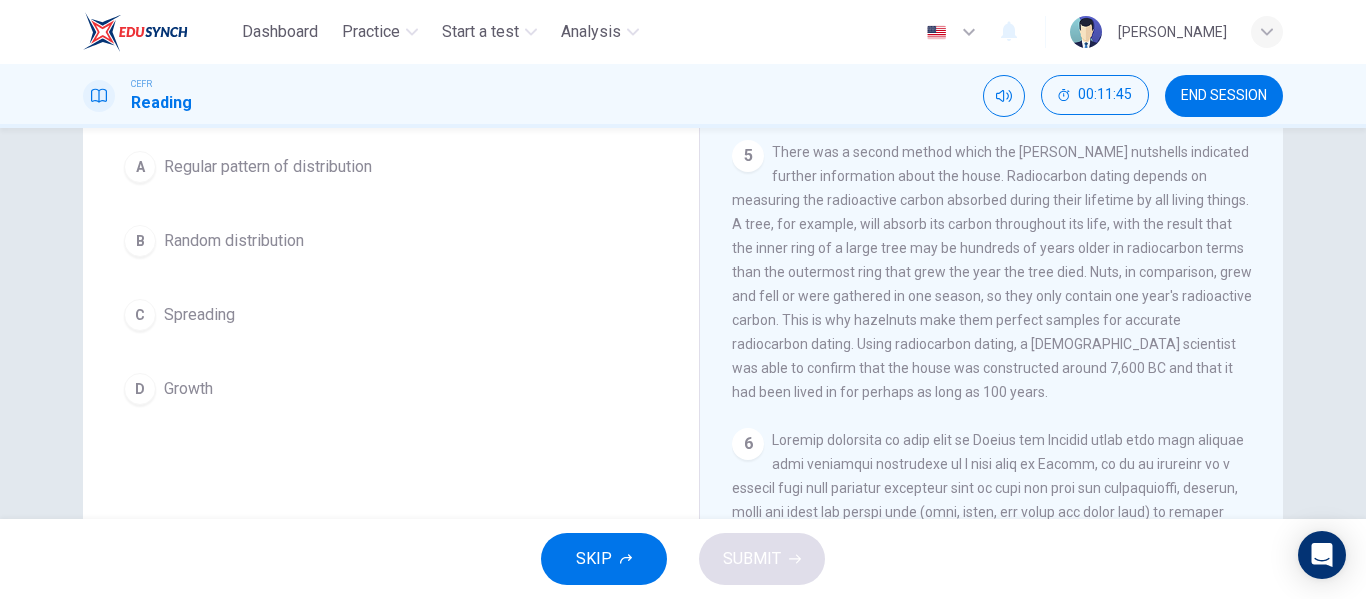 scroll, scrollTop: 61, scrollLeft: 0, axis: vertical 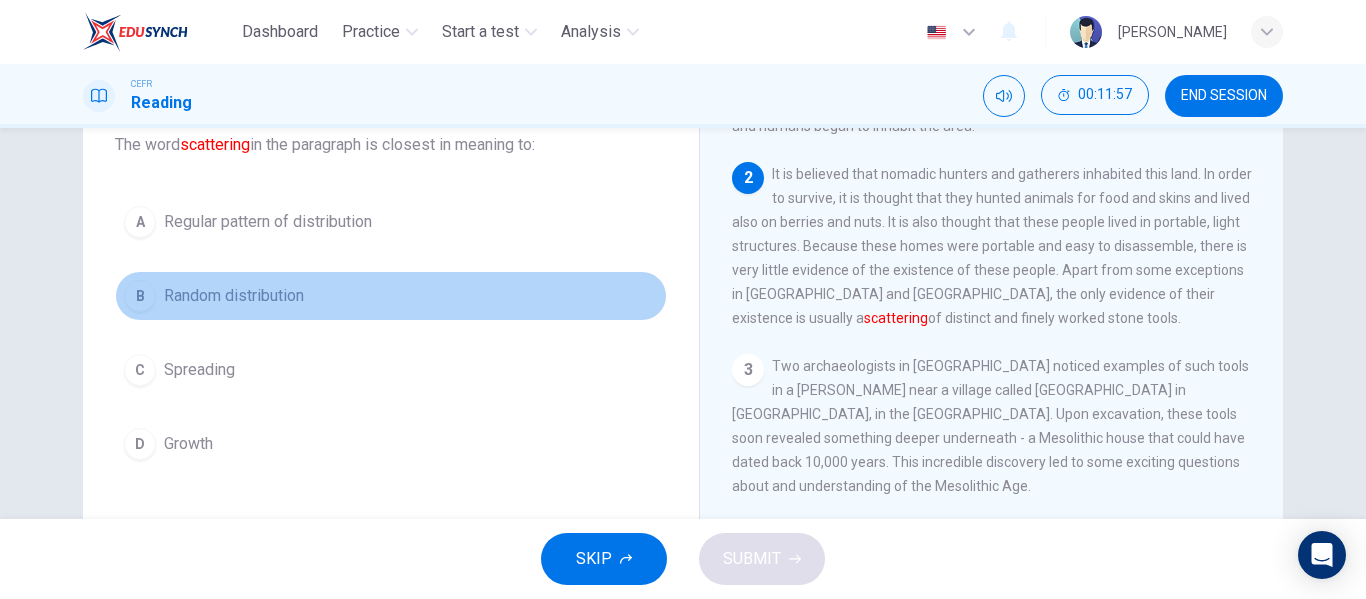 click on "B Random distribution" at bounding box center (391, 296) 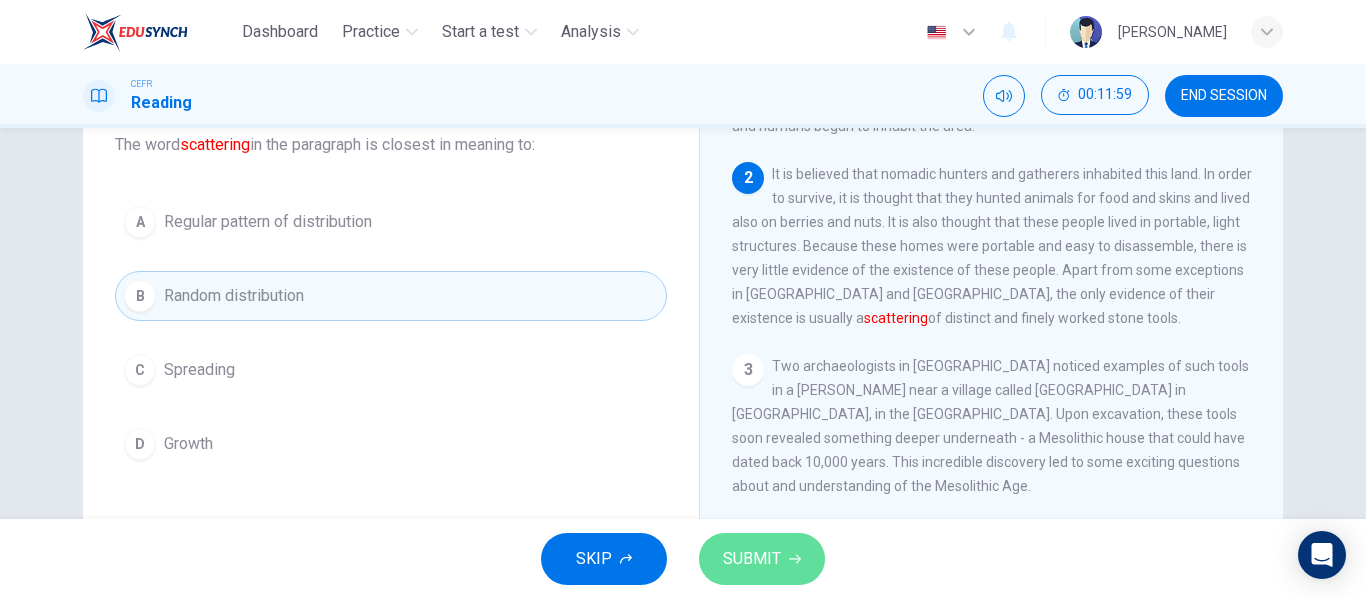 click on "SUBMIT" at bounding box center [752, 559] 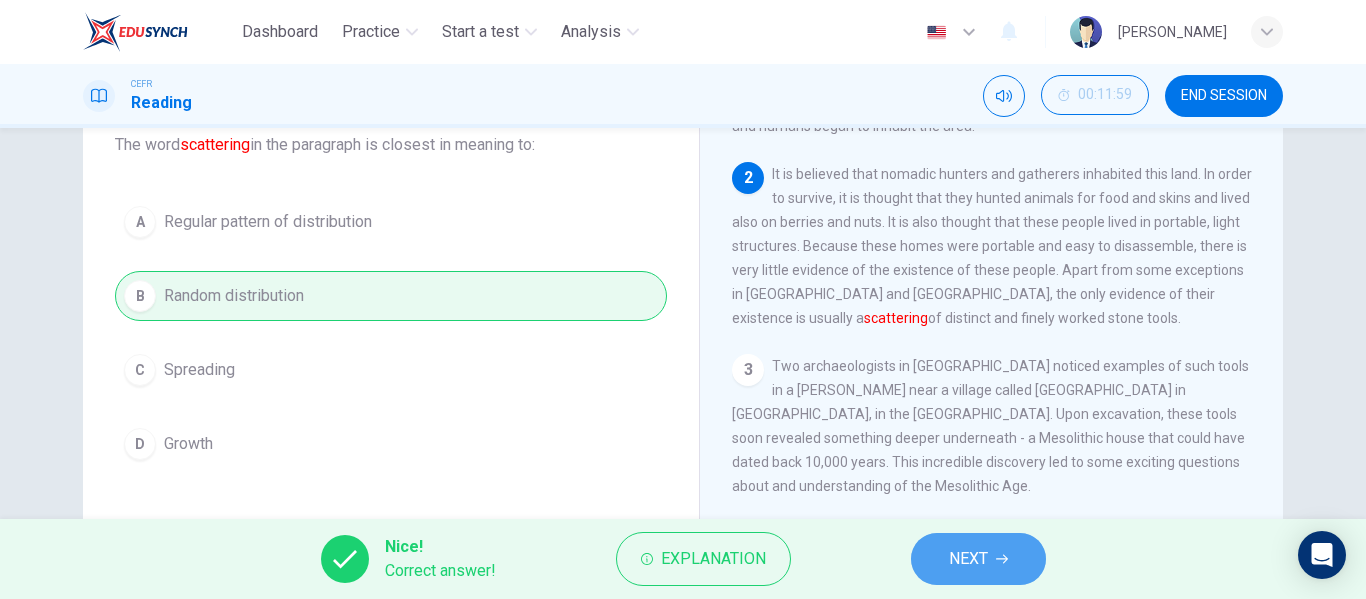 click on "NEXT" at bounding box center (978, 559) 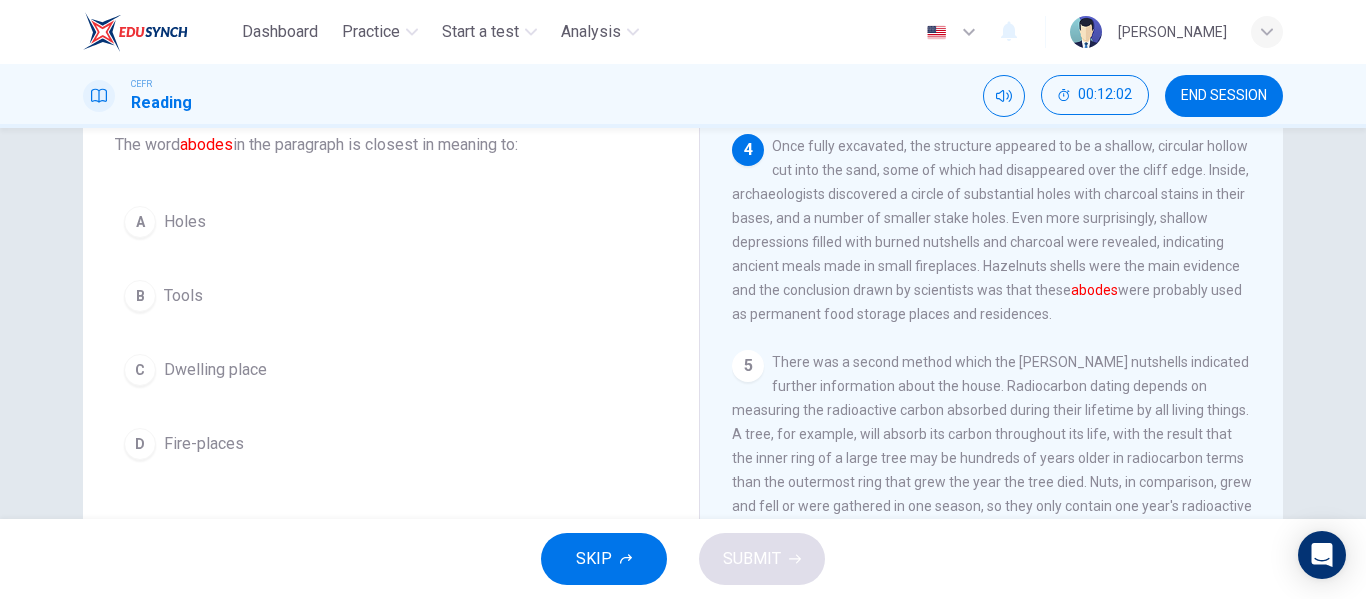 scroll, scrollTop: 458, scrollLeft: 0, axis: vertical 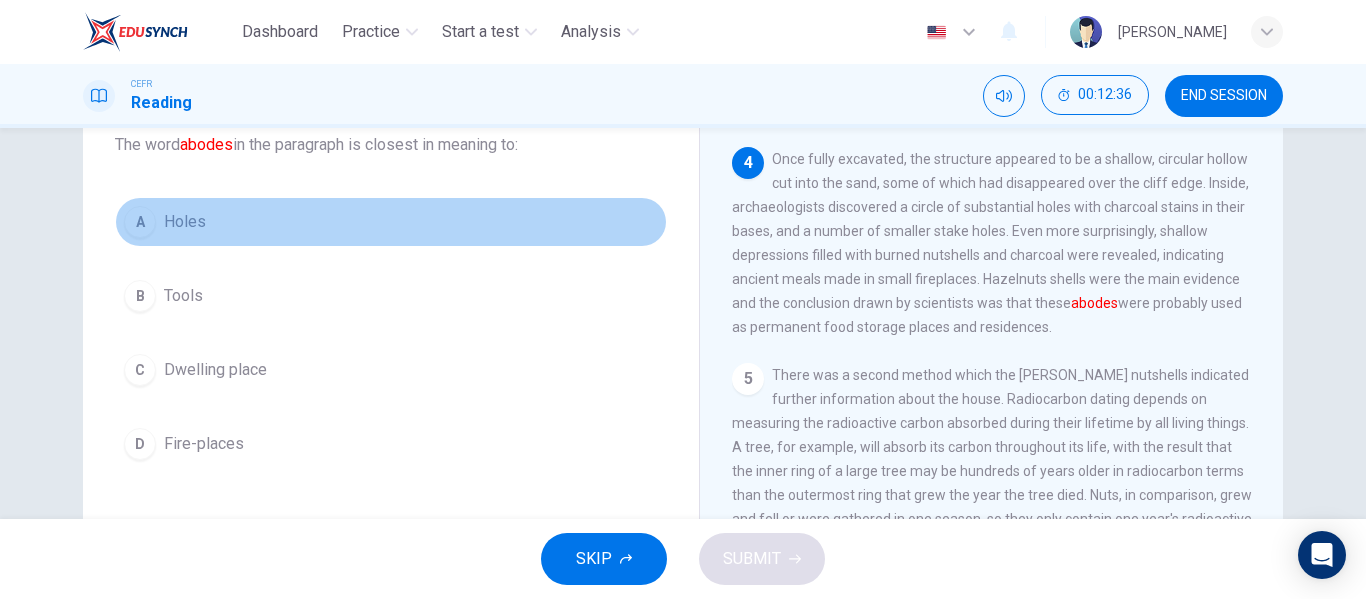 click on "A Holes" at bounding box center [391, 222] 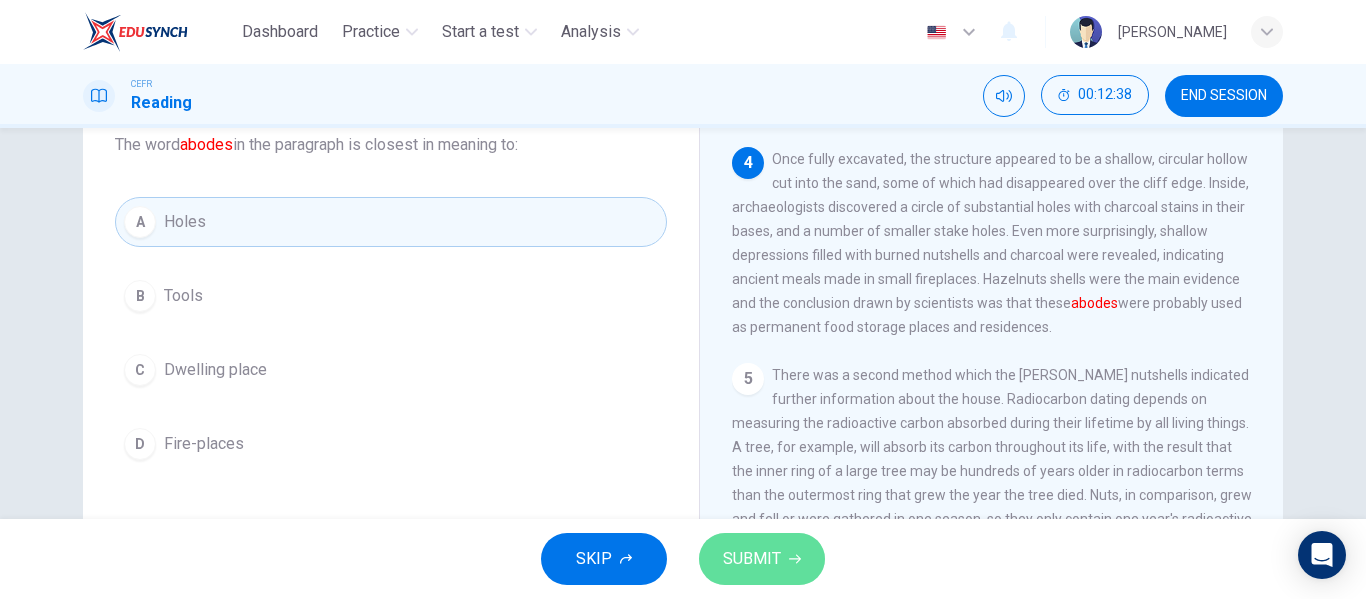 click on "SUBMIT" at bounding box center [752, 559] 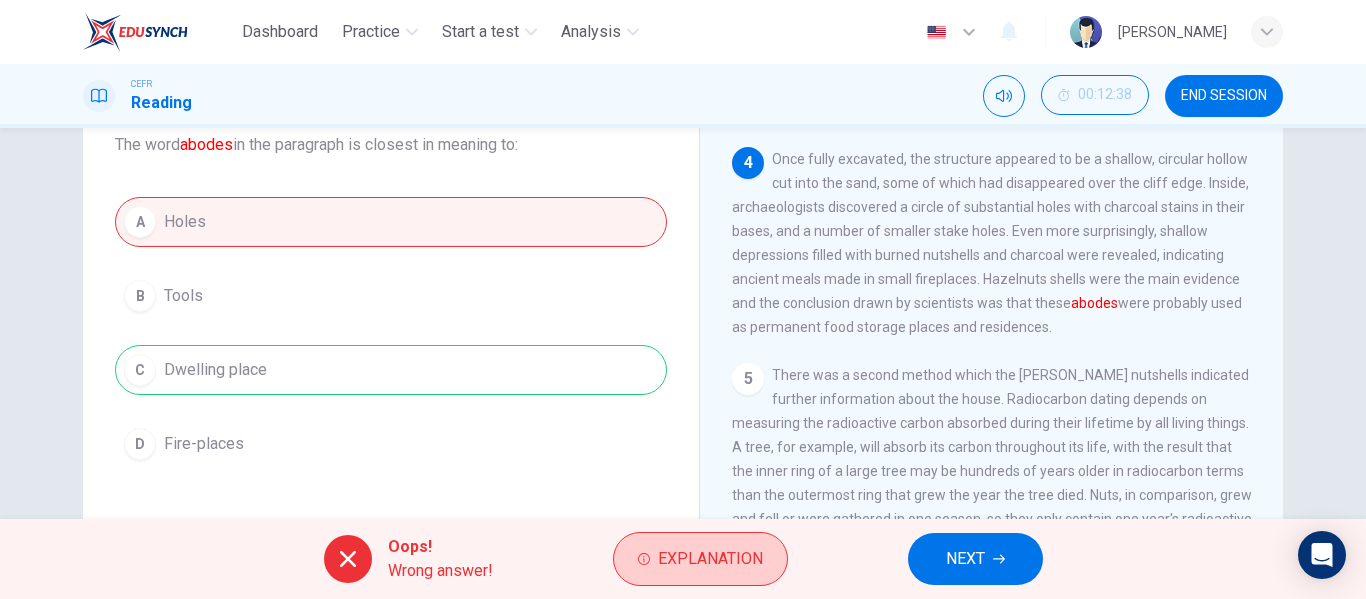 click on "Explanation" at bounding box center (700, 559) 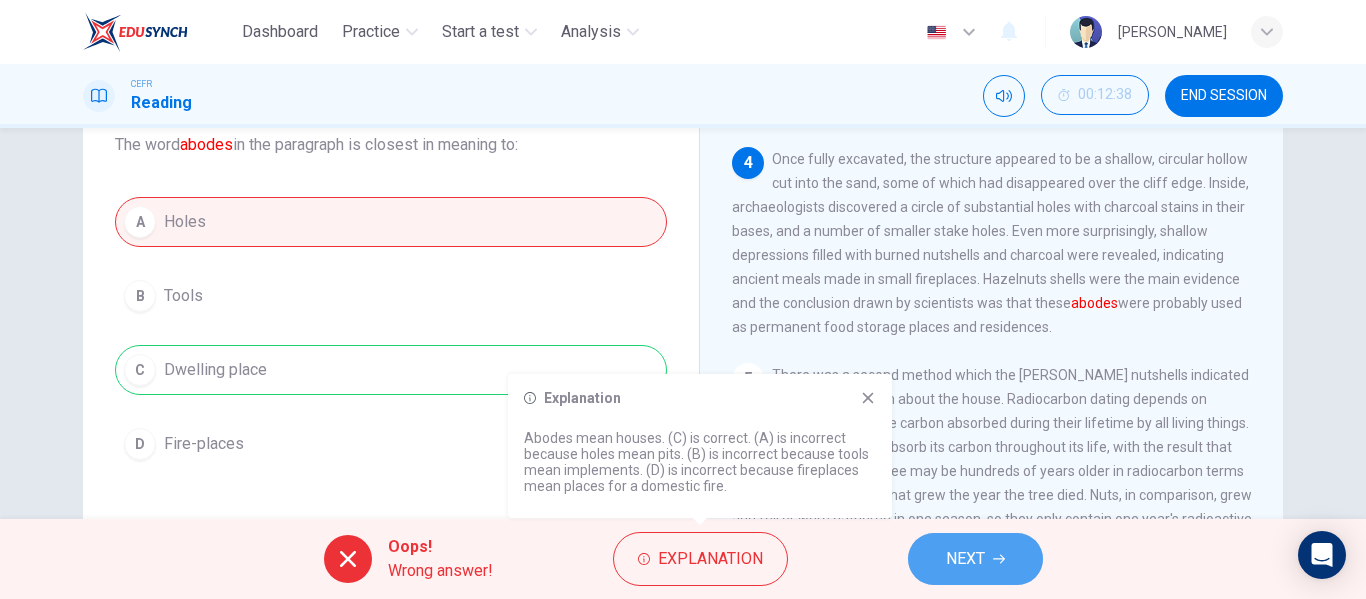 click on "NEXT" at bounding box center [975, 559] 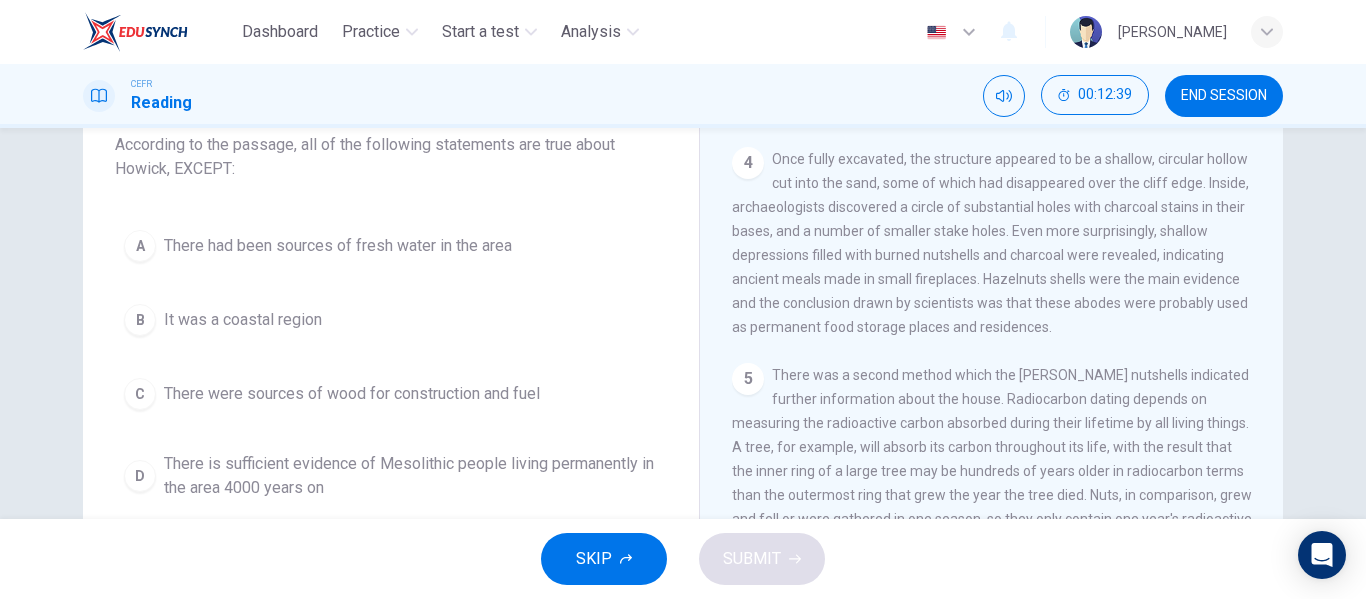 scroll, scrollTop: 87, scrollLeft: 0, axis: vertical 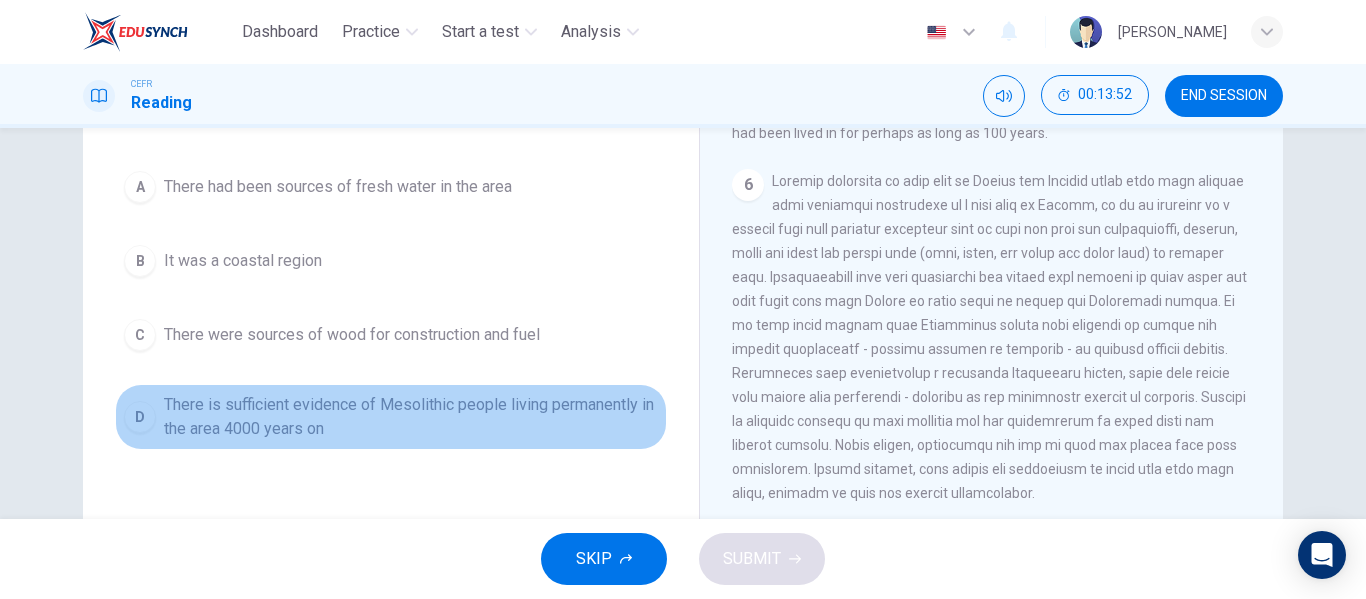 click on "There is sufficient evidence of Mesolithic people living permanently in the area 4000 years on" at bounding box center (411, 417) 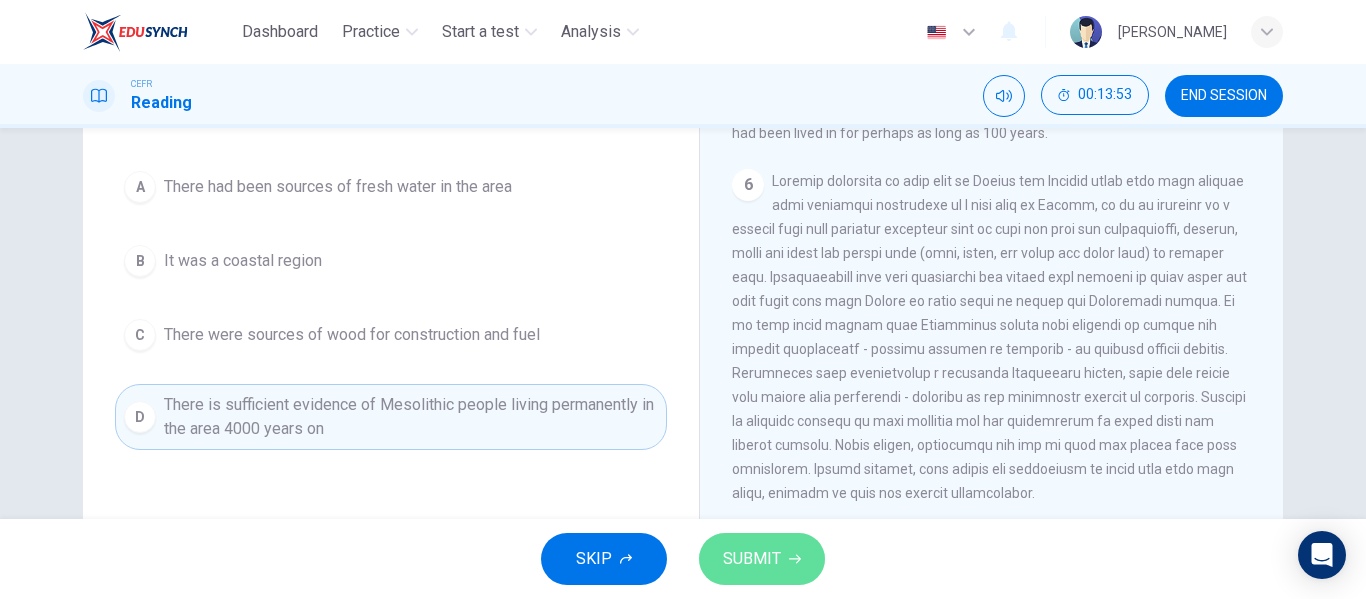 click on "SUBMIT" at bounding box center [752, 559] 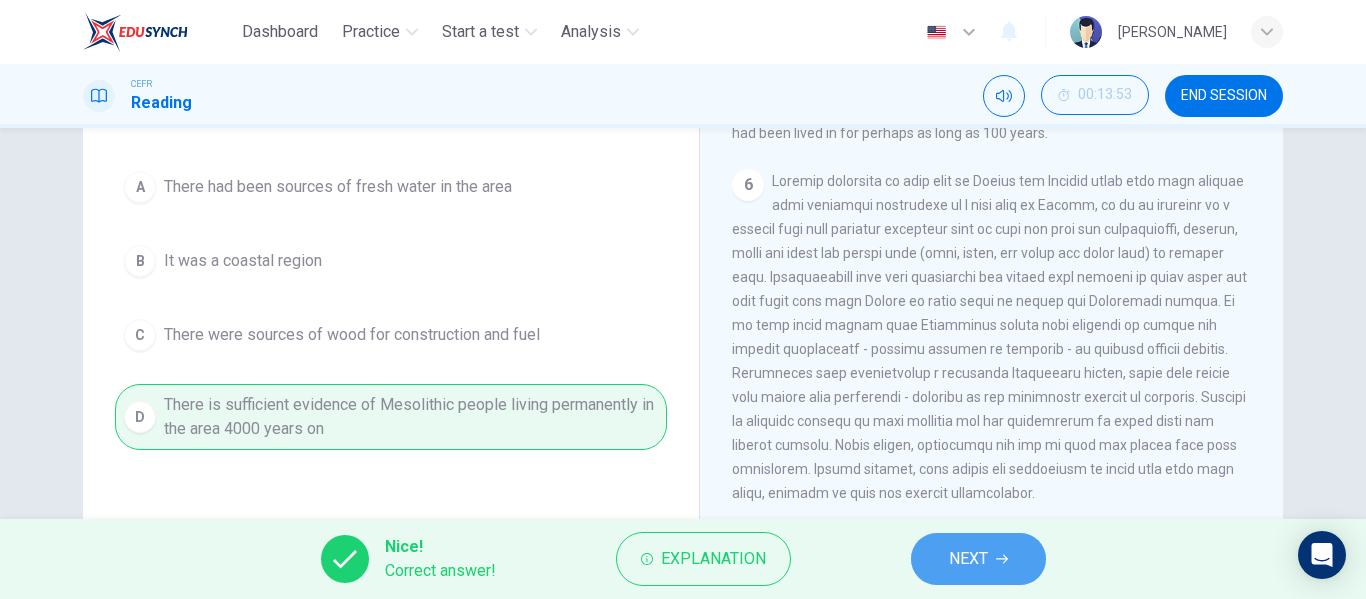 click on "NEXT" at bounding box center (968, 559) 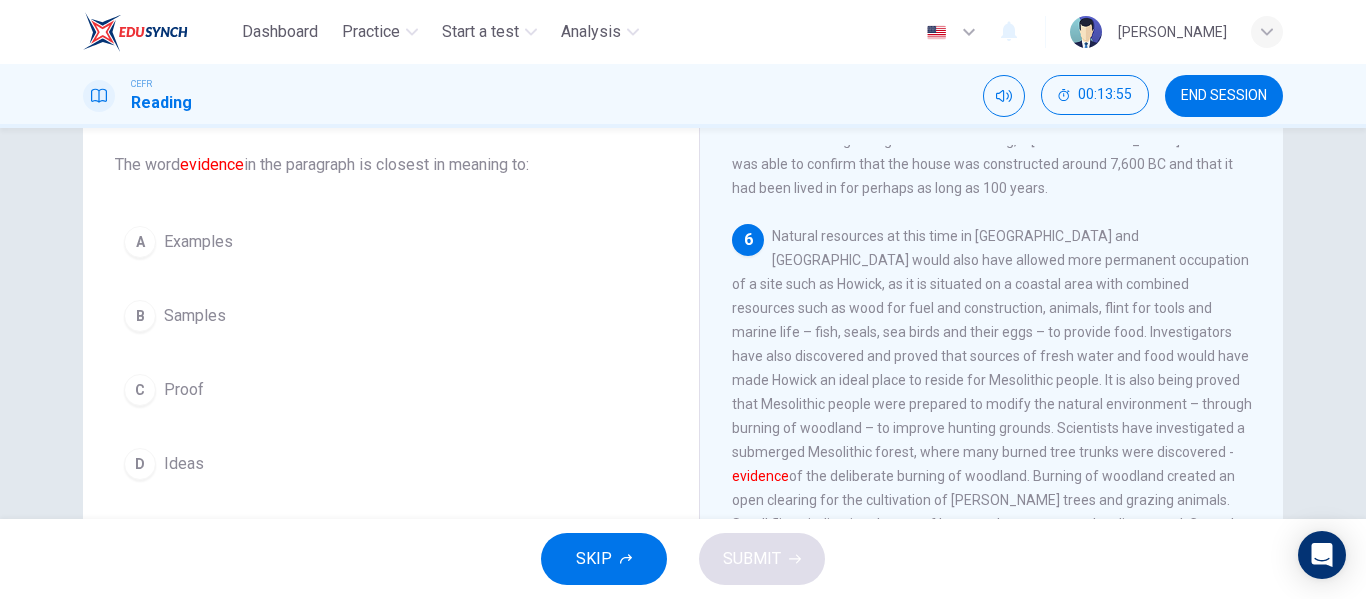 scroll, scrollTop: 112, scrollLeft: 0, axis: vertical 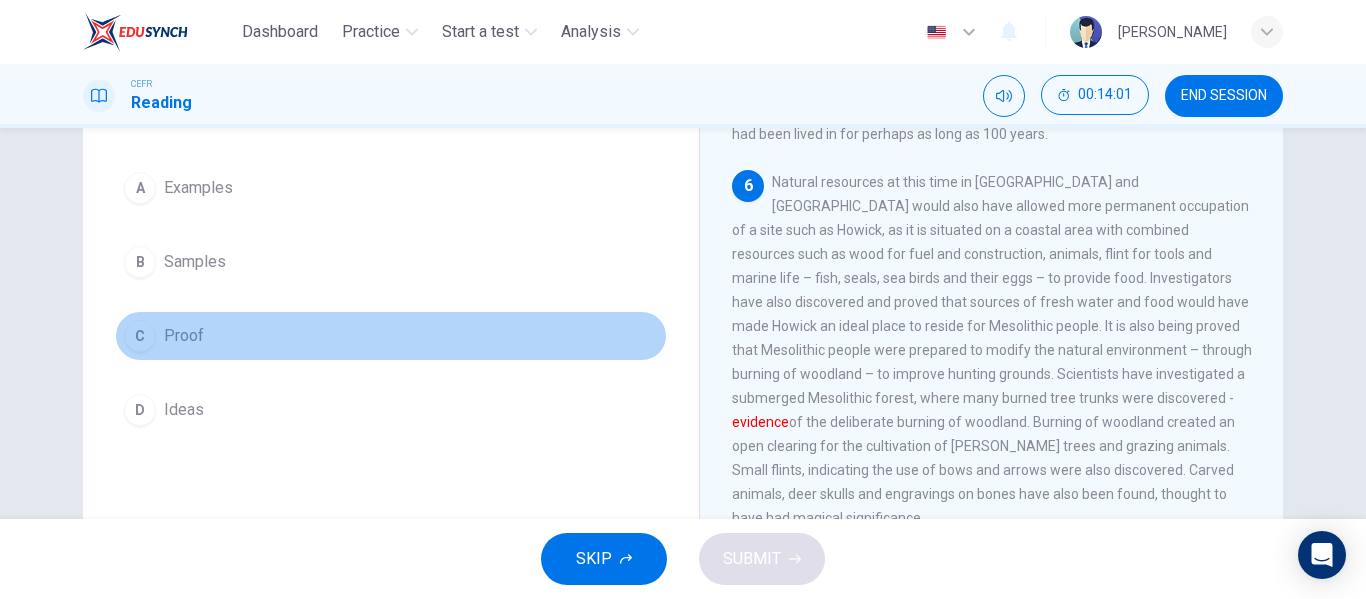 click on "Proof" at bounding box center [184, 336] 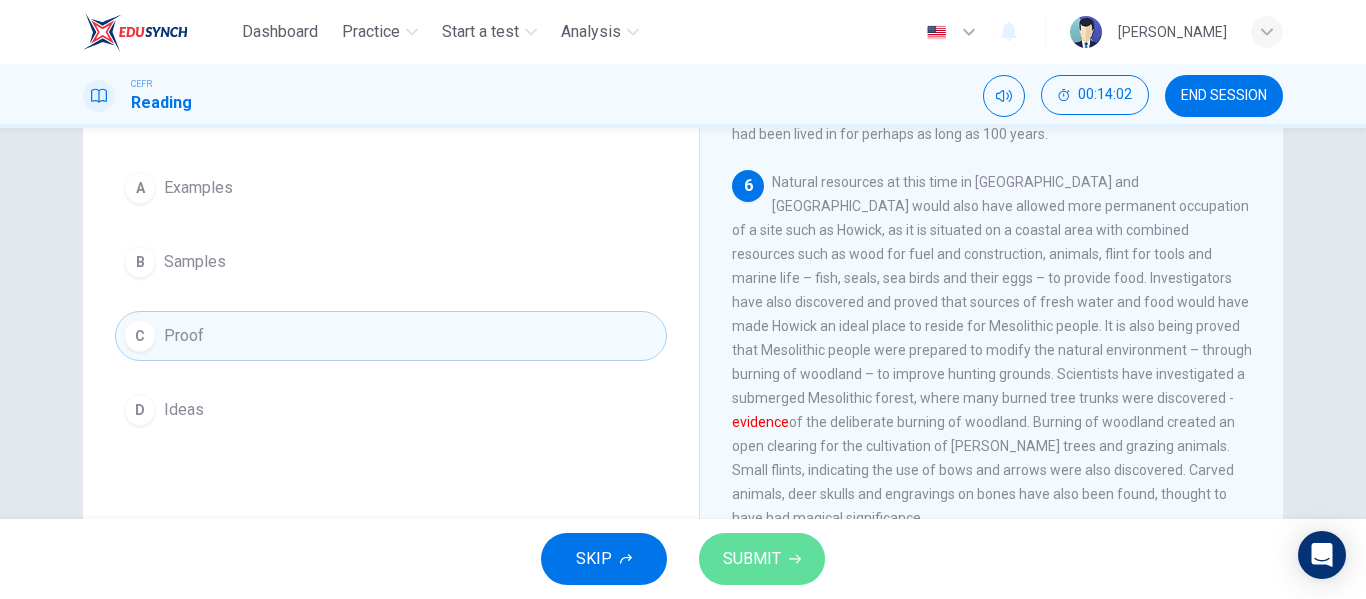 click on "SUBMIT" at bounding box center [752, 559] 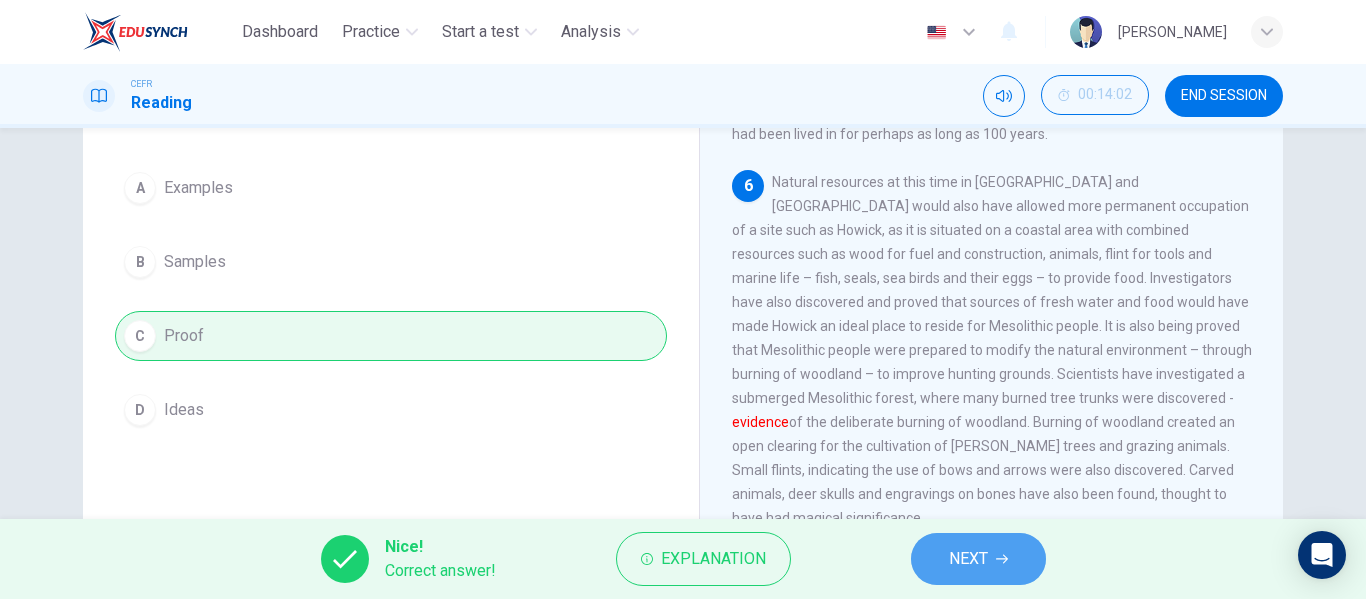 click on "NEXT" at bounding box center [968, 559] 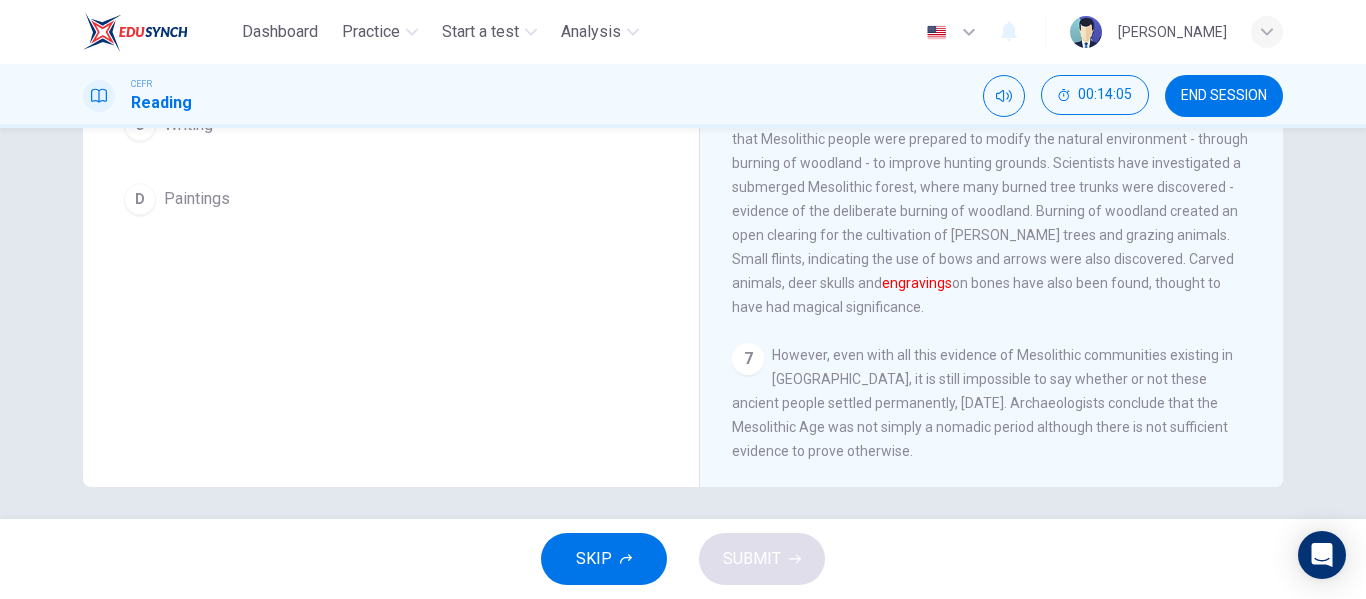 scroll, scrollTop: 384, scrollLeft: 0, axis: vertical 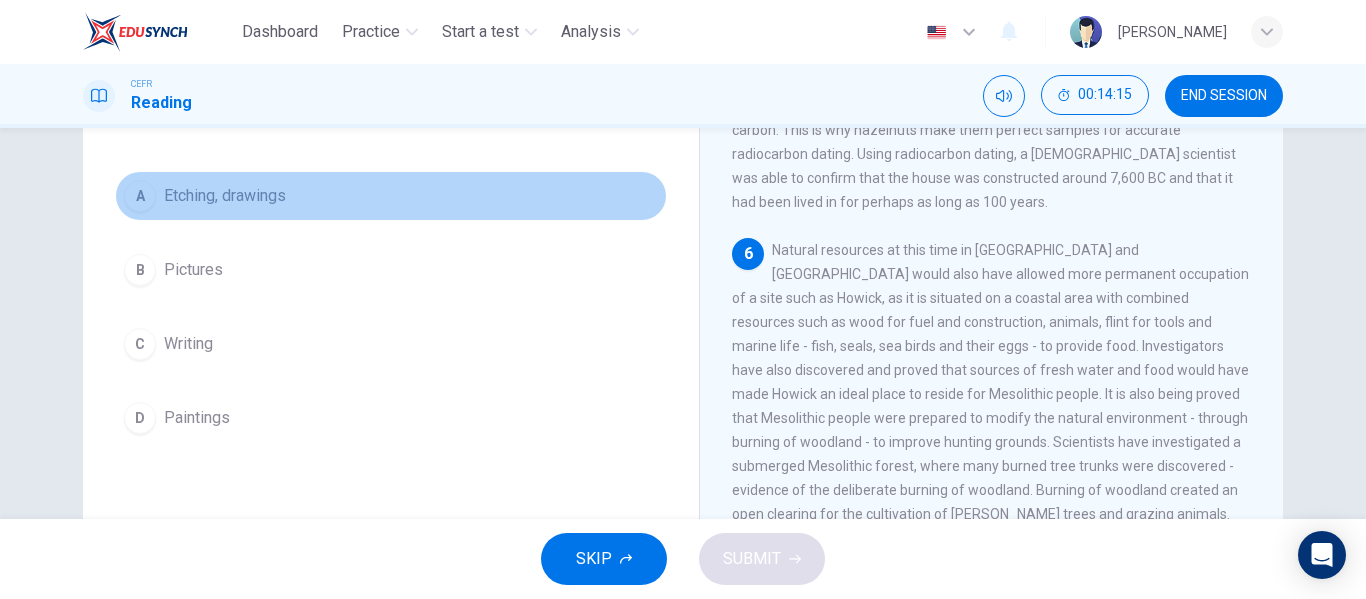 click on "A Etching, drawings" at bounding box center (391, 196) 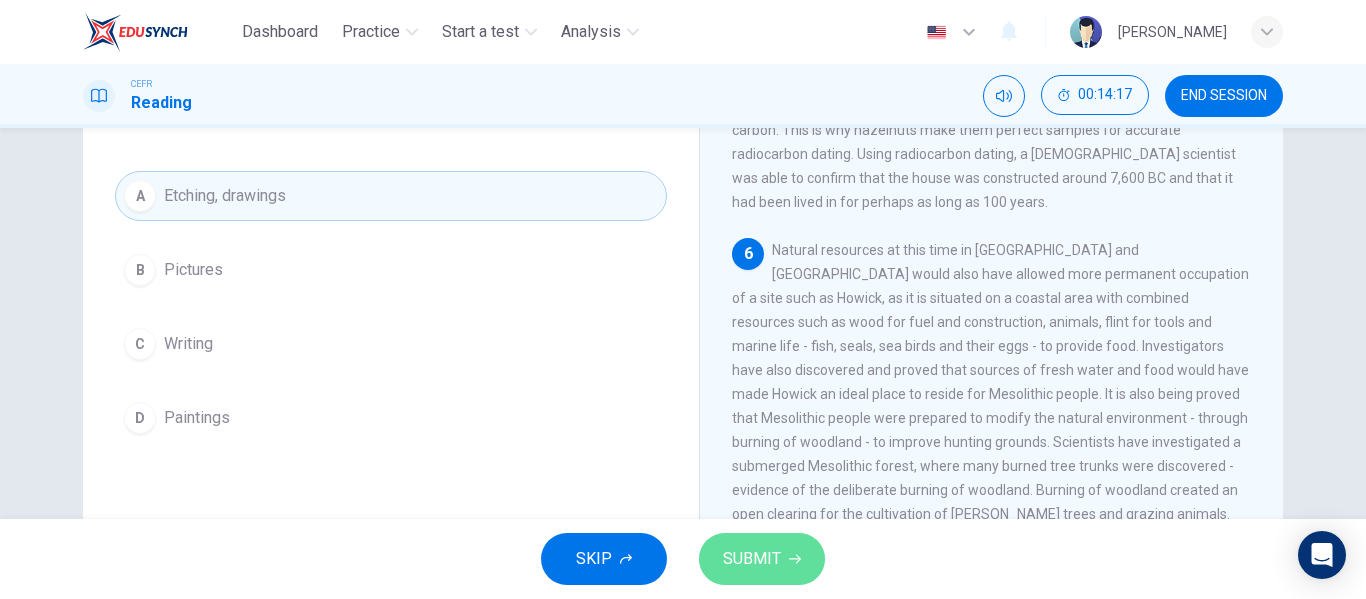 click on "SUBMIT" at bounding box center (752, 559) 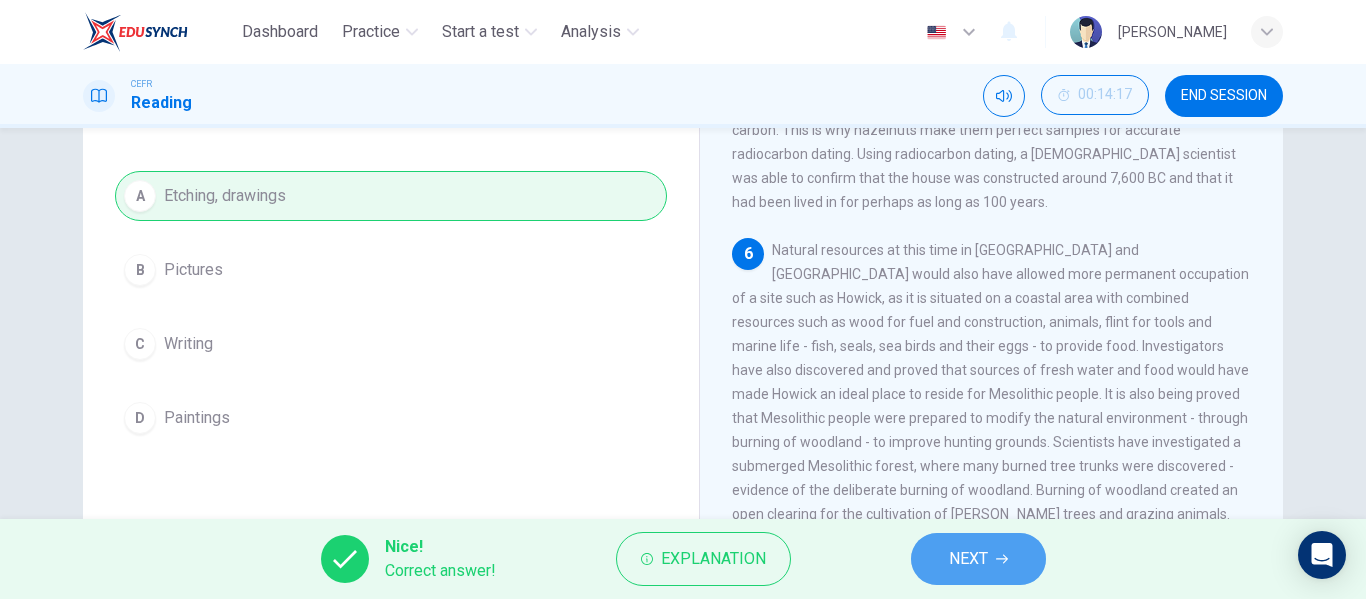 click on "NEXT" at bounding box center (968, 559) 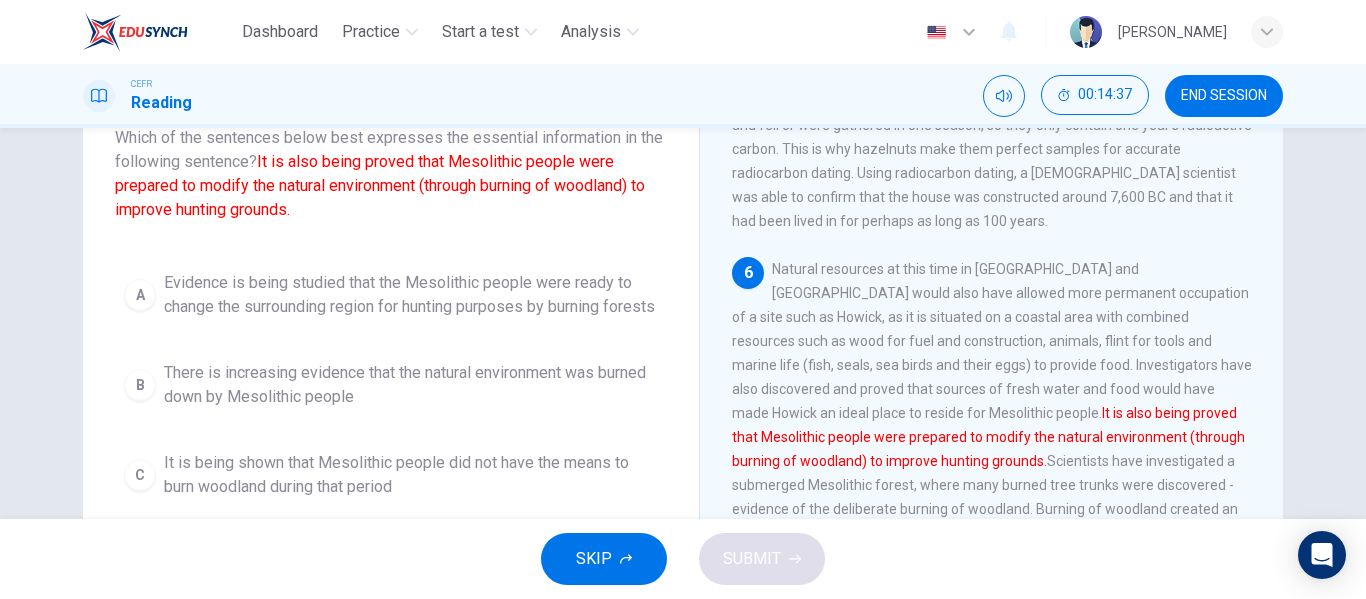 scroll, scrollTop: 103, scrollLeft: 0, axis: vertical 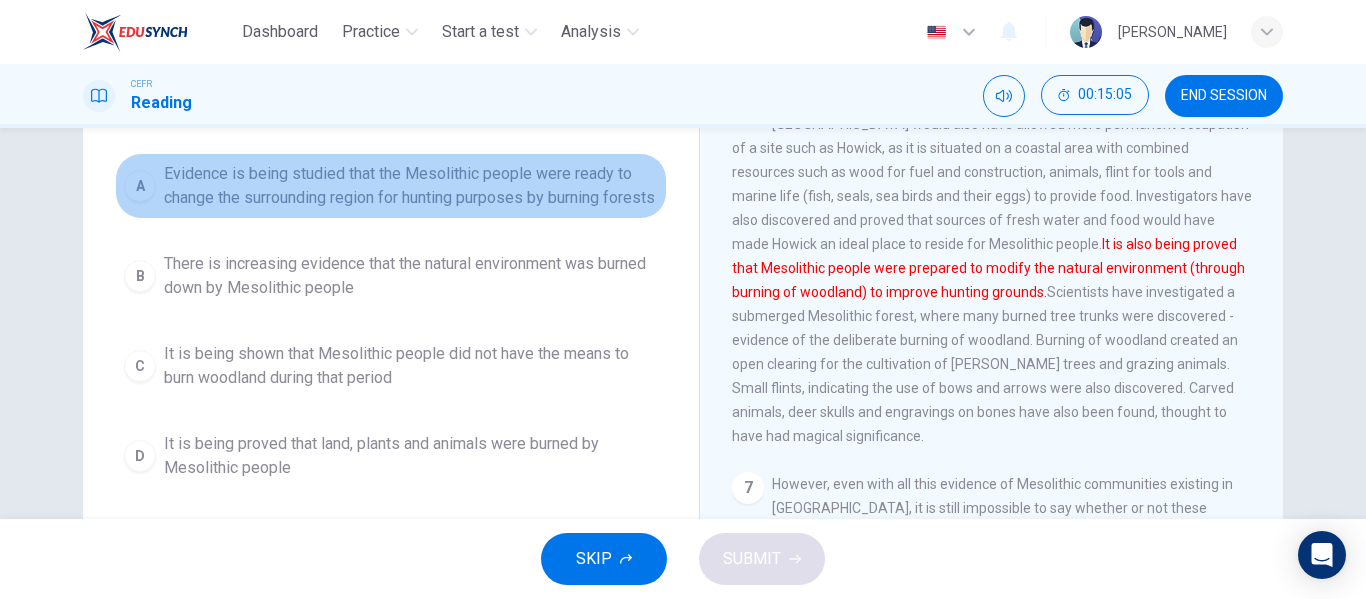 click on "Evidence is being studied that the Mesolithic people were ready to change the surrounding region for hunting purposes by burning forests" at bounding box center [411, 186] 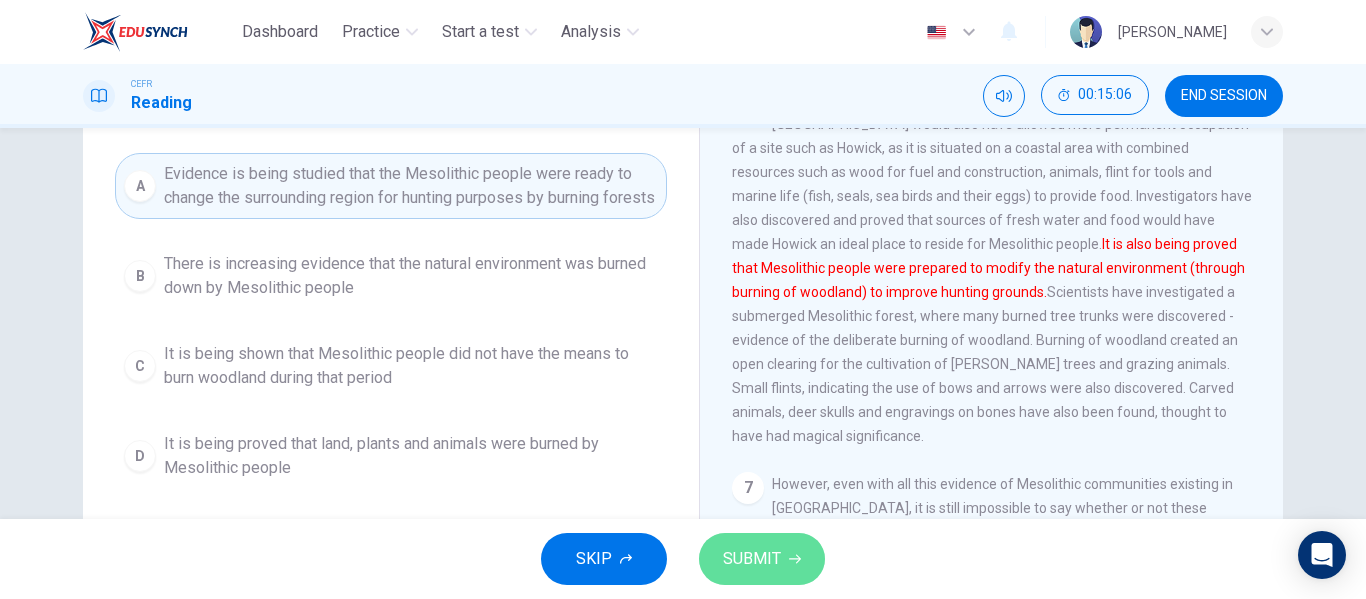 click on "SUBMIT" at bounding box center [752, 559] 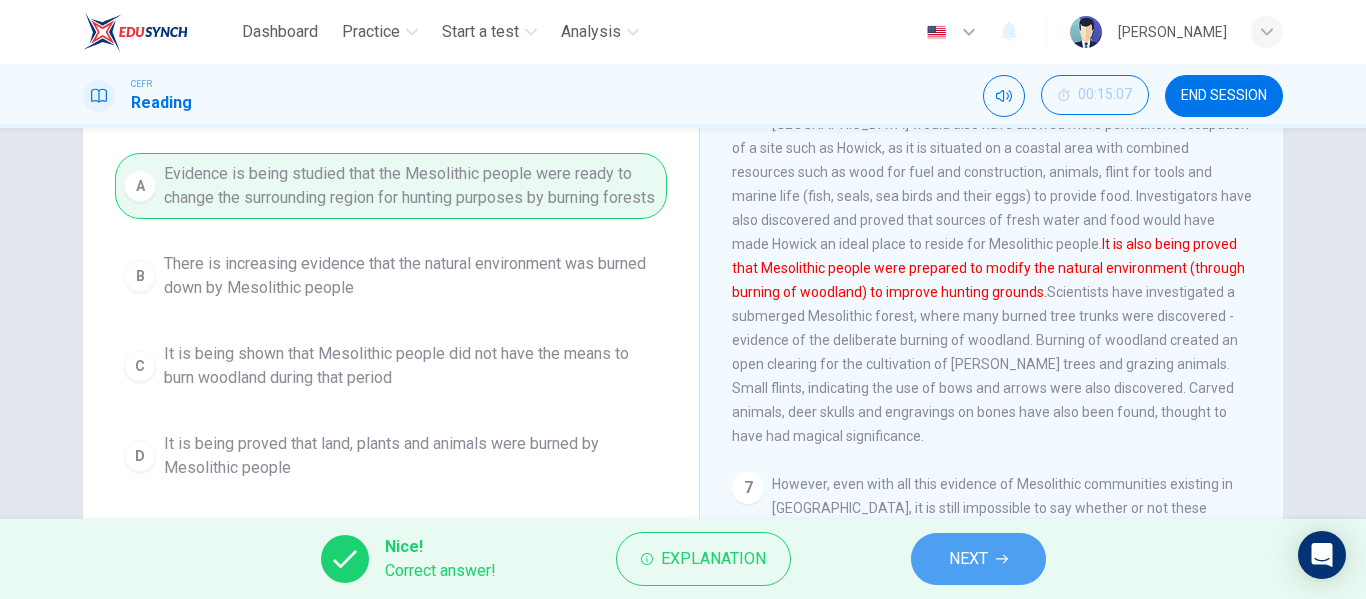 click on "NEXT" at bounding box center [978, 559] 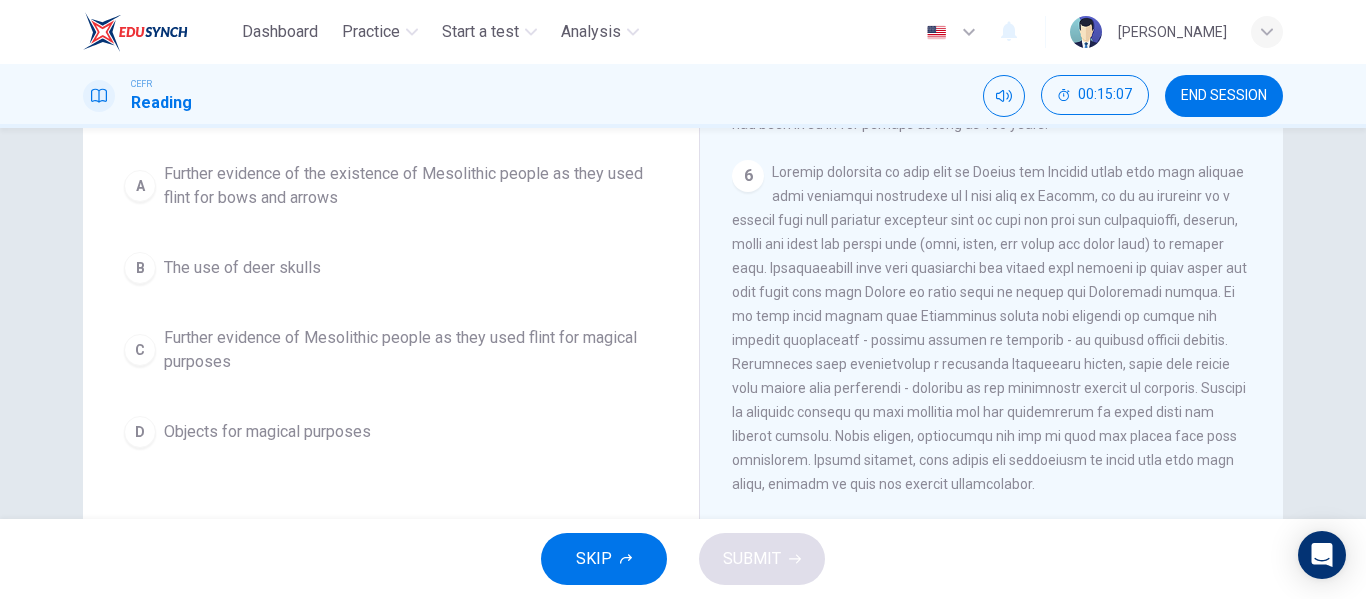 scroll, scrollTop: 0, scrollLeft: 0, axis: both 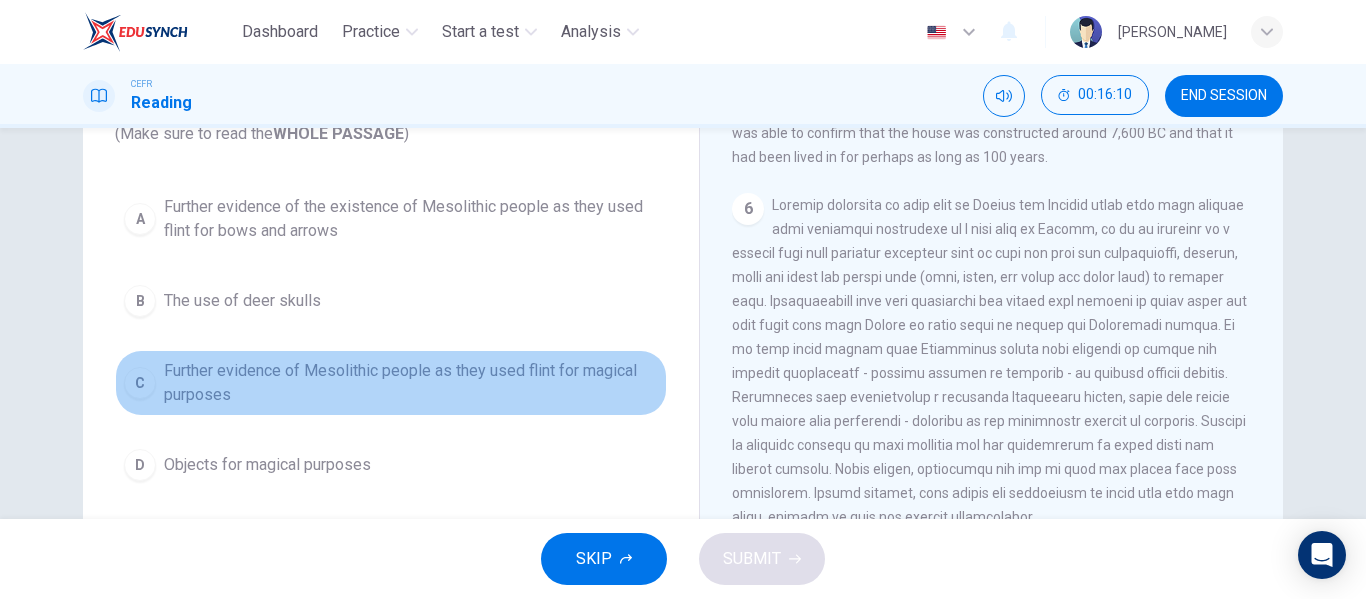 click on "Further evidence of Mesolithic people as they used flint for magical purposes" at bounding box center [411, 383] 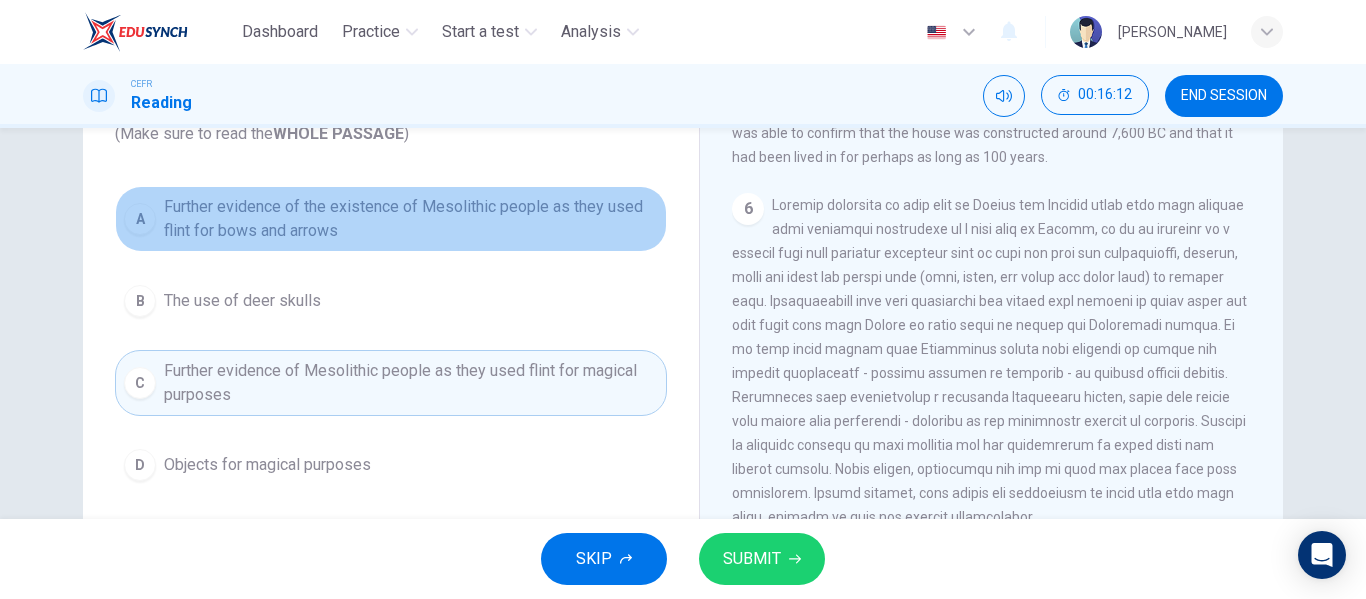 click on "Further evidence of the existence of Mesolithic people as they used flint for bows and arrows" at bounding box center (411, 219) 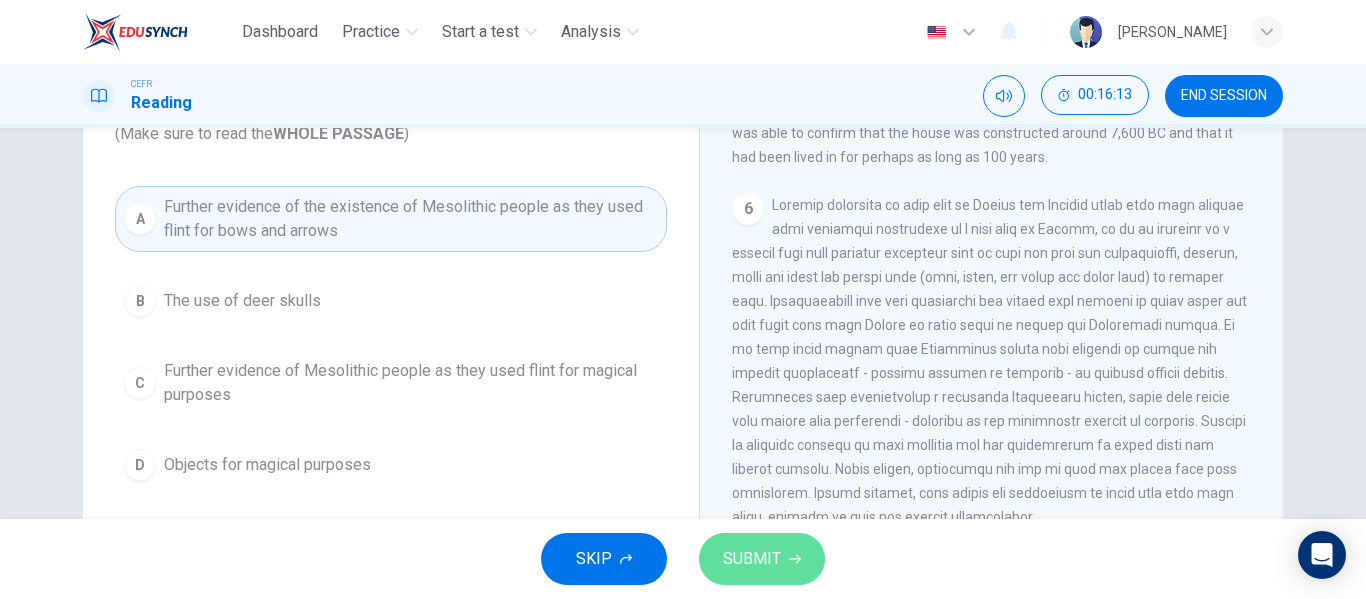 click on "SUBMIT" at bounding box center (762, 559) 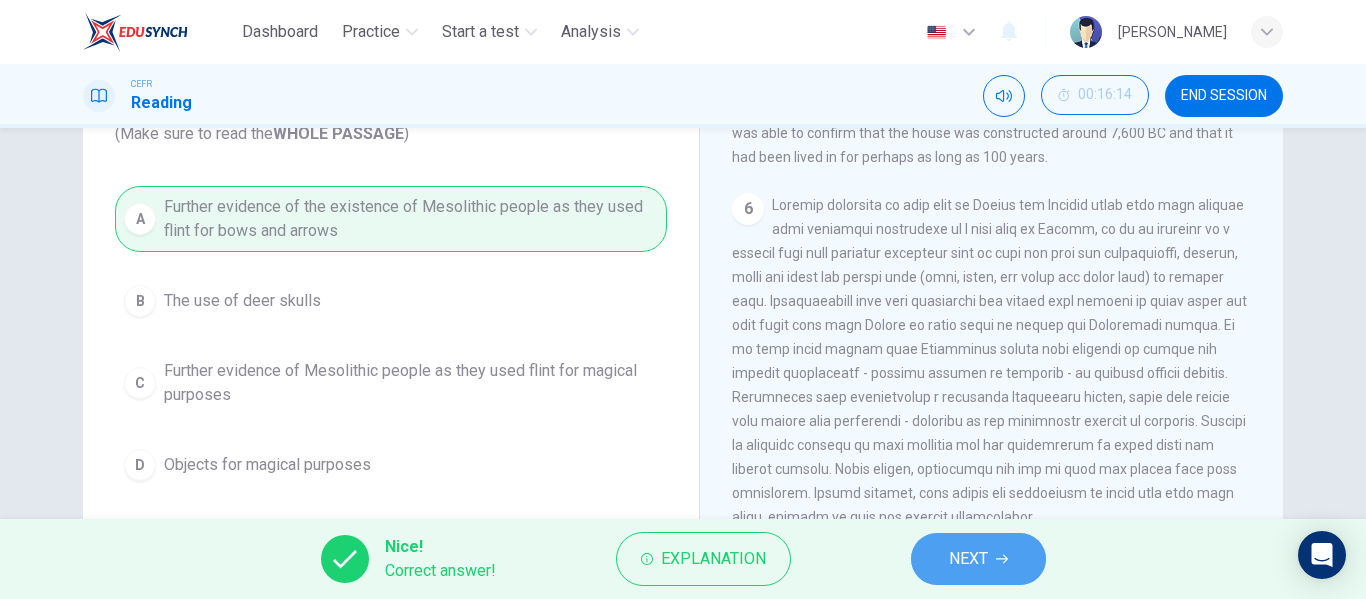 click on "NEXT" at bounding box center [978, 559] 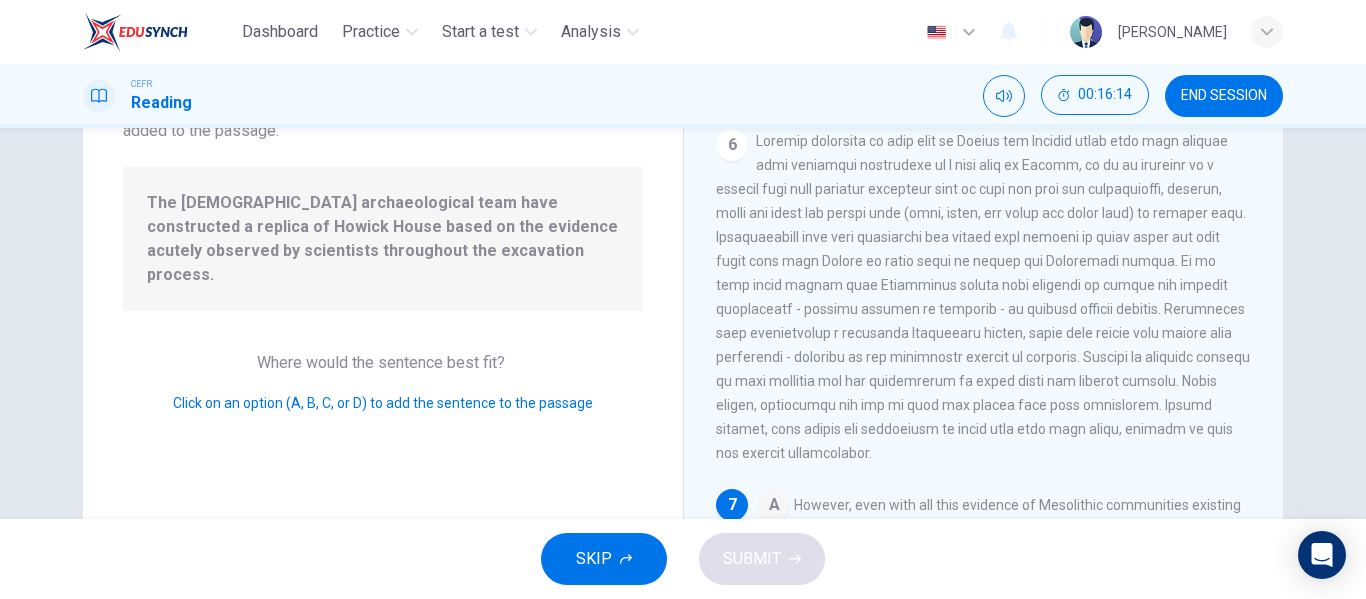 scroll, scrollTop: 970, scrollLeft: 0, axis: vertical 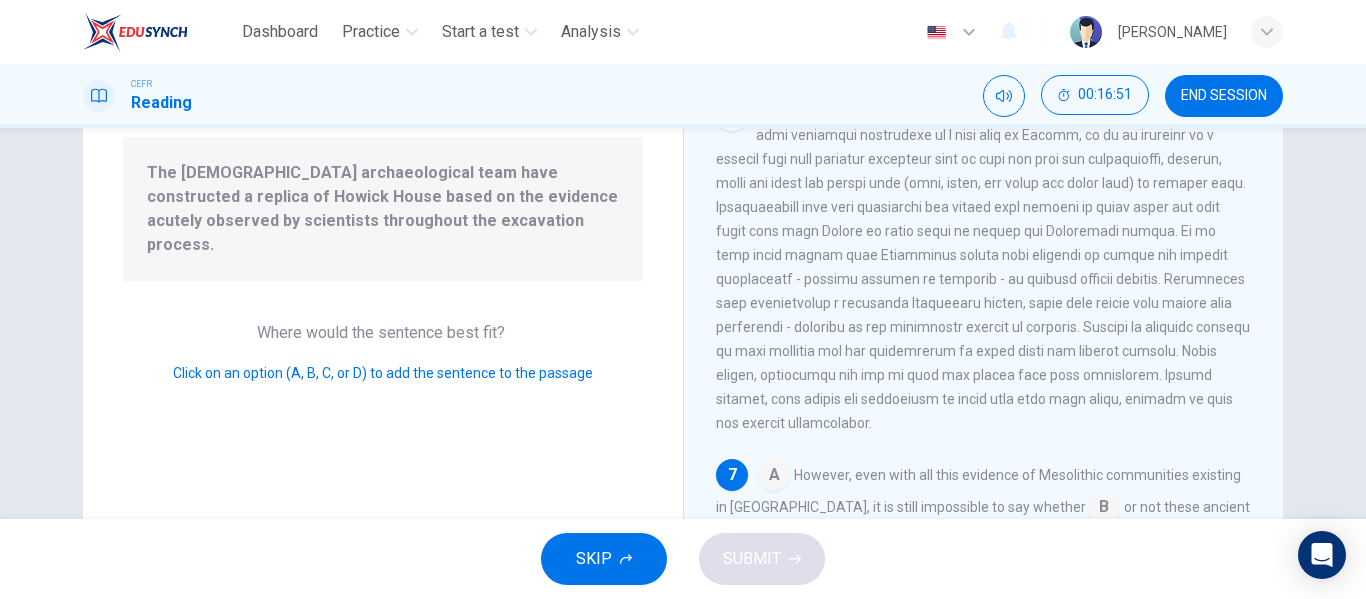 click at bounding box center [774, 477] 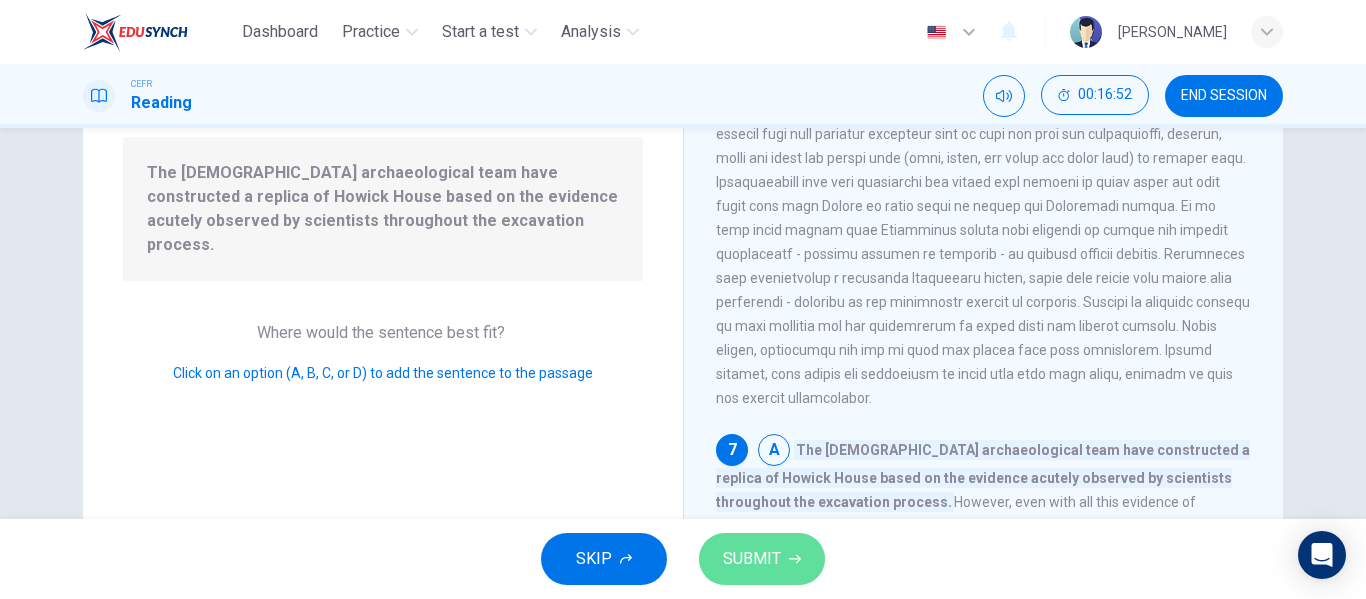 click on "SUBMIT" at bounding box center (752, 559) 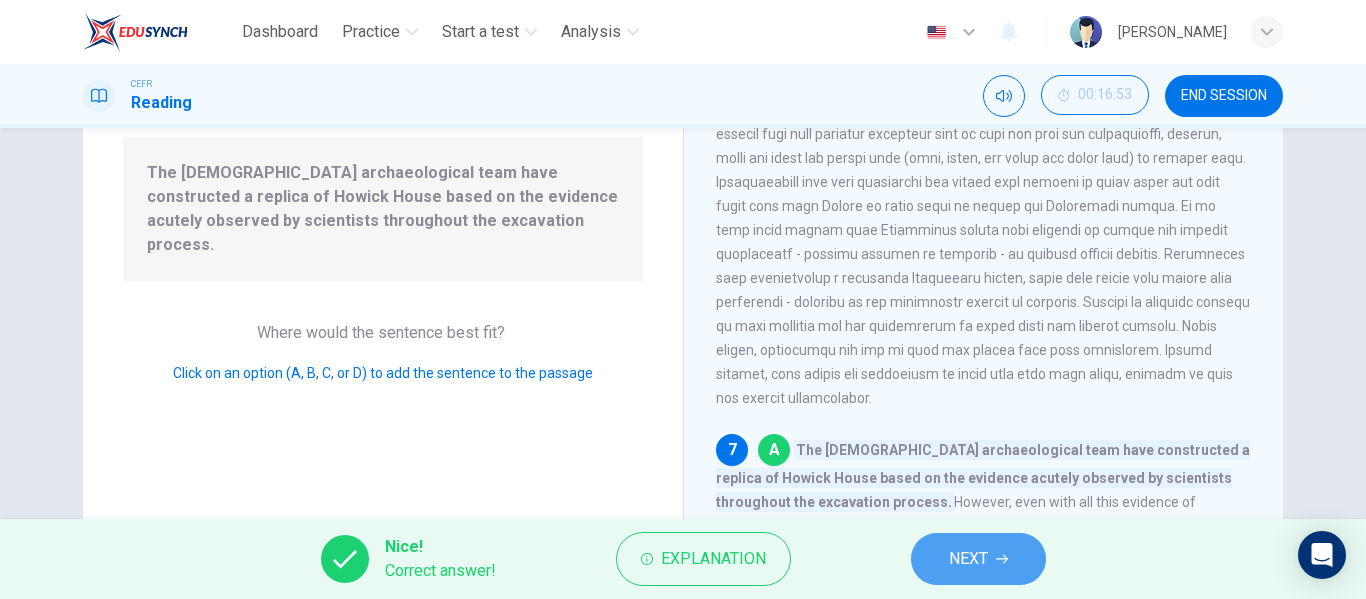 click on "NEXT" at bounding box center [968, 559] 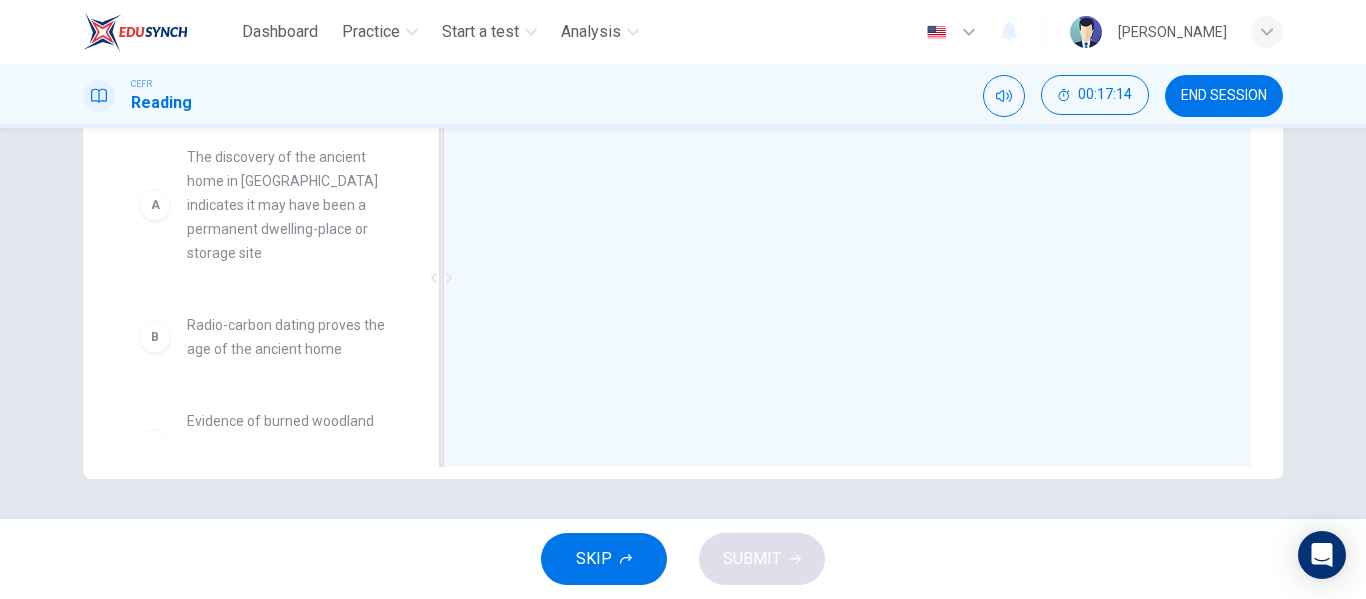 scroll, scrollTop: 259, scrollLeft: 0, axis: vertical 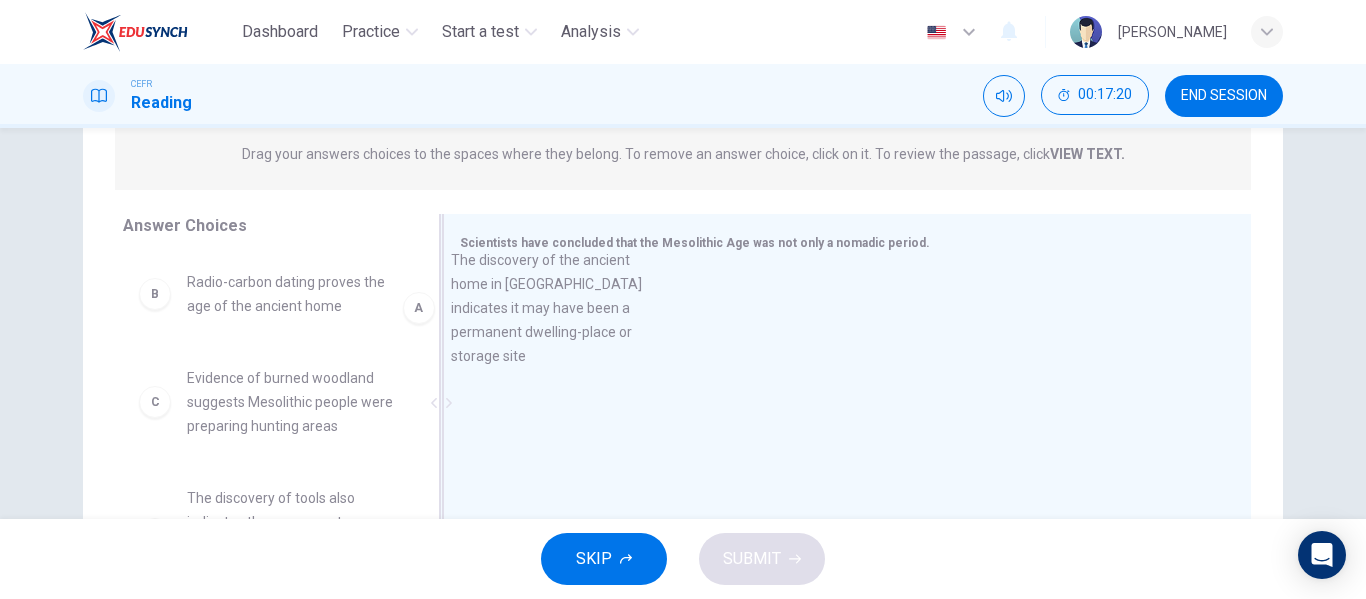 drag, startPoint x: 311, startPoint y: 350, endPoint x: 596, endPoint y: 330, distance: 285.7009 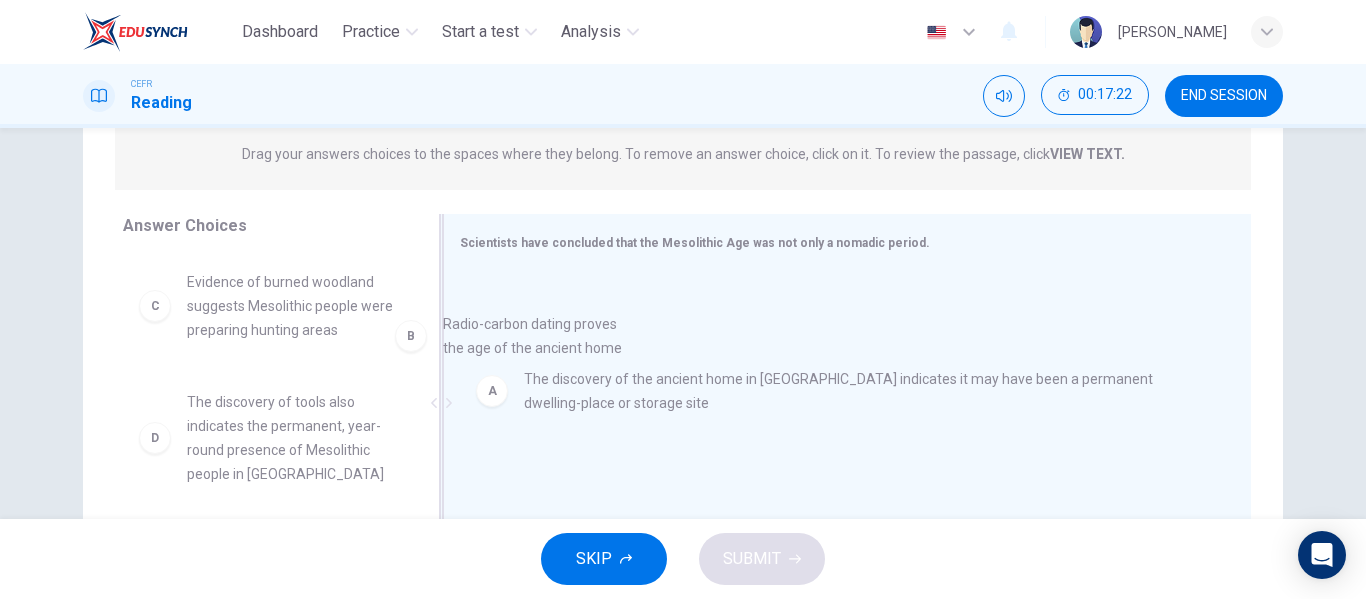 drag, startPoint x: 298, startPoint y: 311, endPoint x: 634, endPoint y: 417, distance: 352.3237 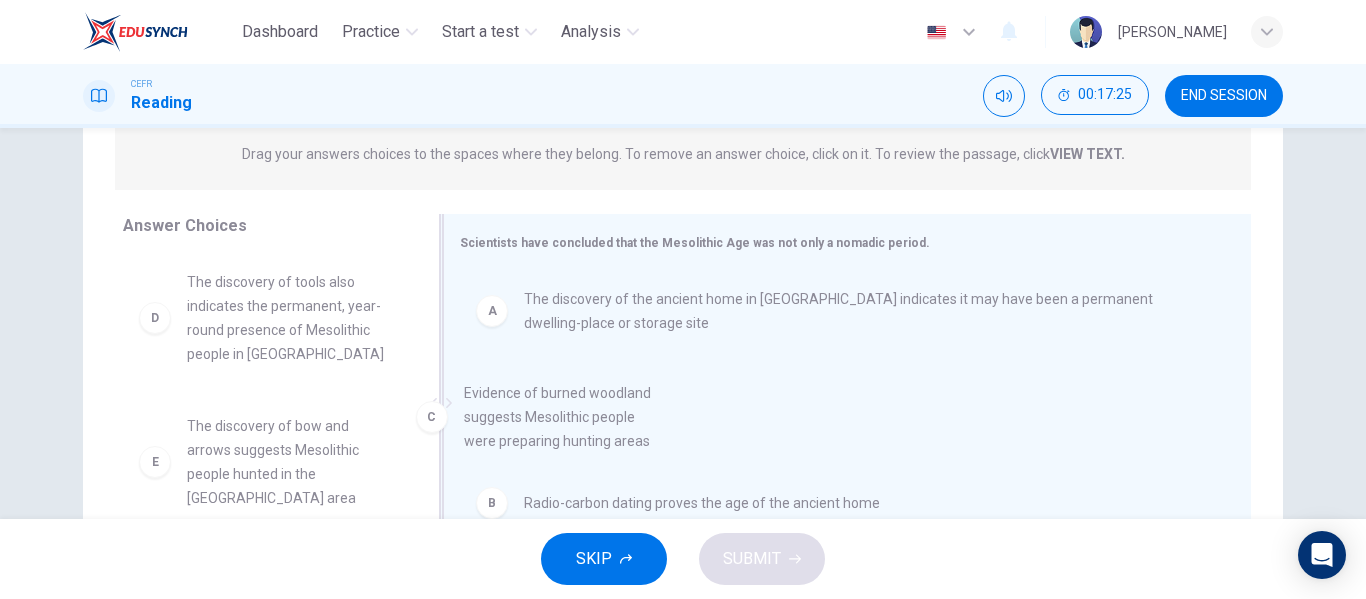 drag, startPoint x: 328, startPoint y: 328, endPoint x: 615, endPoint y: 439, distance: 307.7174 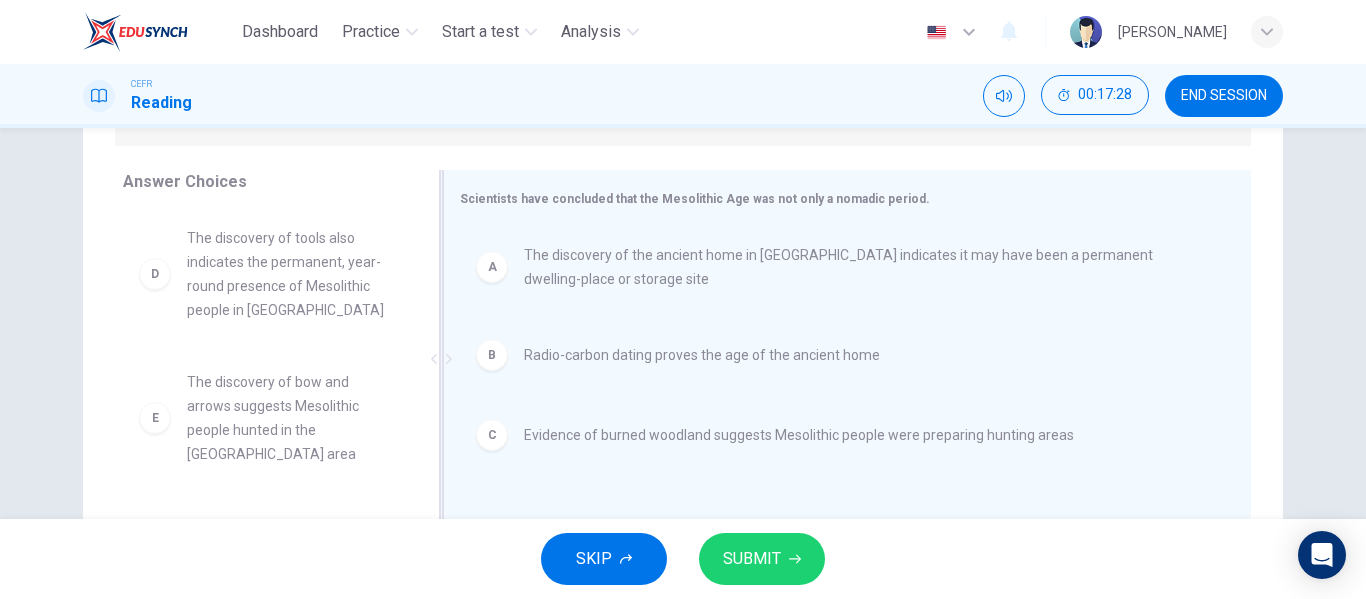 scroll, scrollTop: 304, scrollLeft: 0, axis: vertical 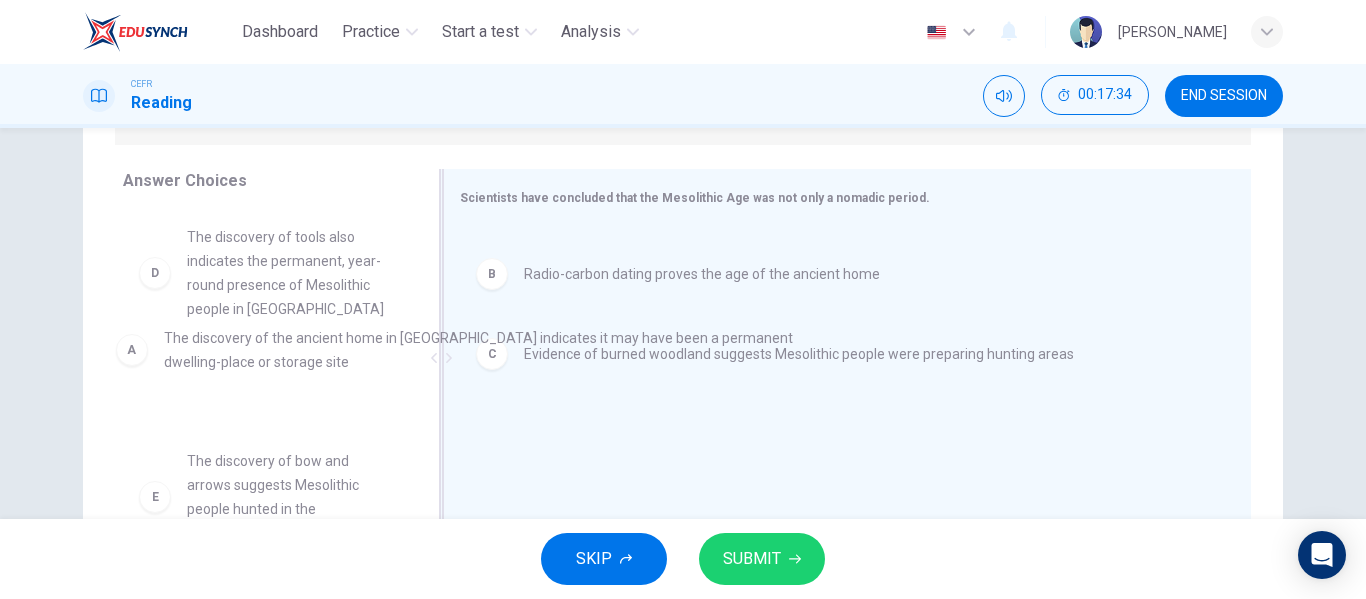 drag, startPoint x: 662, startPoint y: 276, endPoint x: 277, endPoint y: 364, distance: 394.9291 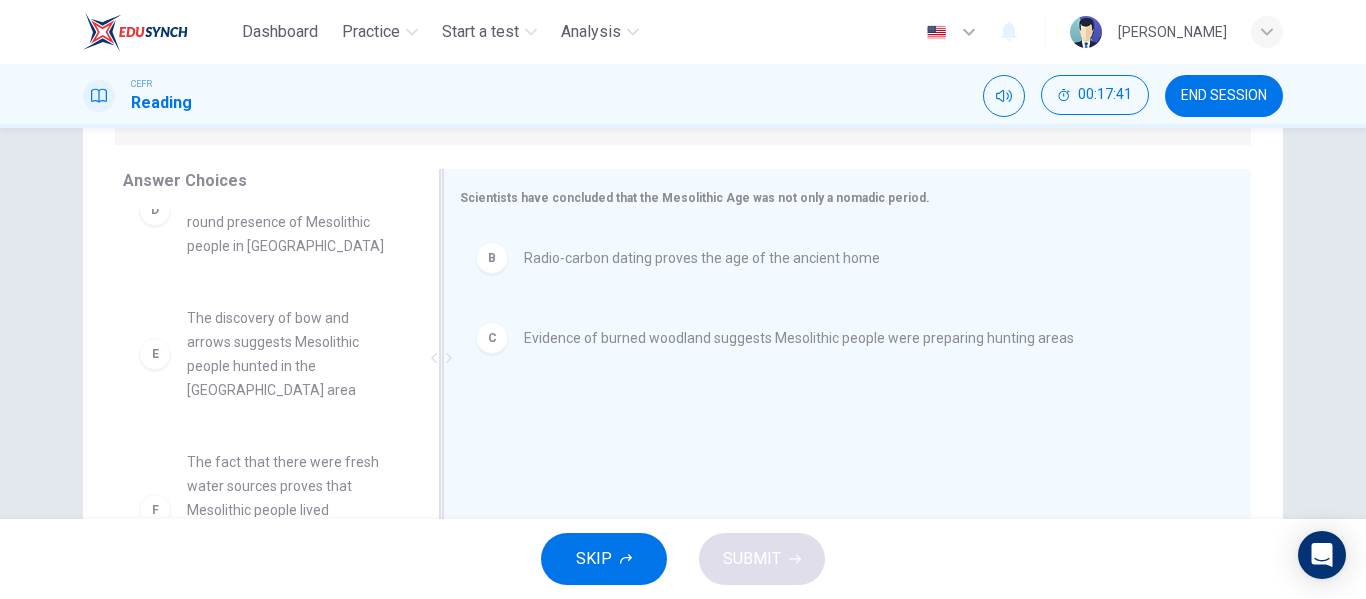 scroll, scrollTop: 230, scrollLeft: 0, axis: vertical 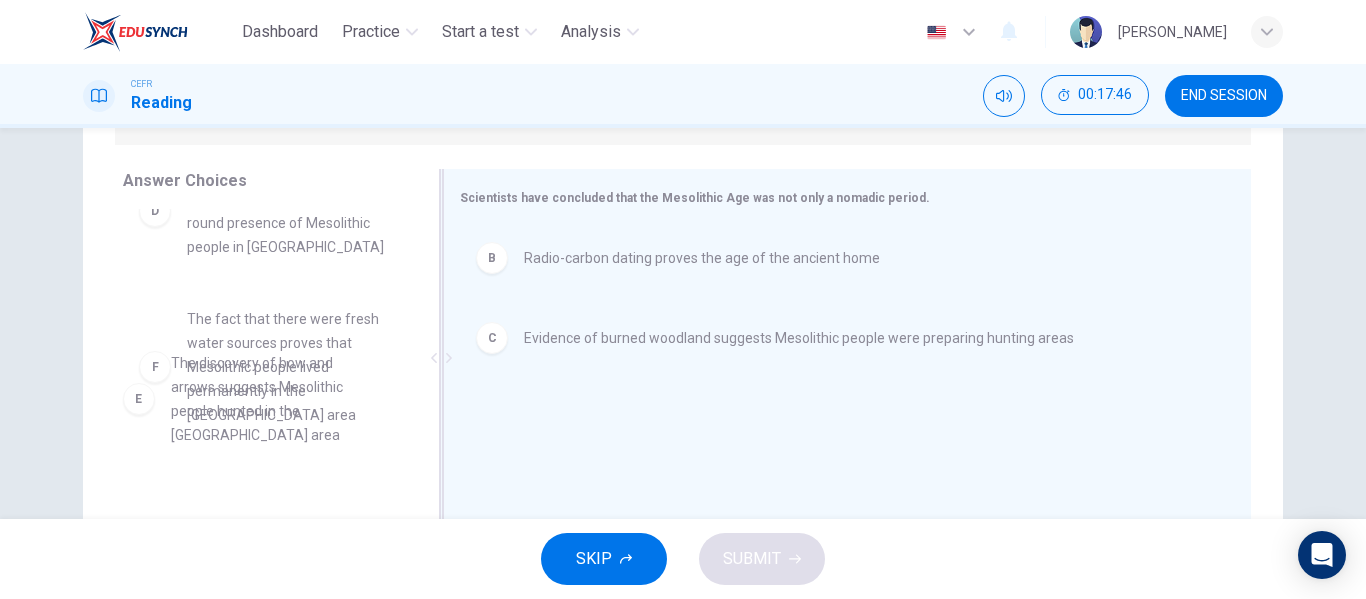 drag, startPoint x: 301, startPoint y: 338, endPoint x: 296, endPoint y: 405, distance: 67.18631 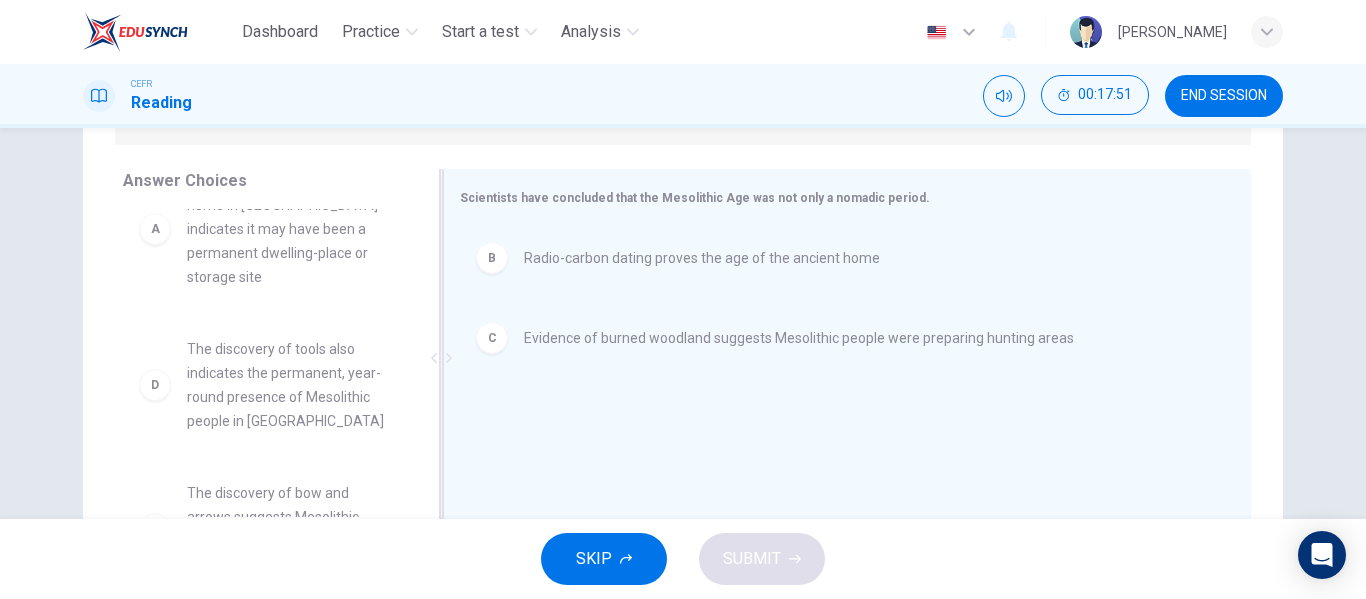 scroll, scrollTop: 0, scrollLeft: 0, axis: both 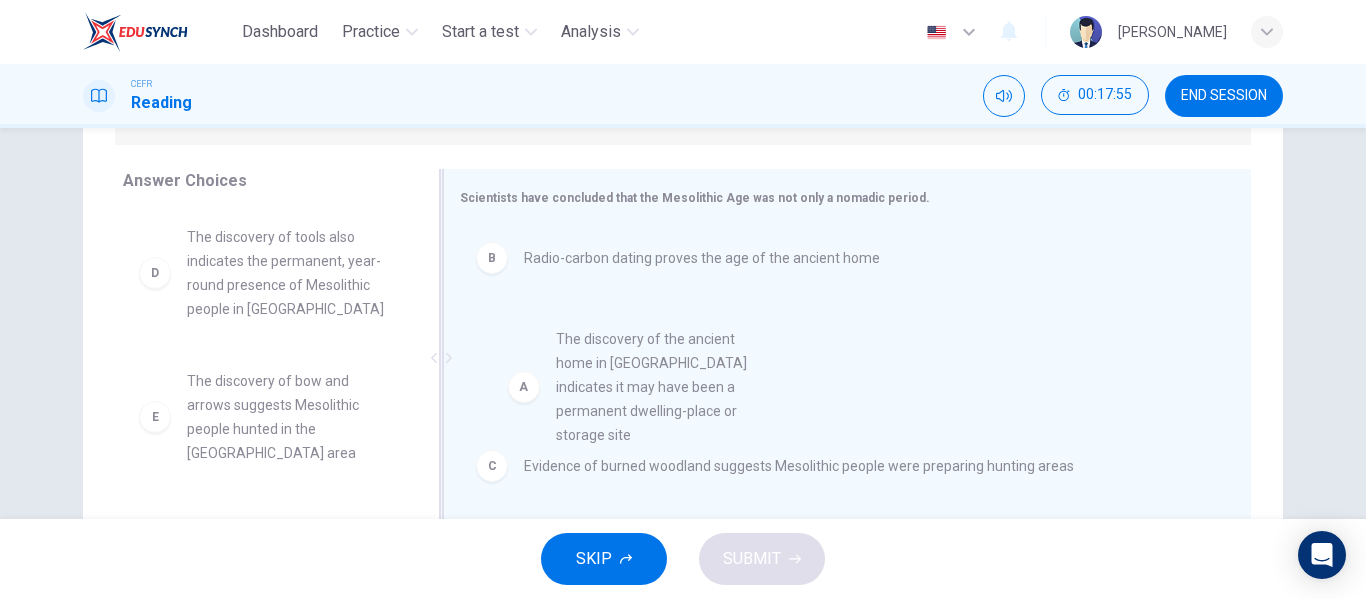 drag, startPoint x: 291, startPoint y: 294, endPoint x: 682, endPoint y: 391, distance: 402.85233 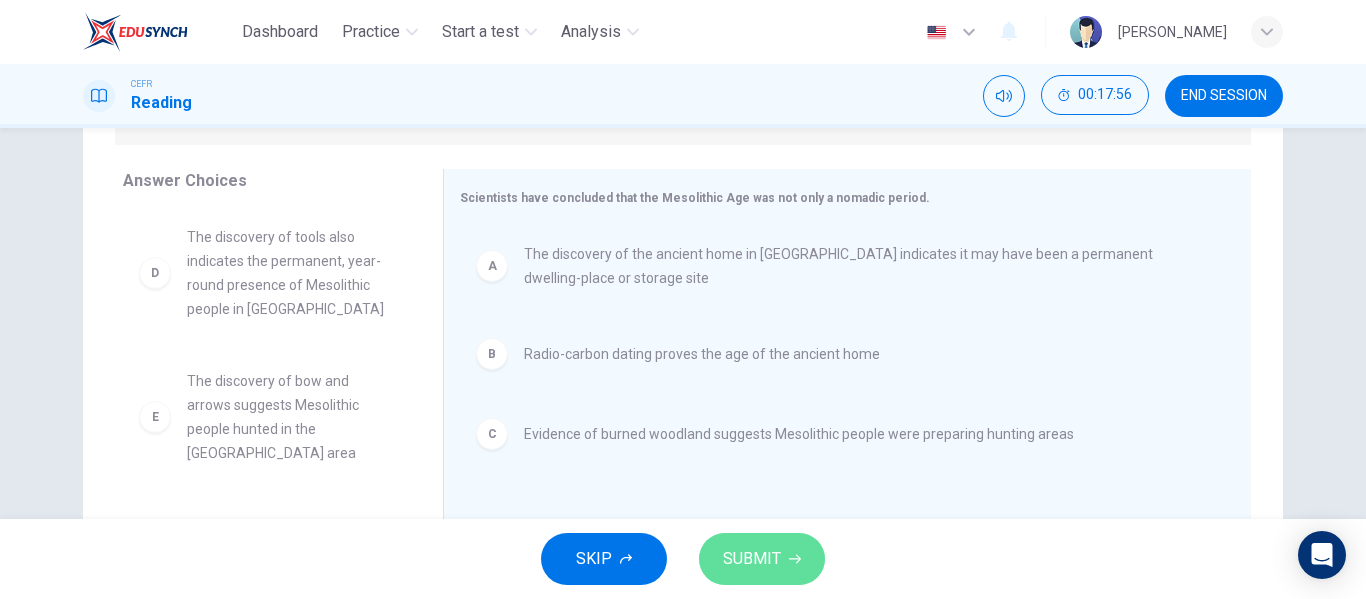 click on "SUBMIT" at bounding box center [752, 559] 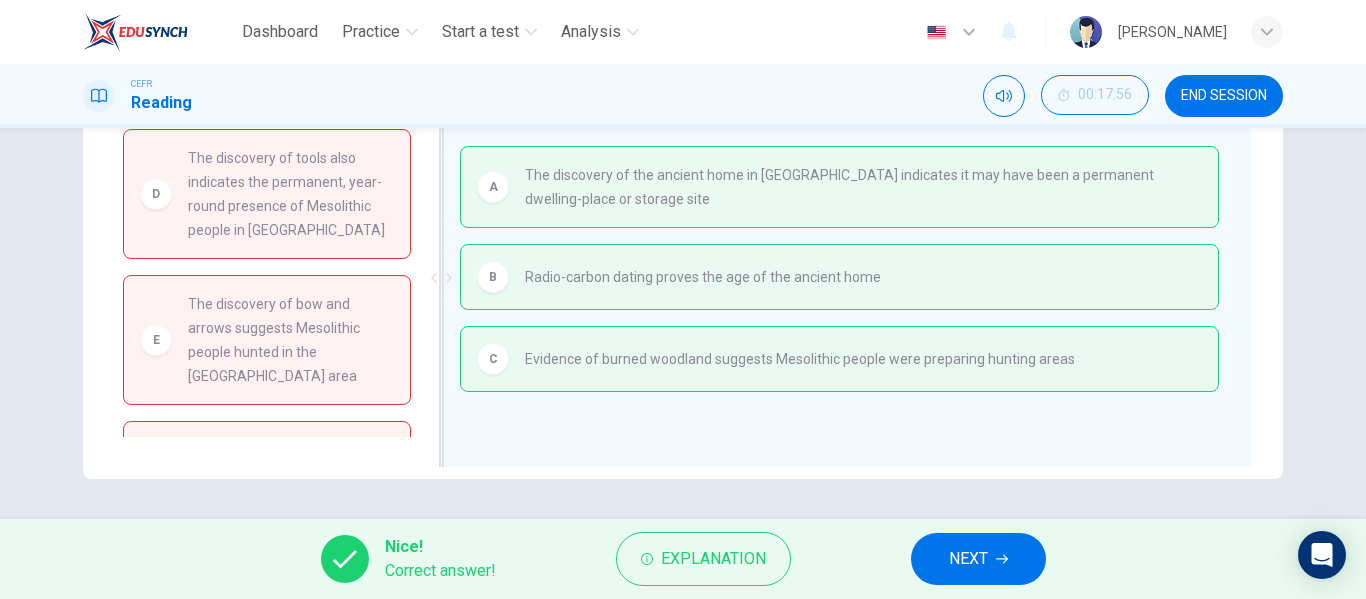 scroll, scrollTop: 384, scrollLeft: 0, axis: vertical 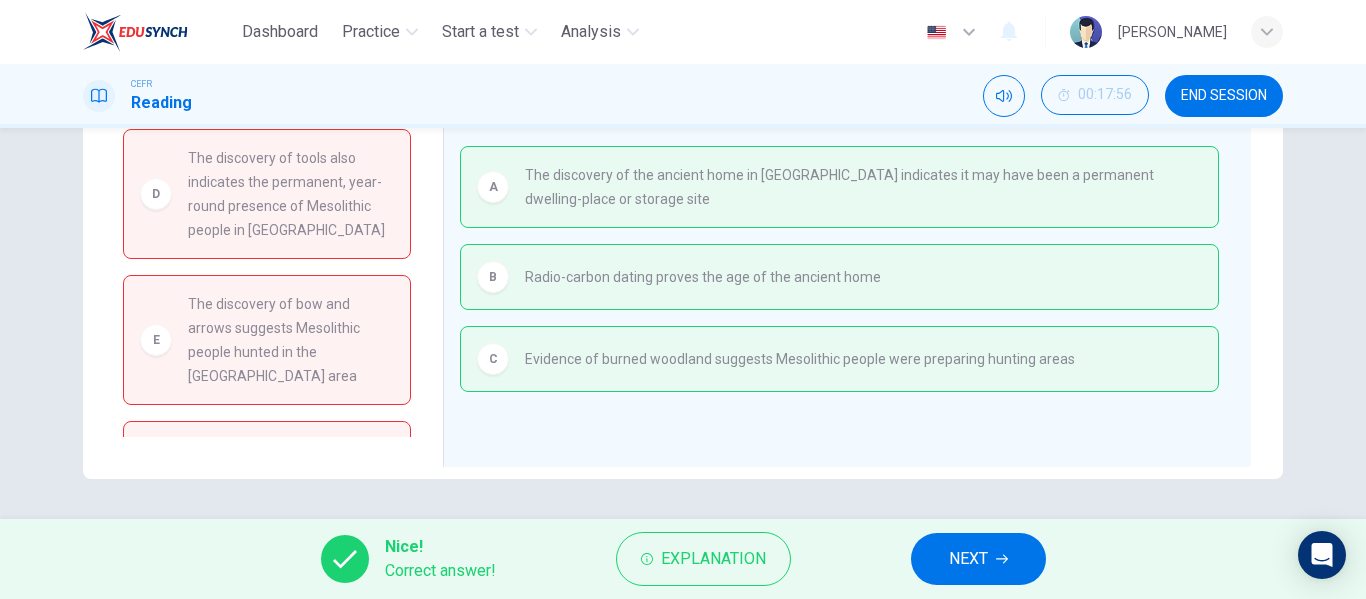 click on "NEXT" at bounding box center [978, 559] 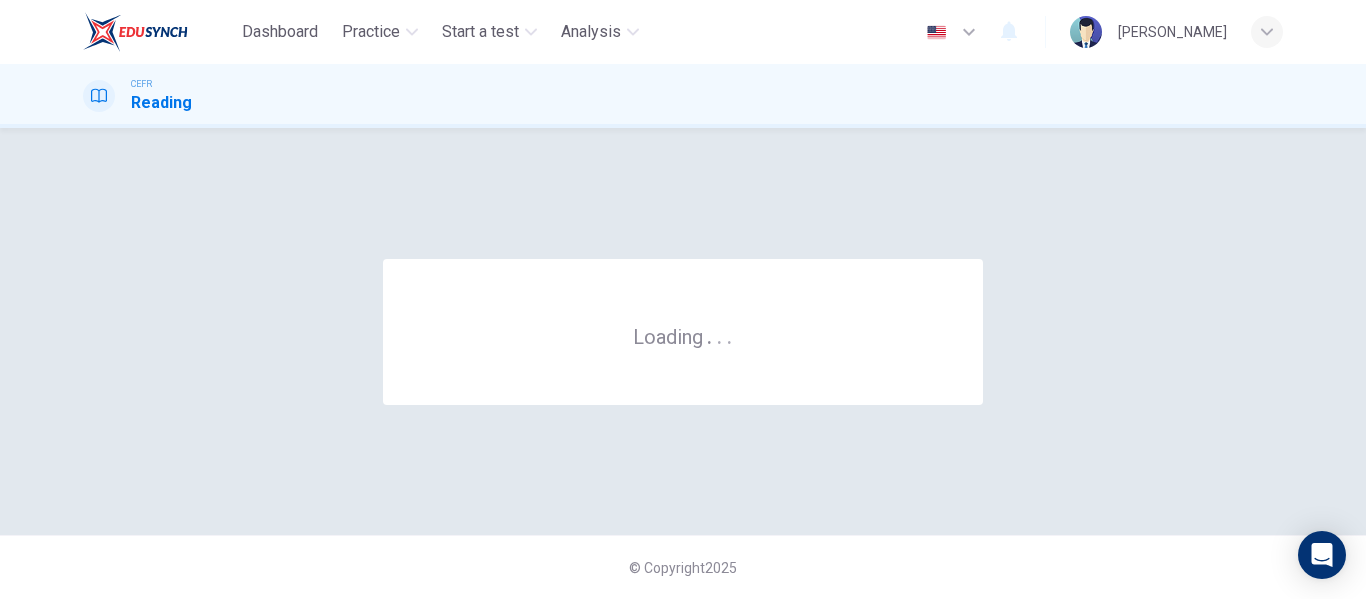 scroll, scrollTop: 0, scrollLeft: 0, axis: both 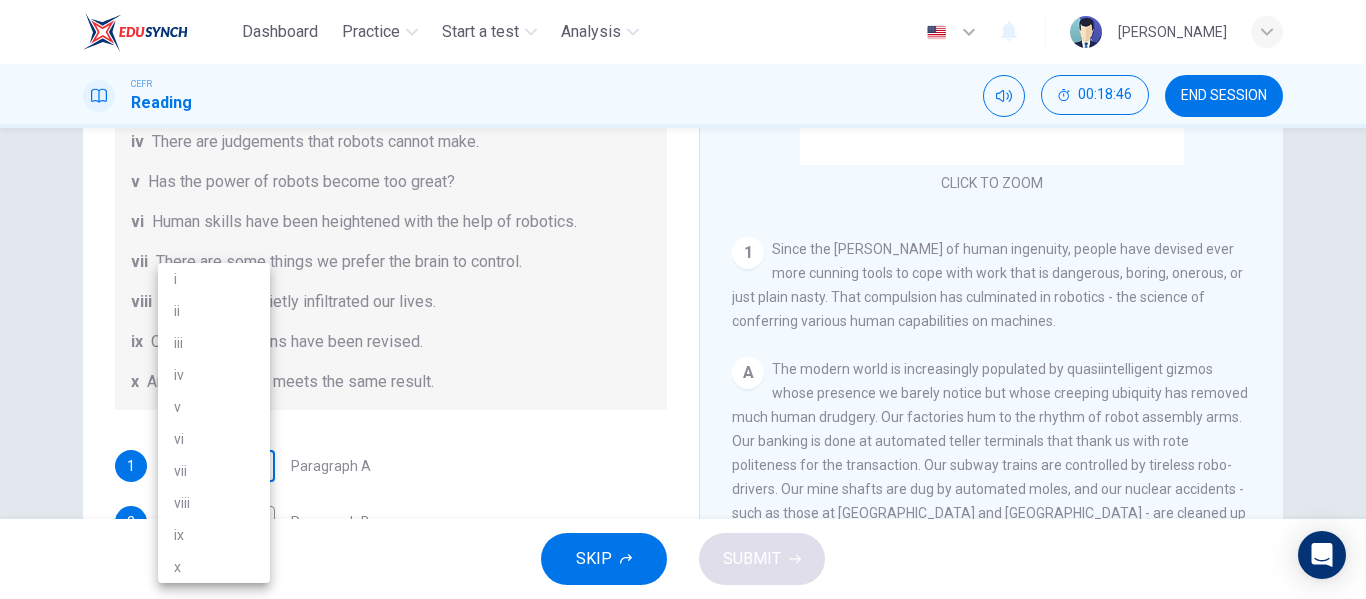 click on "Dashboard Practice Start a test Analysis English en ​ NURUL SYAKILLA BINTI MARHAD CEFR Reading 00:18:46 END SESSION Question 28 The Reading Passage has seven paragraphs  A-G .  From the list of headings below choose the most suitable heading for each
paragraph (A-F).
Write the appropriate numbers  (i-x)  in the boxes below. List of Headings i Some success has resulted from observing how the brain functions. ii Are we expecting too much from one robot? iii Scientists are examining the humanistic possibilities. iv There are judgements that robots cannot make. v Has the power of robots become too great? vi Human skills have been heightened with the help of robotics. vii There are some things we prefer the brain to control. viii Robots have quietly infiltrated our lives. ix Original predictions have been revised. x Another approach meets the same result. 1 ​ ​ Paragraph A 2 ​ ​ Paragraph B 3 ​ ​ Paragraph C 4 ​ ​ Paragraph D 5 ​ ​ Paragraph E 6 ​ ​ Paragraph F Robots CLICK TO ZOOM 1 A B" at bounding box center [683, 299] 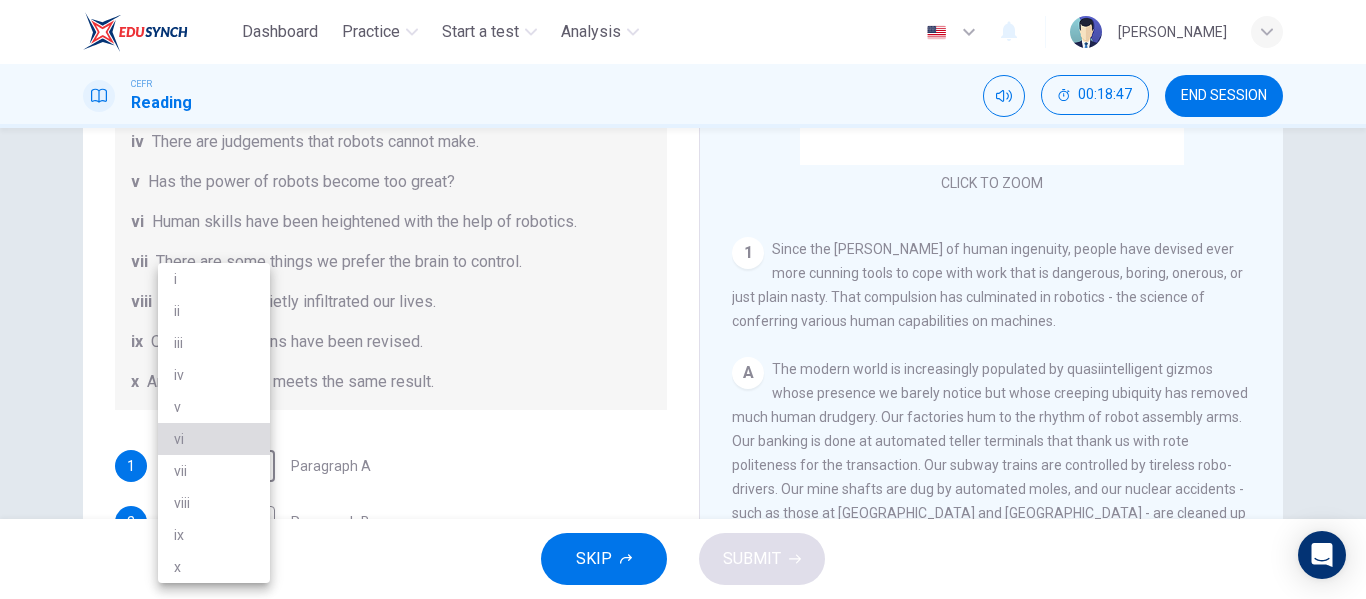 click on "vi" at bounding box center [214, 439] 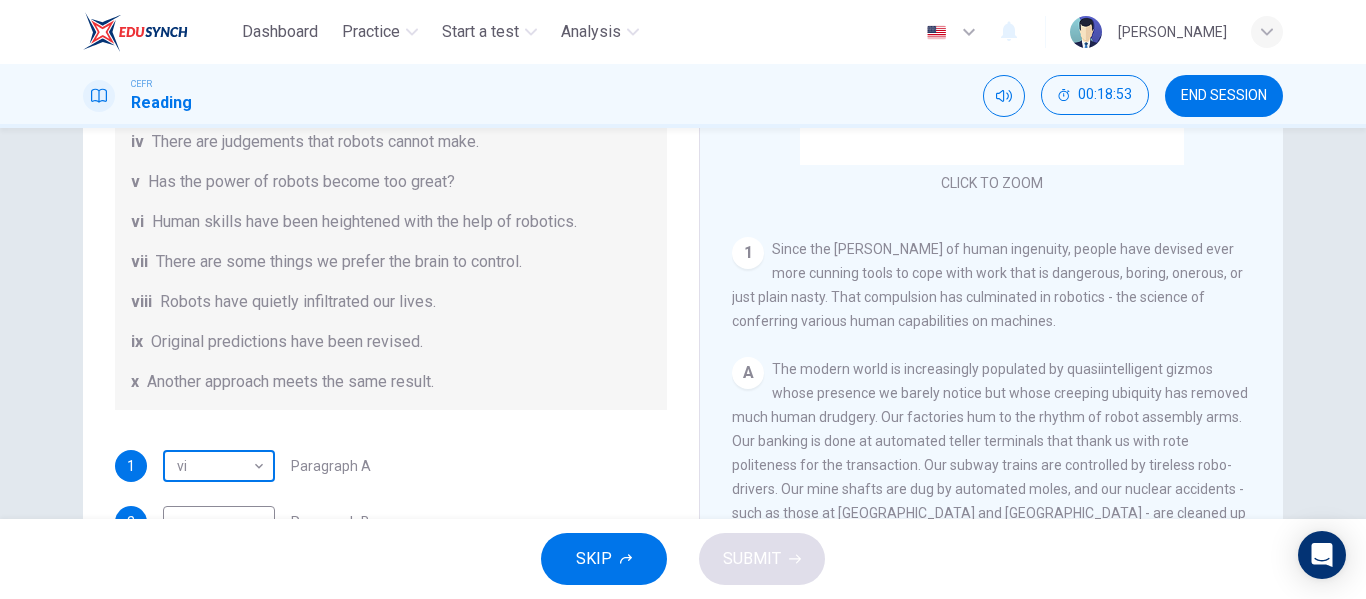 click on "Dashboard Practice Start a test Analysis English en ​ NURUL SYAKILLA BINTI MARHAD CEFR Reading 00:18:53 END SESSION Question 28 The Reading Passage has seven paragraphs  A-G .  From the list of headings below choose the most suitable heading for each
paragraph (A-F).
Write the appropriate numbers  (i-x)  in the boxes below. List of Headings i Some success has resulted from observing how the brain functions. ii Are we expecting too much from one robot? iii Scientists are examining the humanistic possibilities. iv There are judgements that robots cannot make. v Has the power of robots become too great? vi Human skills have been heightened with the help of robotics. vii There are some things we prefer the brain to control. viii Robots have quietly infiltrated our lives. ix Original predictions have been revised. x Another approach meets the same result. 1 vi vi ​ Paragraph A 2 ​ ​ Paragraph B 3 ​ ​ Paragraph C 4 ​ ​ Paragraph D 5 ​ ​ Paragraph E 6 ​ ​ Paragraph F Robots CLICK TO ZOOM 1 A" at bounding box center (683, 299) 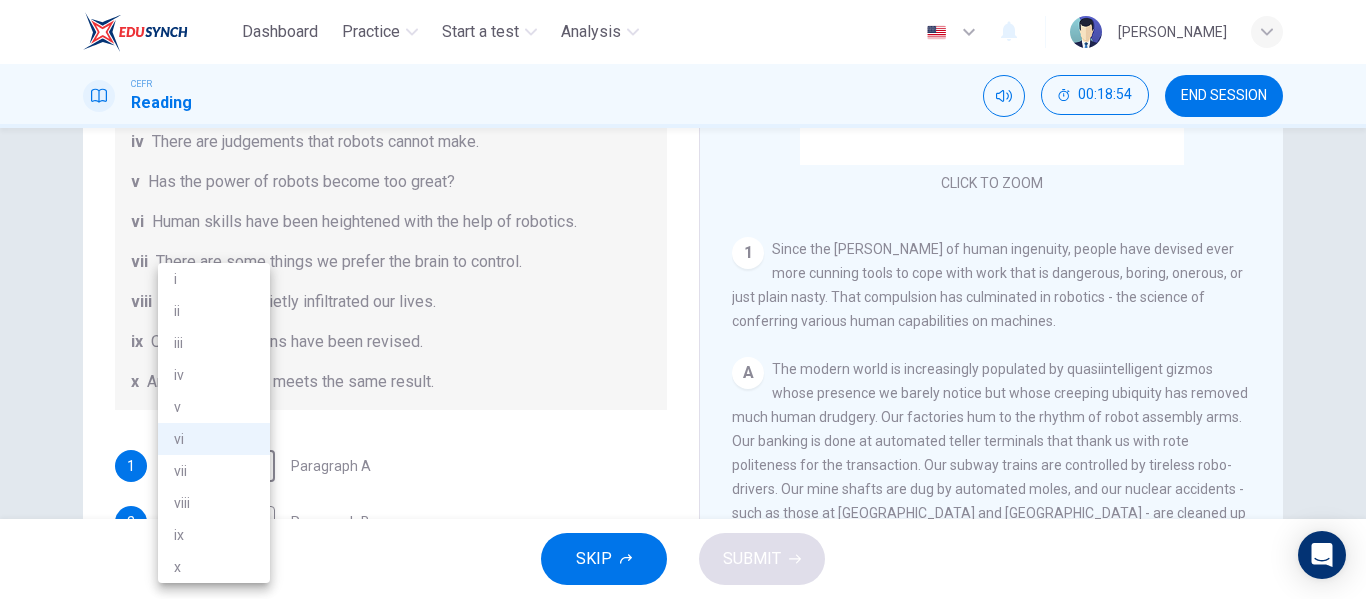 click on "viii" at bounding box center [214, 503] 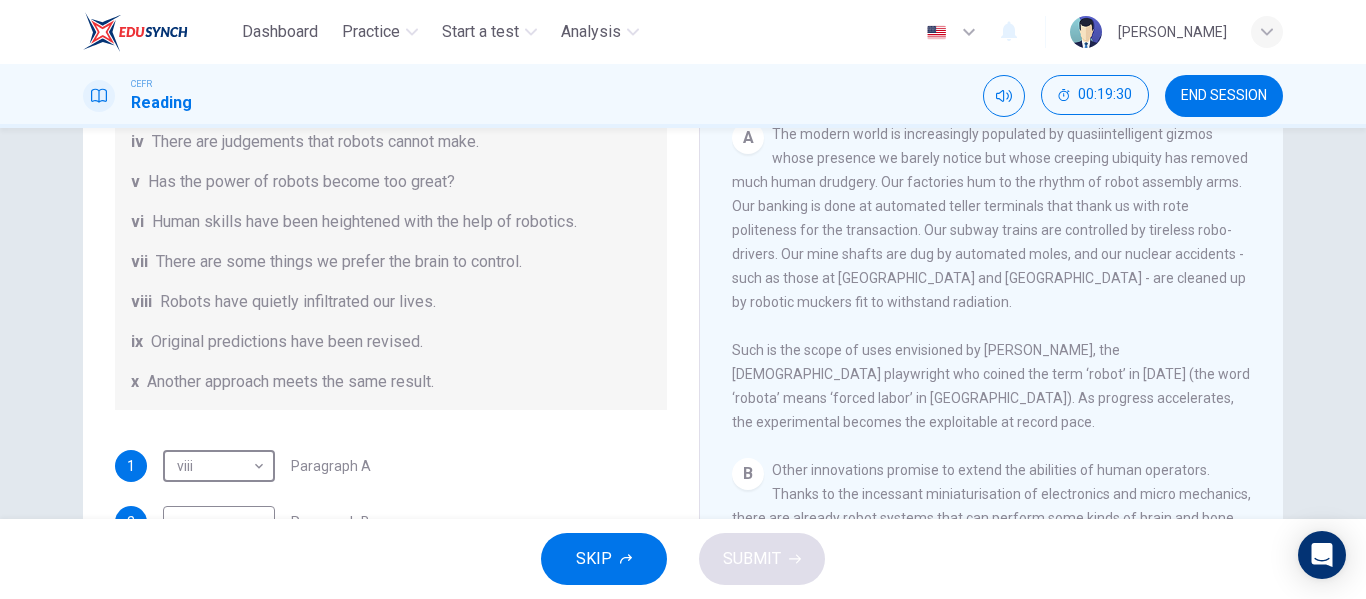scroll, scrollTop: 488, scrollLeft: 0, axis: vertical 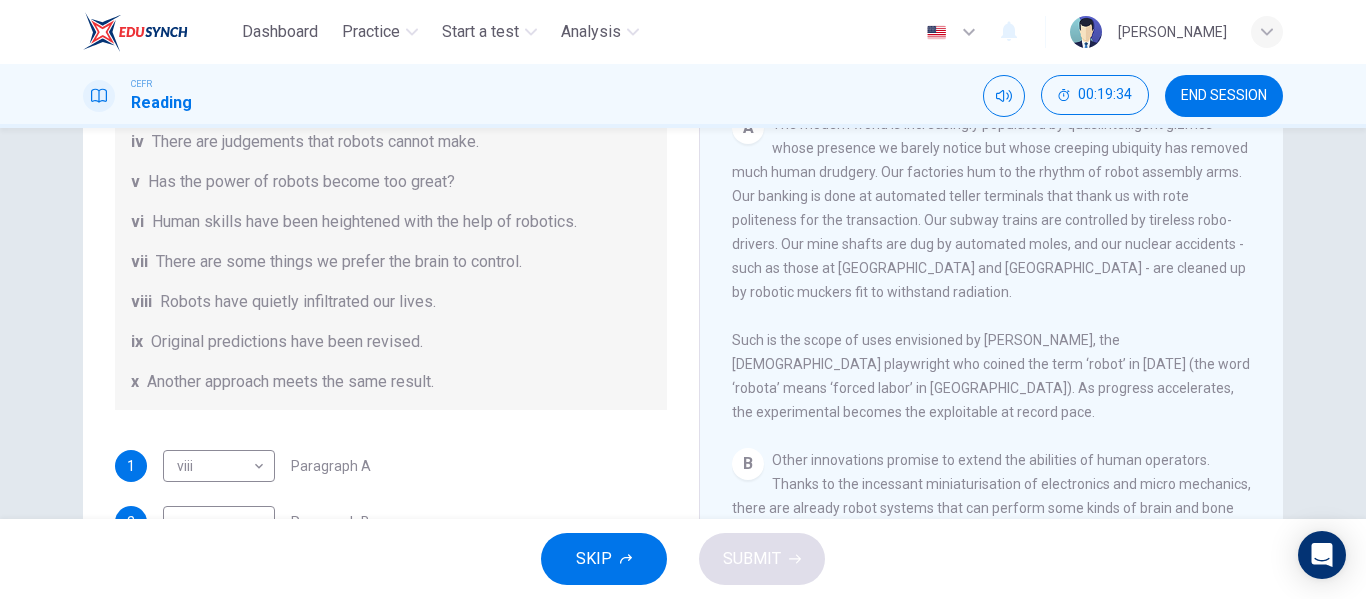 click on "The modern world is increasingly populated by quasiintelligent
gizmos whose presence we barely notice but whose creeping
ubiquity has removed much human drudgery. Our factories hum to the rhythm of robot assembly arms. Our banking is done at automated teller terminals that thank us with rote politeness for the transaction. Our subway trains are controlled by tireless robo-drivers. Our mine shafts are dug by automated moles, and our nuclear accidents - such as those at Three Mile Island and Chernobyl - are cleaned up by robotic muckers fit to withstand radiation.   Such is the scope of uses envisioned by Karel Capek, the Czech playwright who coined the term ‘robot’ in 1920 (the word ‘robota’ means ‘forced labor’ in Czech). As progress accelerates, the experimental becomes the exploitable at record pace." at bounding box center (991, 268) 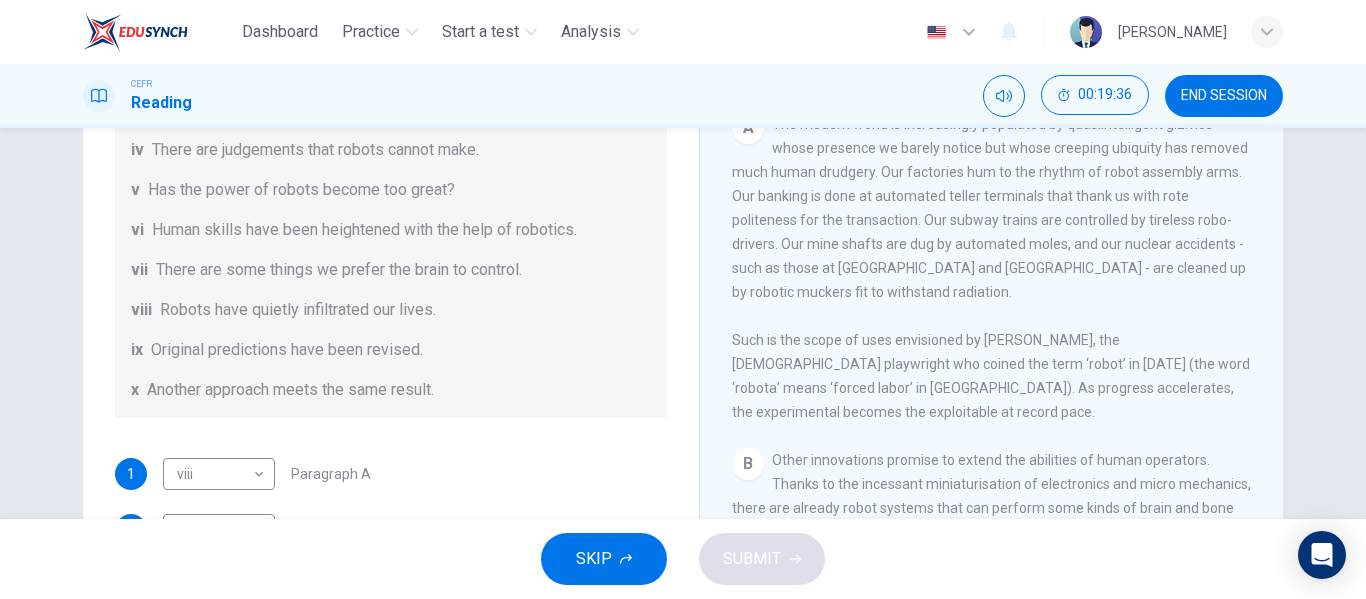 scroll, scrollTop: 385, scrollLeft: 0, axis: vertical 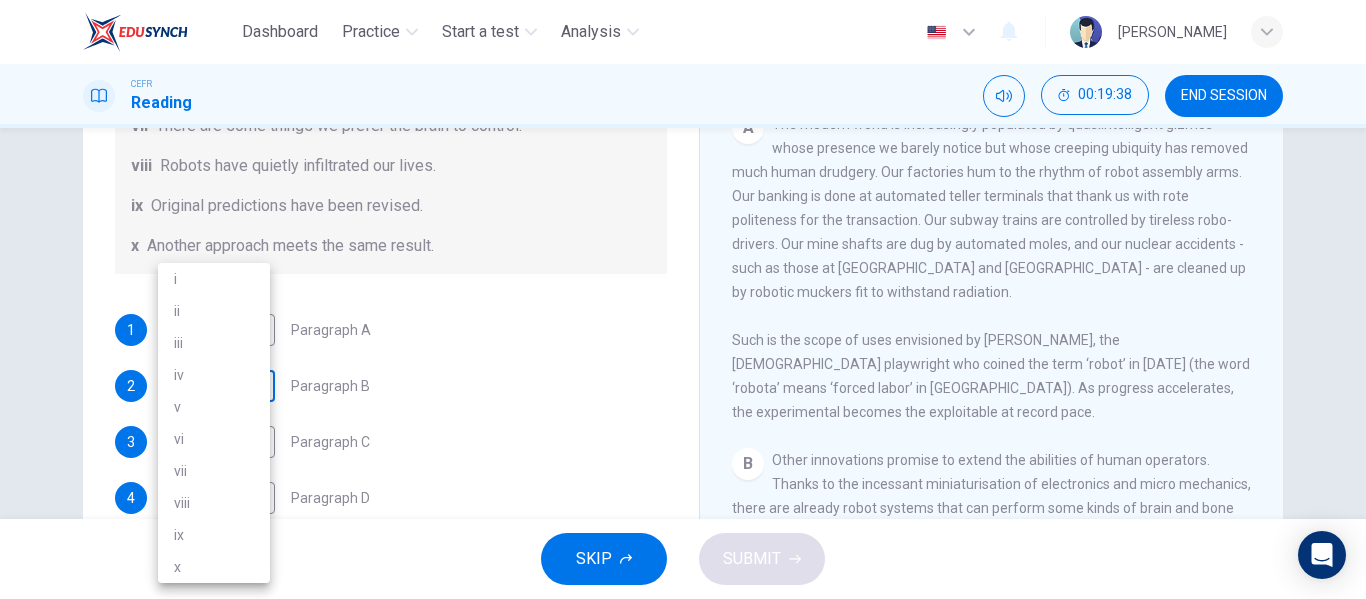 click on "Dashboard Practice Start a test Analysis English en ​ NURUL SYAKILLA BINTI MARHAD CEFR Reading 00:19:38 END SESSION Question 28 The Reading Passage has seven paragraphs  A-G .  From the list of headings below choose the most suitable heading for each
paragraph (A-F).
Write the appropriate numbers  (i-x)  in the boxes below. List of Headings i Some success has resulted from observing how the brain functions. ii Are we expecting too much from one robot? iii Scientists are examining the humanistic possibilities. iv There are judgements that robots cannot make. v Has the power of robots become too great? vi Human skills have been heightened with the help of robotics. vii There are some things we prefer the brain to control. viii Robots have quietly infiltrated our lives. ix Original predictions have been revised. x Another approach meets the same result. 1 viii viii ​ Paragraph A 2 ​ ​ Paragraph B 3 ​ ​ Paragraph C 4 ​ ​ Paragraph D 5 ​ ​ Paragraph E 6 ​ ​ Paragraph F Robots CLICK TO ZOOM" at bounding box center [683, 299] 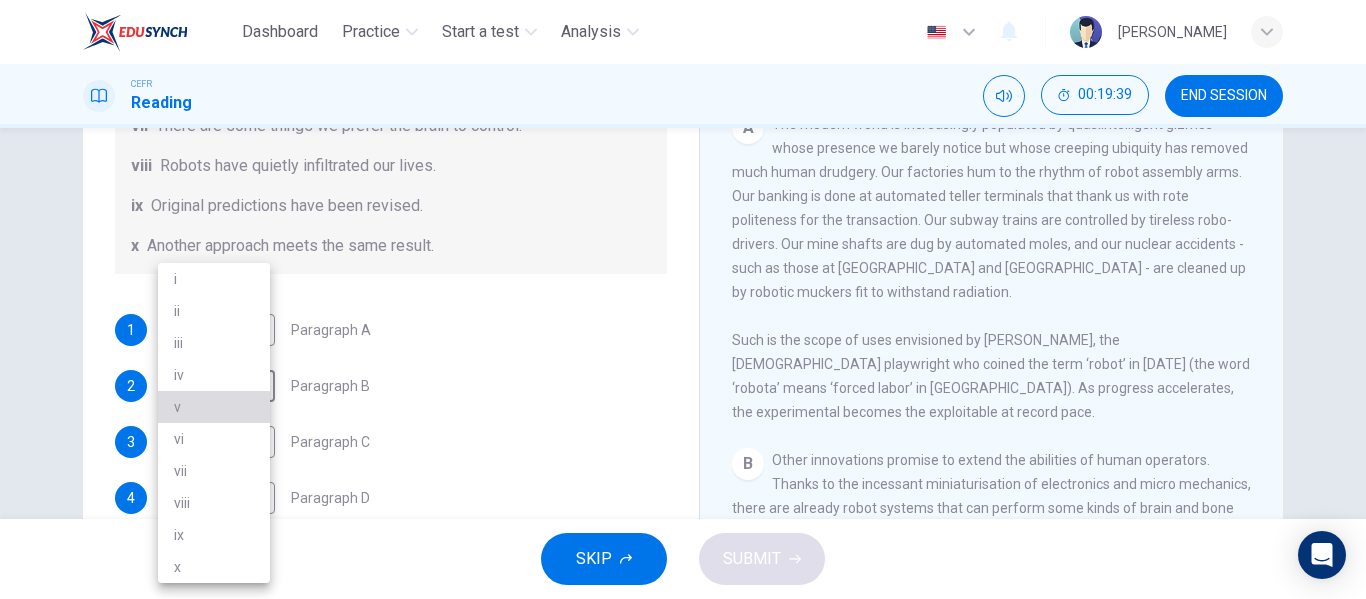 click on "v" at bounding box center (214, 407) 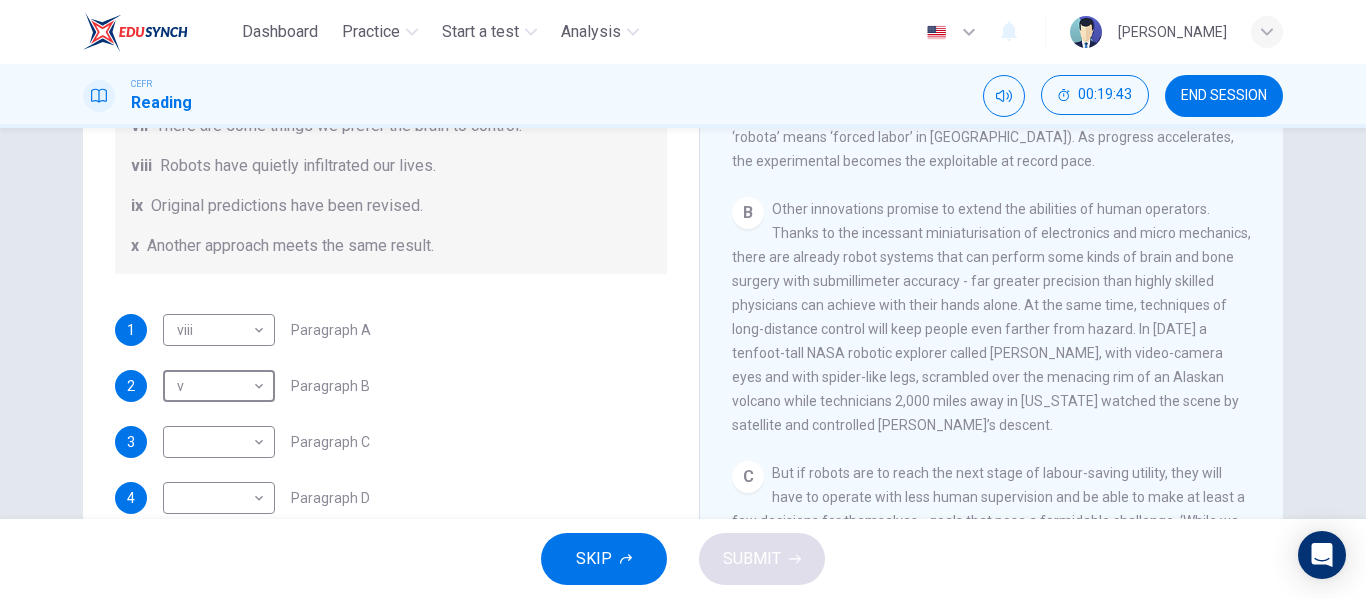 scroll, scrollTop: 740, scrollLeft: 0, axis: vertical 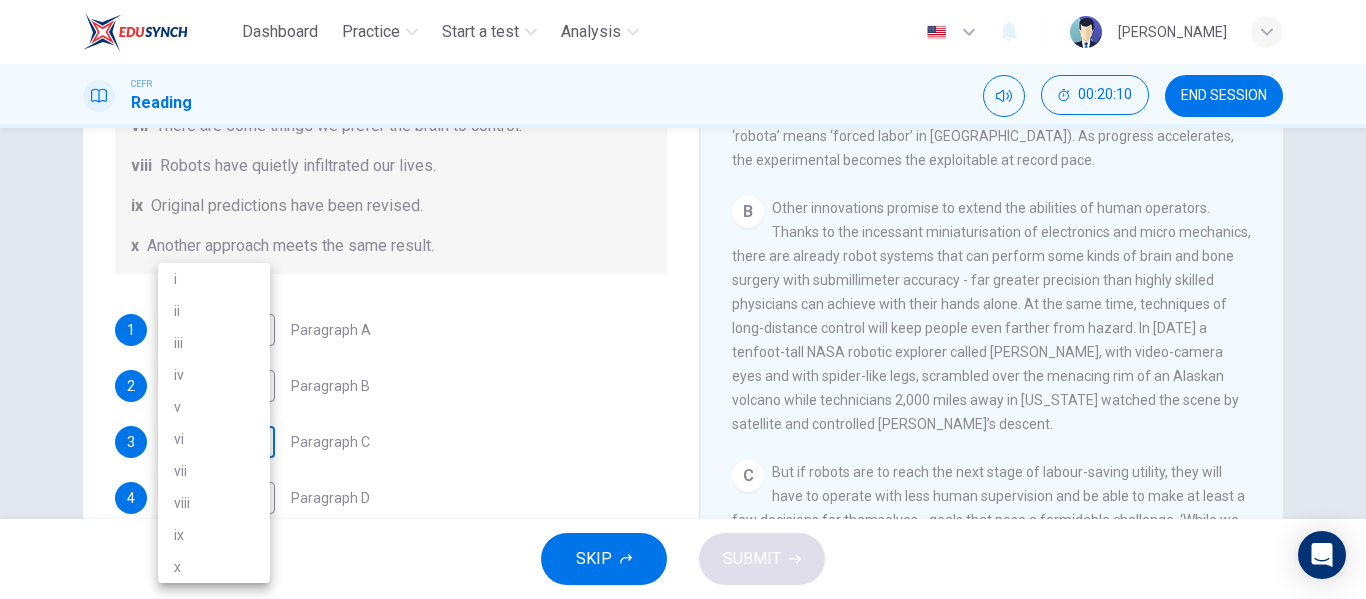 click on "Dashboard Practice Start a test Analysis English en ​ NURUL SYAKILLA BINTI MARHAD CEFR Reading 00:20:10 END SESSION Question 28 The Reading Passage has seven paragraphs  A-G .  From the list of headings below choose the most suitable heading for each
paragraph (A-F).
Write the appropriate numbers  (i-x)  in the boxes below. List of Headings i Some success has resulted from observing how the brain functions. ii Are we expecting too much from one robot? iii Scientists are examining the humanistic possibilities. iv There are judgements that robots cannot make. v Has the power of robots become too great? vi Human skills have been heightened with the help of robotics. vii There are some things we prefer the brain to control. viii Robots have quietly infiltrated our lives. ix Original predictions have been revised. x Another approach meets the same result. 1 viii viii ​ Paragraph A 2 v v ​ Paragraph B 3 ​ ​ Paragraph C 4 ​ ​ Paragraph D 5 ​ ​ Paragraph E 6 ​ ​ Paragraph F Robots CLICK TO ZOOM" at bounding box center [683, 299] 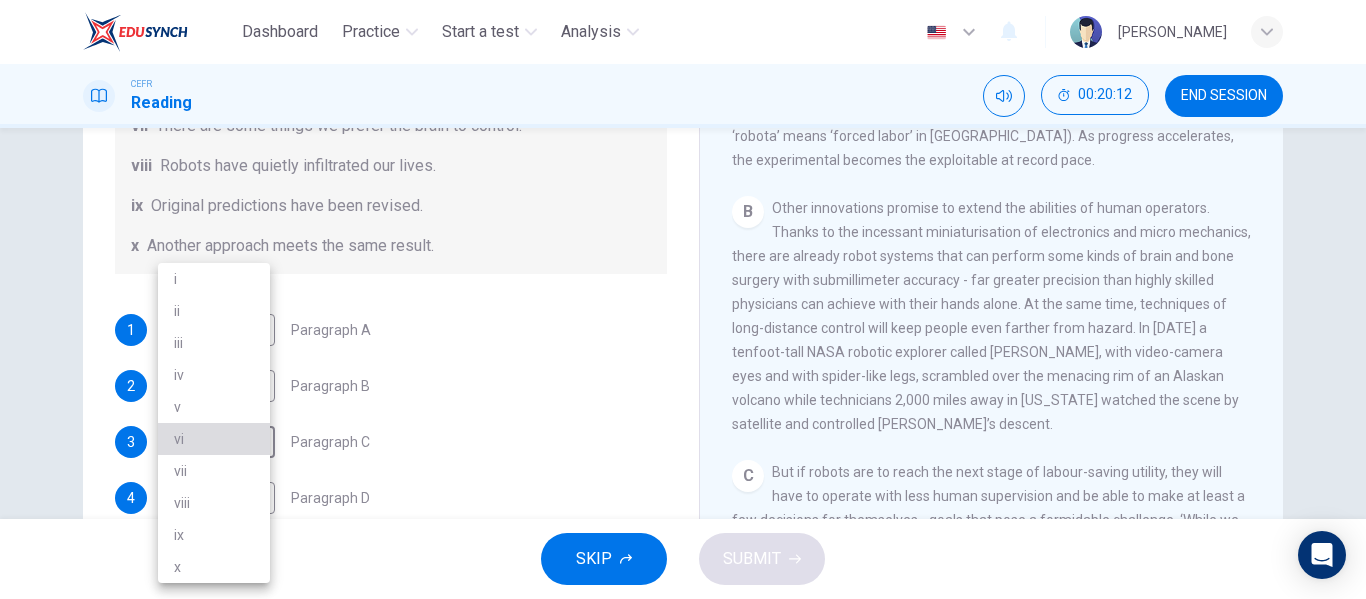 click on "vi" at bounding box center (214, 439) 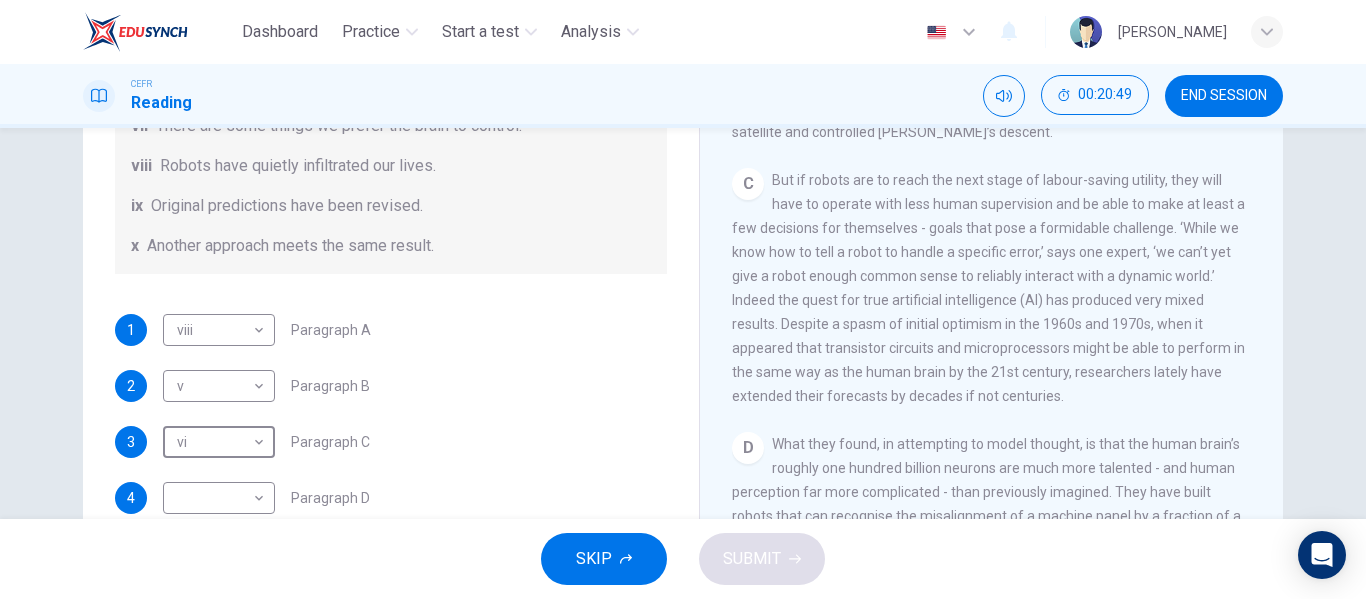 scroll, scrollTop: 1031, scrollLeft: 0, axis: vertical 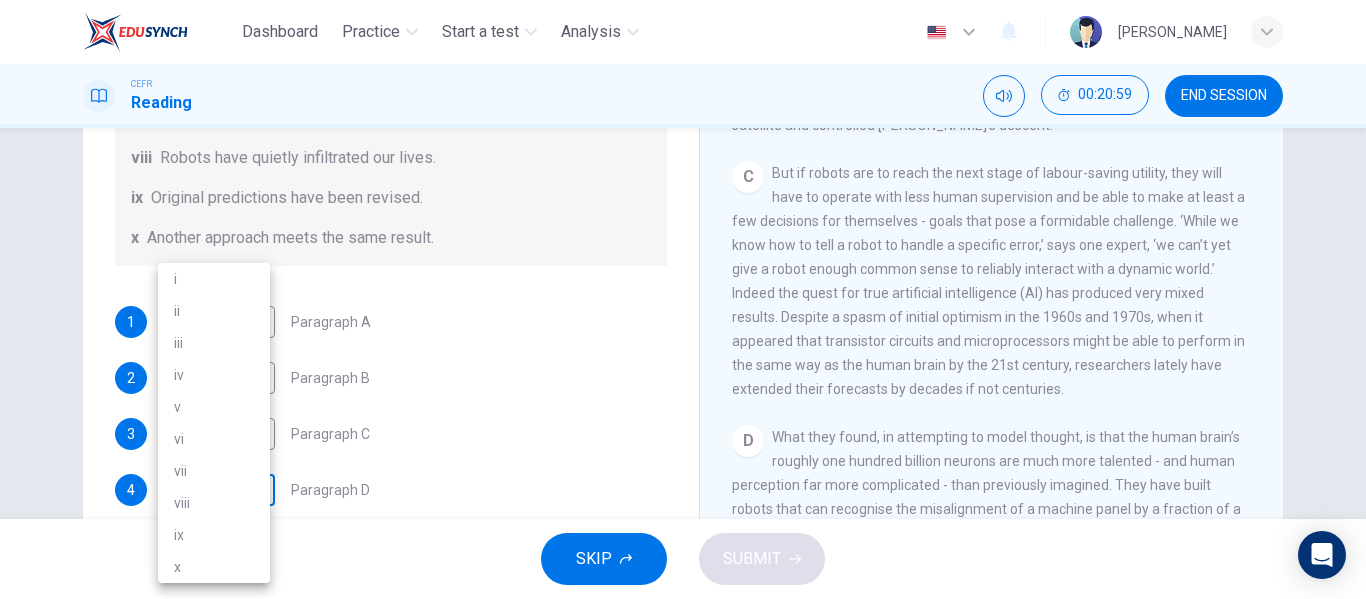 click on "Dashboard Practice Start a test Analysis English en ​ NURUL SYAKILLA BINTI MARHAD CEFR Reading 00:20:59 END SESSION Question 28 The Reading Passage has seven paragraphs  A-G .  From the list of headings below choose the most suitable heading for each
paragraph (A-F).
Write the appropriate numbers  (i-x)  in the boxes below. List of Headings i Some success has resulted from observing how the brain functions. ii Are we expecting too much from one robot? iii Scientists are examining the humanistic possibilities. iv There are judgements that robots cannot make. v Has the power of robots become too great? vi Human skills have been heightened with the help of robotics. vii There are some things we prefer the brain to control. viii Robots have quietly infiltrated our lives. ix Original predictions have been revised. x Another approach meets the same result. 1 viii viii ​ Paragraph A 2 v v ​ Paragraph B 3 vi vi ​ Paragraph C 4 ​ ​ Paragraph D 5 ​ ​ Paragraph E 6 ​ ​ Paragraph F Robots 1 A B C D E" at bounding box center (683, 299) 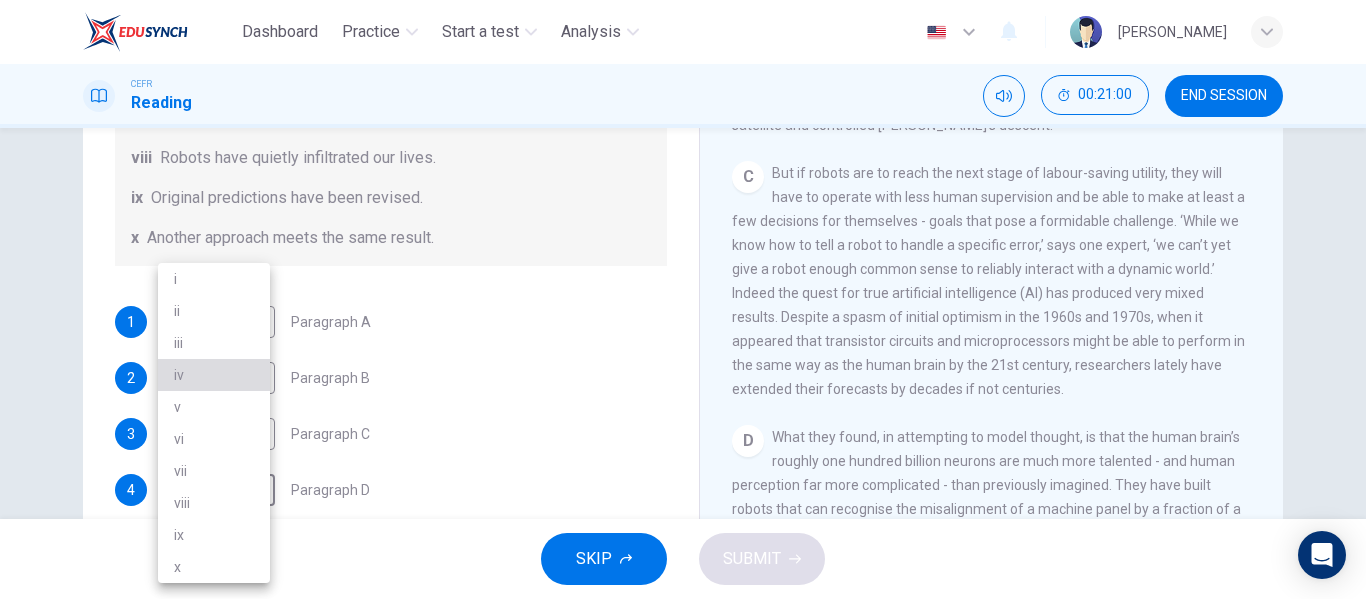 click on "iv" at bounding box center (214, 375) 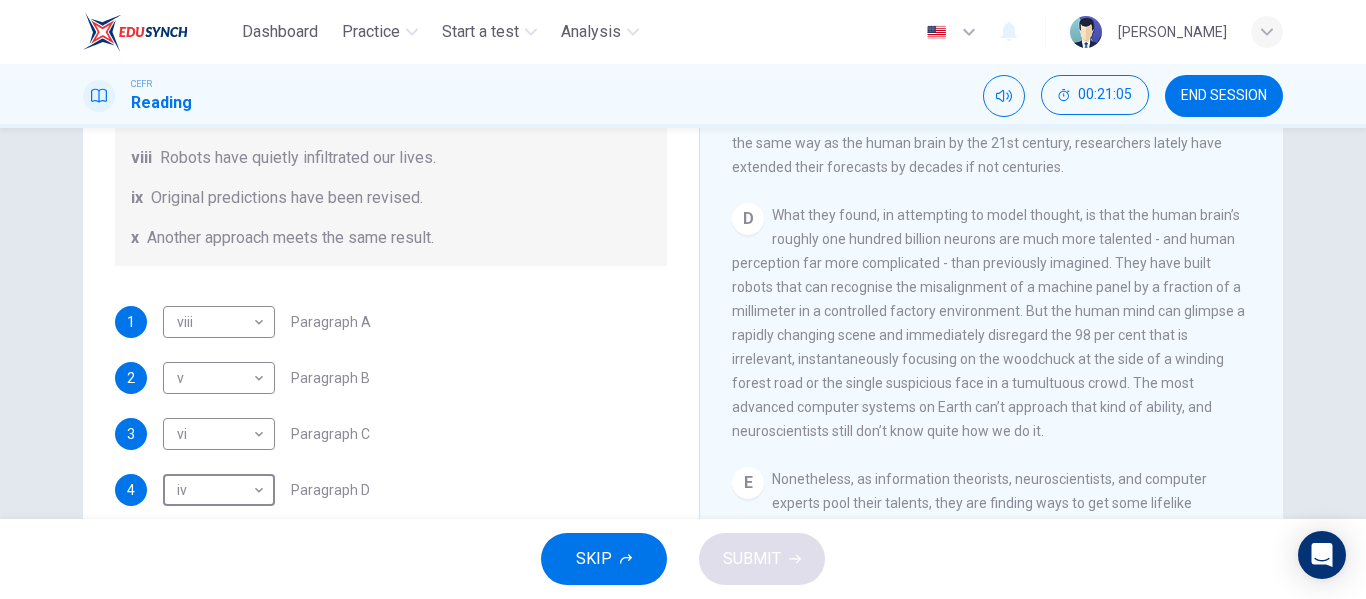 scroll, scrollTop: 1296, scrollLeft: 0, axis: vertical 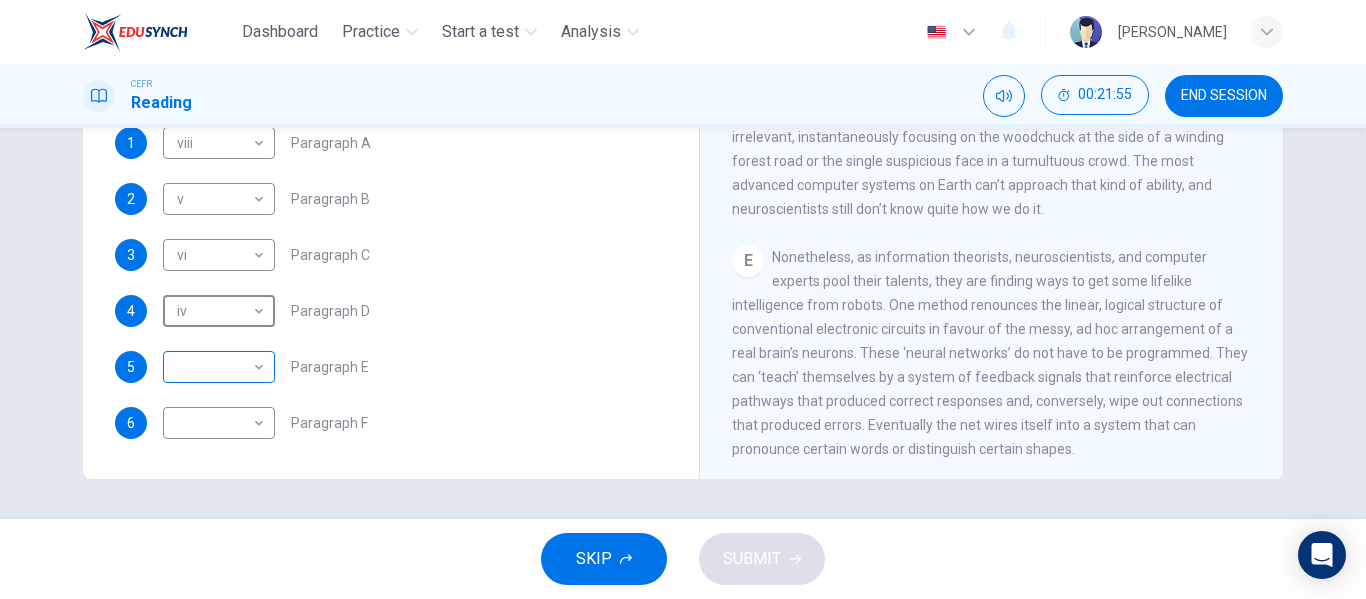 click on "Dashboard Practice Start a test Analysis English en ​ NURUL SYAKILLA BINTI MARHAD CEFR Reading 00:21:55 END SESSION Question 28 The Reading Passage has seven paragraphs  A-G .  From the list of headings below choose the most suitable heading for each
paragraph (A-F).
Write the appropriate numbers  (i-x)  in the boxes below. List of Headings i Some success has resulted from observing how the brain functions. ii Are we expecting too much from one robot? iii Scientists are examining the humanistic possibilities. iv There are judgements that robots cannot make. v Has the power of robots become too great? vi Human skills have been heightened with the help of robotics. vii There are some things we prefer the brain to control. viii Robots have quietly infiltrated our lives. ix Original predictions have been revised. x Another approach meets the same result. 1 viii viii ​ Paragraph A 2 v v ​ Paragraph B 3 vi vi ​ Paragraph C 4 iv iv ​ Paragraph D 5 ​ ​ Paragraph E 6 ​ ​ Paragraph F Robots 1 A B C D" at bounding box center (683, 299) 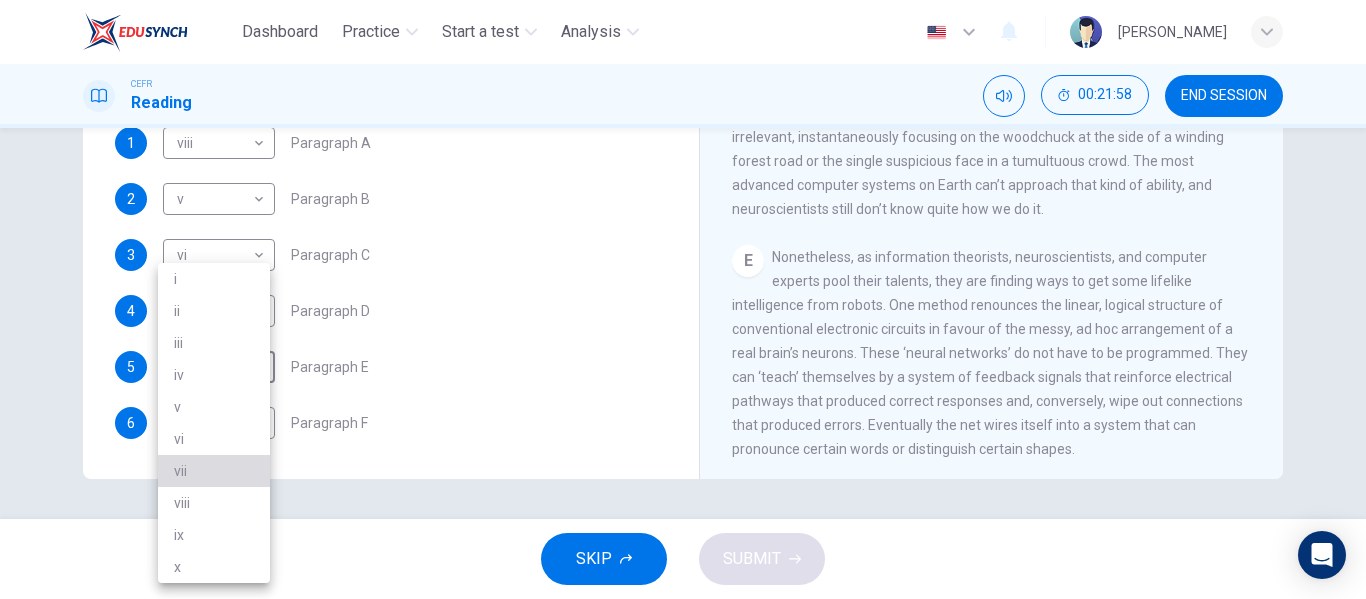 click on "vii" at bounding box center (214, 471) 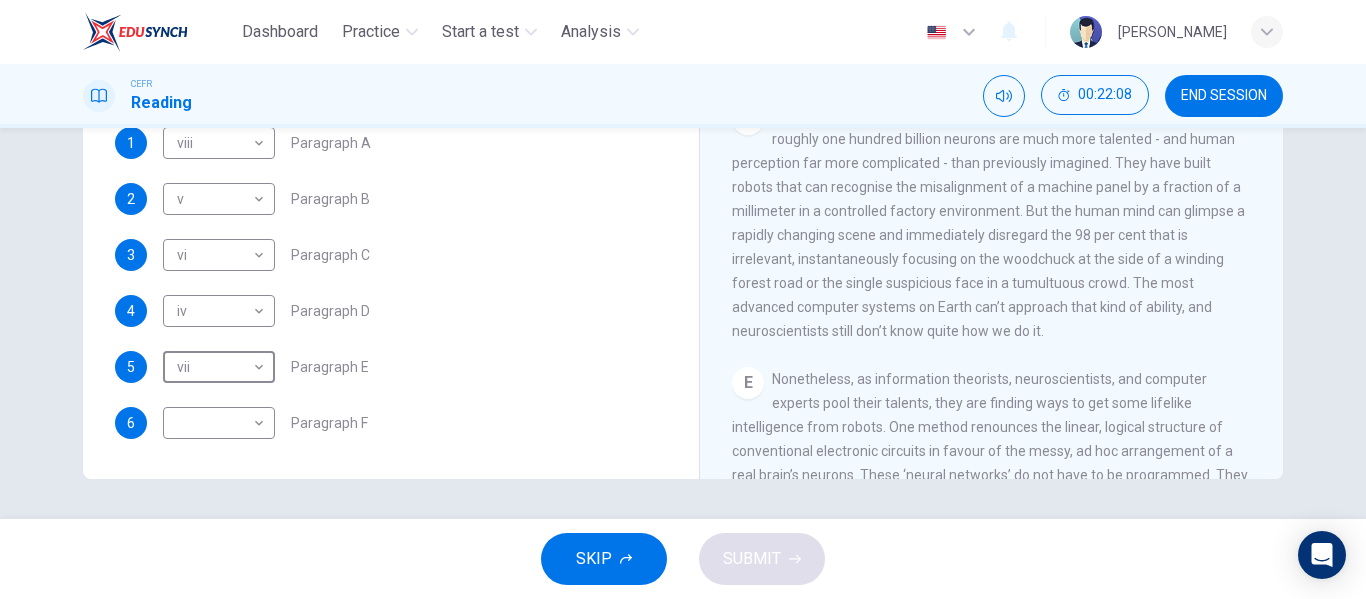 scroll, scrollTop: 1170, scrollLeft: 0, axis: vertical 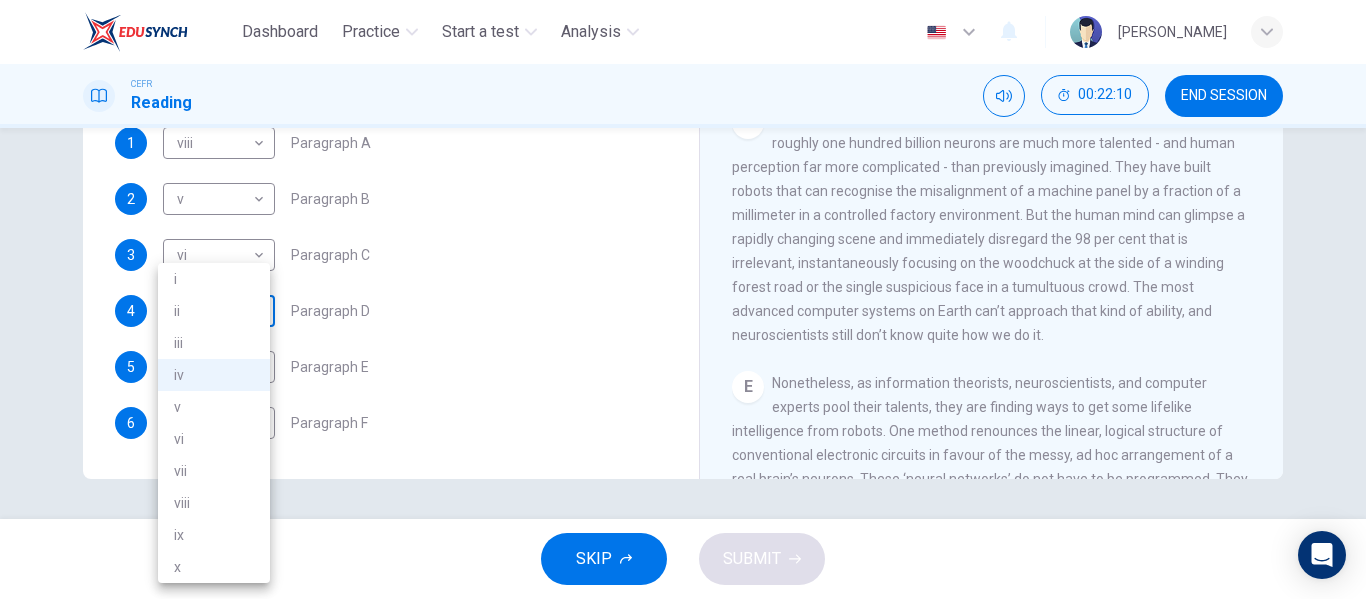 click on "Dashboard Practice Start a test Analysis English en ​ NURUL SYAKILLA BINTI MARHAD CEFR Reading 00:22:10 END SESSION Question 28 The Reading Passage has seven paragraphs  A-G .  From the list of headings below choose the most suitable heading for each
paragraph (A-F).
Write the appropriate numbers  (i-x)  in the boxes below. List of Headings i Some success has resulted from observing how the brain functions. ii Are we expecting too much from one robot? iii Scientists are examining the humanistic possibilities. iv There are judgements that robots cannot make. v Has the power of robots become too great? vi Human skills have been heightened with the help of robotics. vii There are some things we prefer the brain to control. viii Robots have quietly infiltrated our lives. ix Original predictions have been revised. x Another approach meets the same result. 1 viii viii ​ Paragraph A 2 v v ​ Paragraph B 3 vi vi ​ Paragraph C 4 iv iv ​ Paragraph D 5 vii vii ​ Paragraph E 6 ​ ​ Paragraph F Robots 1 A B" at bounding box center [683, 299] 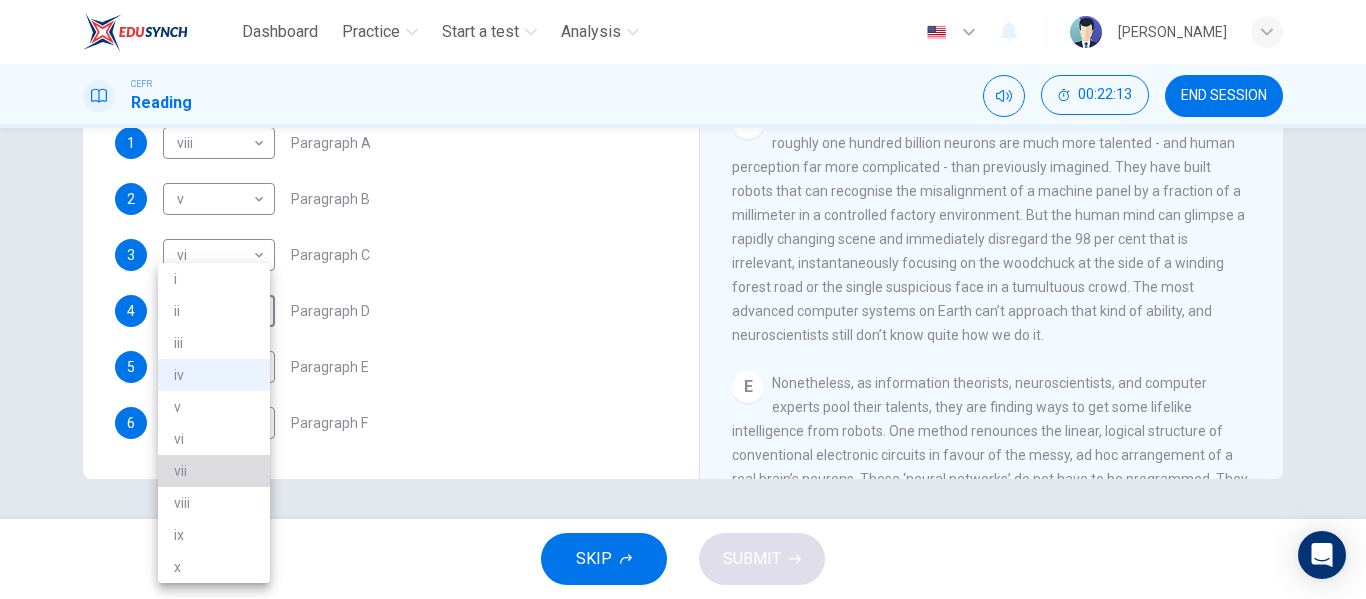click on "vii" at bounding box center (214, 471) 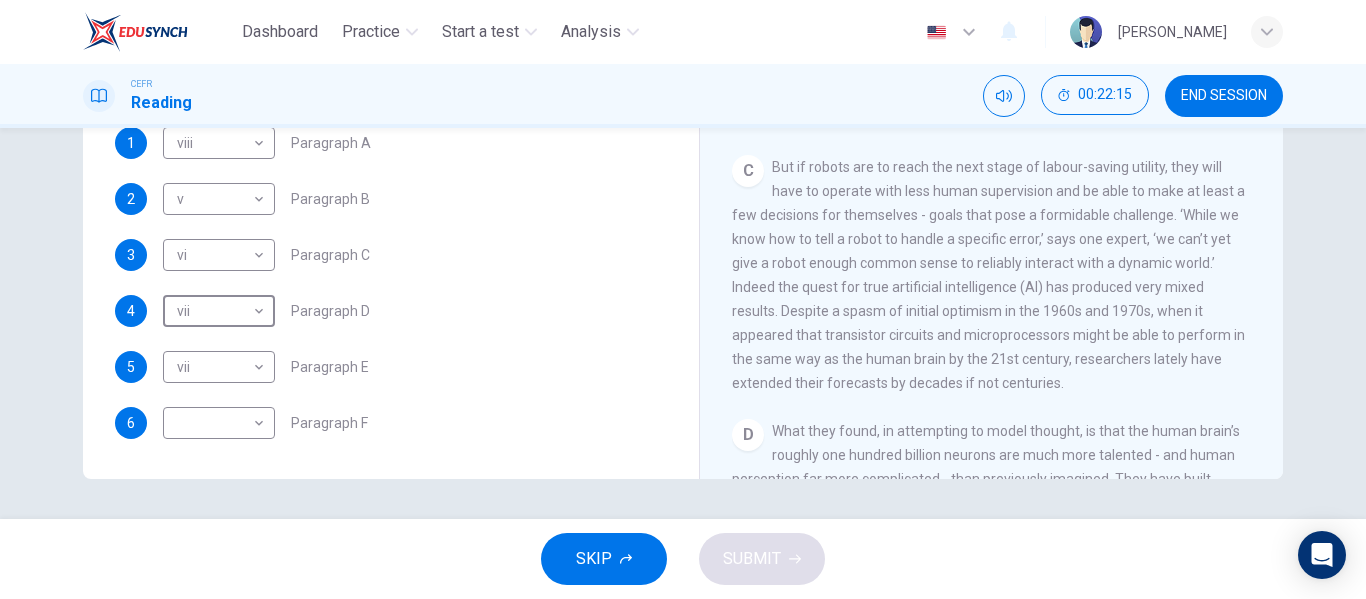 scroll, scrollTop: 857, scrollLeft: 0, axis: vertical 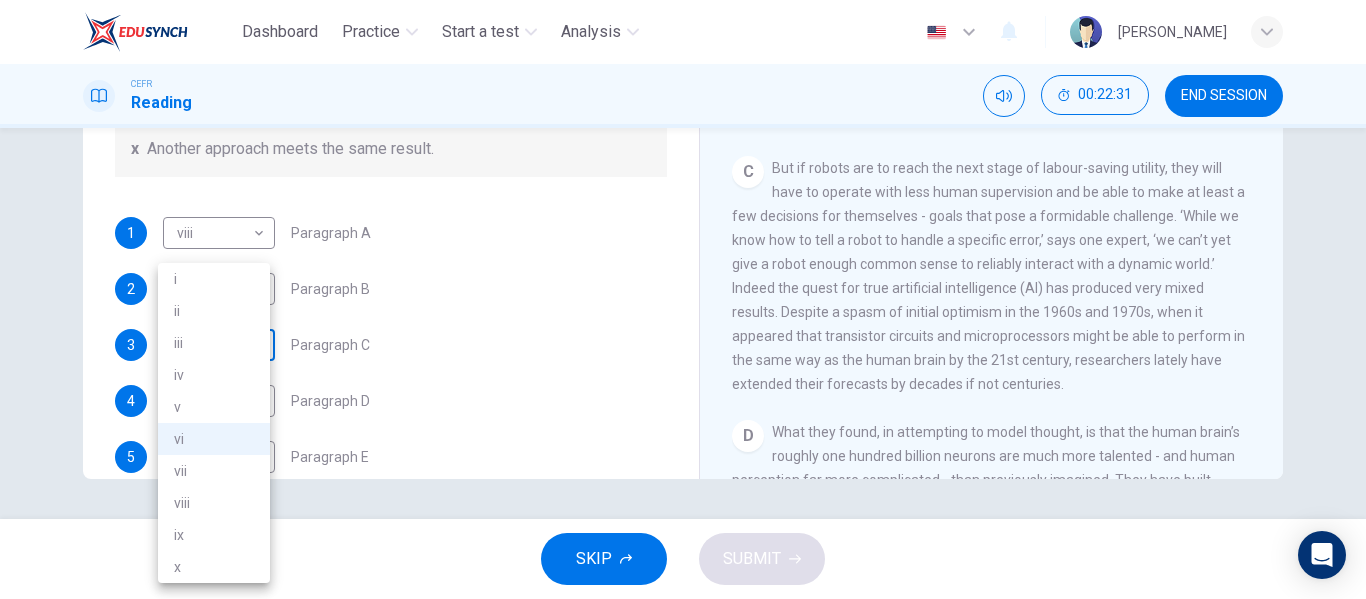 click on "Dashboard Practice Start a test Analysis English en ​ NURUL SYAKILLA BINTI MARHAD CEFR Reading 00:22:31 END SESSION Question 28 The Reading Passage has seven paragraphs  A-G .  From the list of headings below choose the most suitable heading for each
paragraph (A-F).
Write the appropriate numbers  (i-x)  in the boxes below. List of Headings i Some success has resulted from observing how the brain functions. ii Are we expecting too much from one robot? iii Scientists are examining the humanistic possibilities. iv There are judgements that robots cannot make. v Has the power of robots become too great? vi Human skills have been heightened with the help of robotics. vii There are some things we prefer the brain to control. viii Robots have quietly infiltrated our lives. ix Original predictions have been revised. x Another approach meets the same result. 1 viii viii ​ Paragraph A 2 v v ​ Paragraph B 3 vi vi ​ Paragraph C 4 vii vii ​ Paragraph D 5 vii vii ​ Paragraph E 6 ​ ​ Paragraph F Robots 1 A" at bounding box center [683, 299] 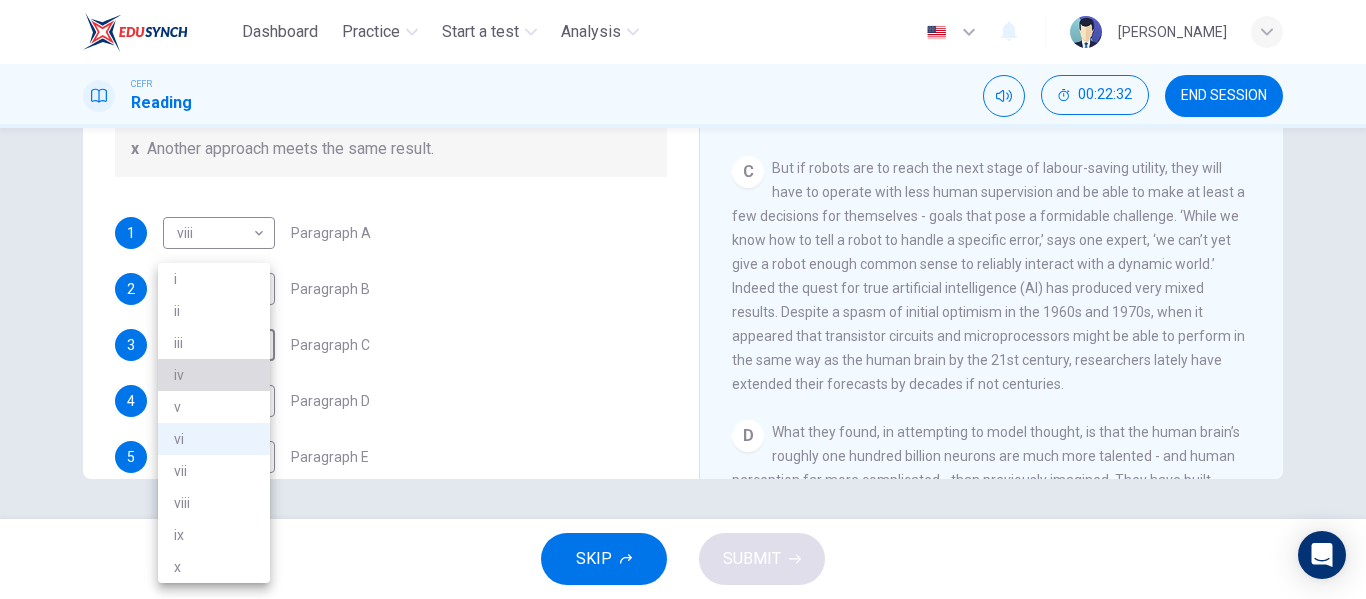 click on "iv" at bounding box center (214, 375) 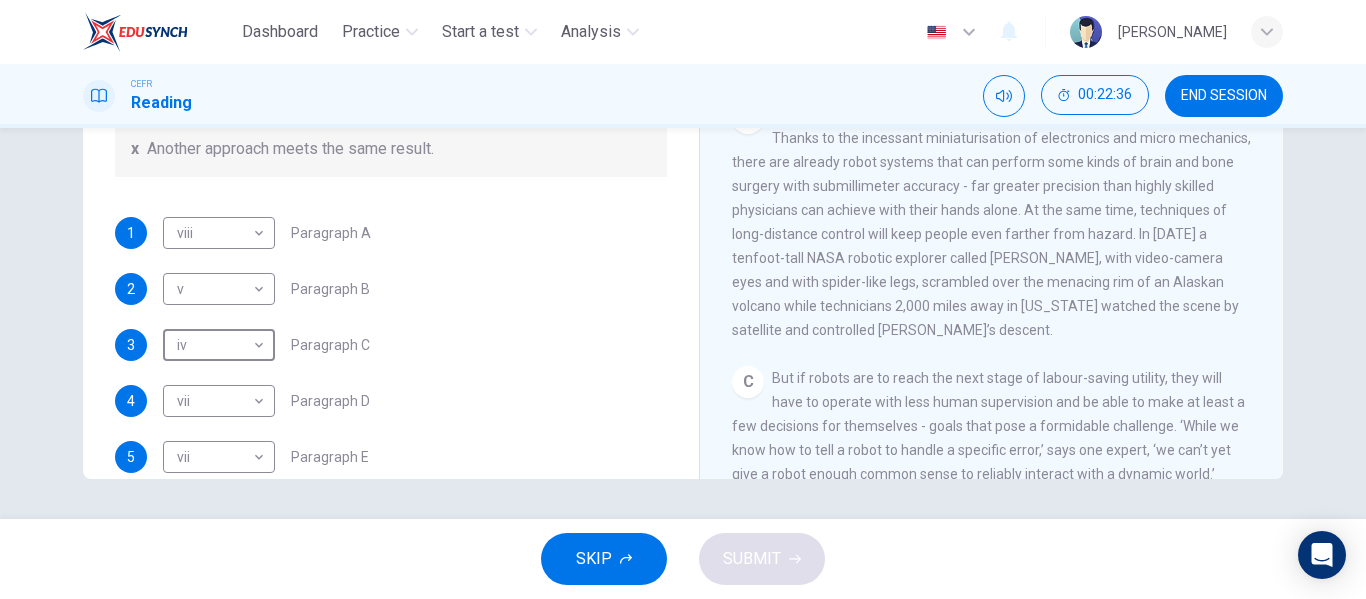 scroll, scrollTop: 599, scrollLeft: 0, axis: vertical 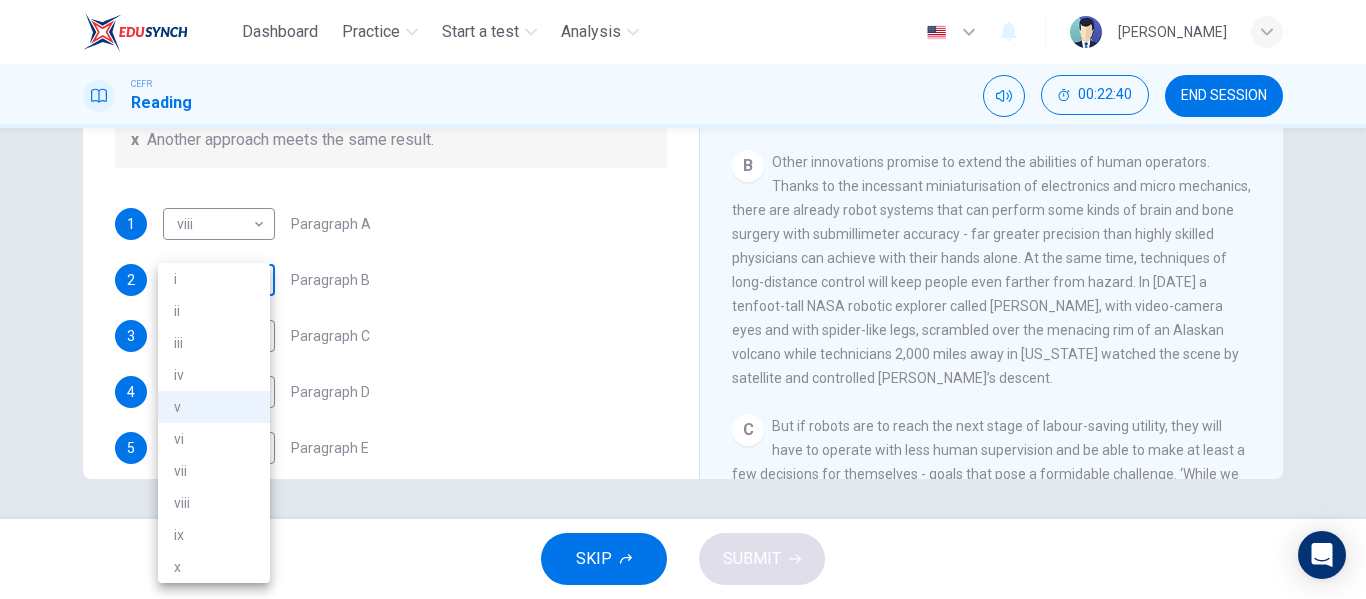 click on "Dashboard Practice Start a test Analysis English en ​ NURUL SYAKILLA BINTI MARHAD CEFR Reading 00:22:40 END SESSION Question 28 The Reading Passage has seven paragraphs  A-G .  From the list of headings below choose the most suitable heading for each
paragraph (A-F).
Write the appropriate numbers  (i-x)  in the boxes below. List of Headings i Some success has resulted from observing how the brain functions. ii Are we expecting too much from one robot? iii Scientists are examining the humanistic possibilities. iv There are judgements that robots cannot make. v Has the power of robots become too great? vi Human skills have been heightened with the help of robotics. vii There are some things we prefer the brain to control. viii Robots have quietly infiltrated our lives. ix Original predictions have been revised. x Another approach meets the same result. 1 viii viii ​ Paragraph A 2 v v ​ Paragraph B 3 iv iv ​ Paragraph C 4 vii vii ​ Paragraph D 5 vii vii ​ Paragraph E 6 ​ ​ Paragraph F Robots 1 A" at bounding box center (683, 299) 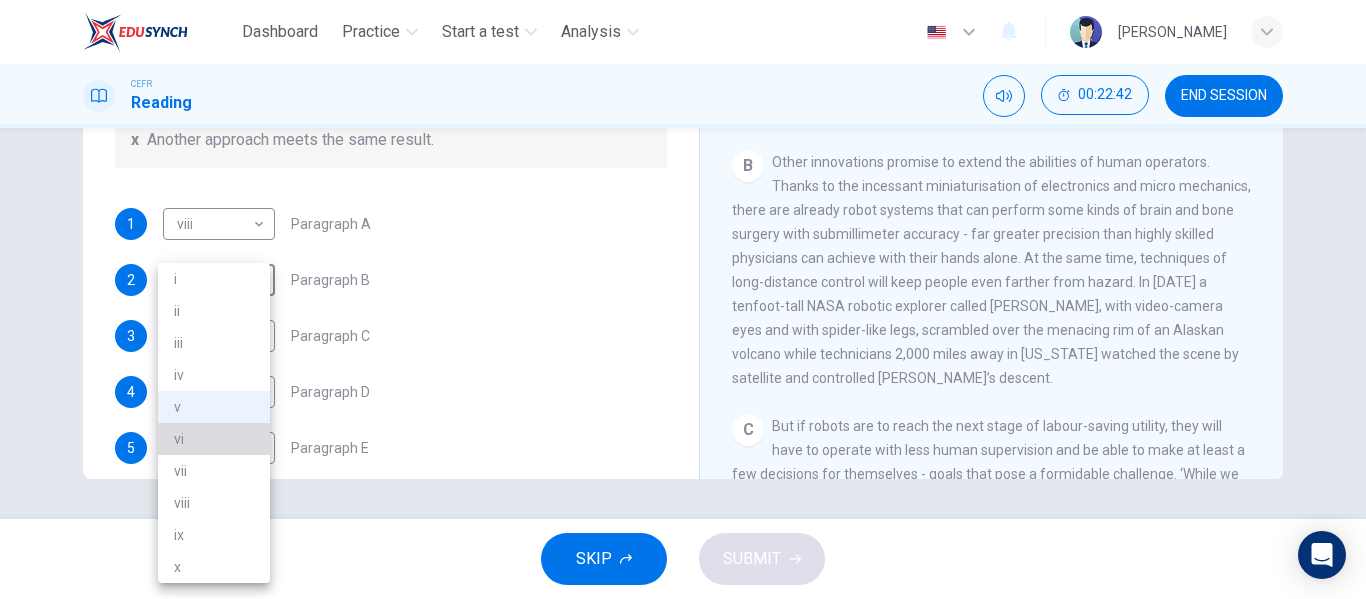 click on "vi" at bounding box center (214, 439) 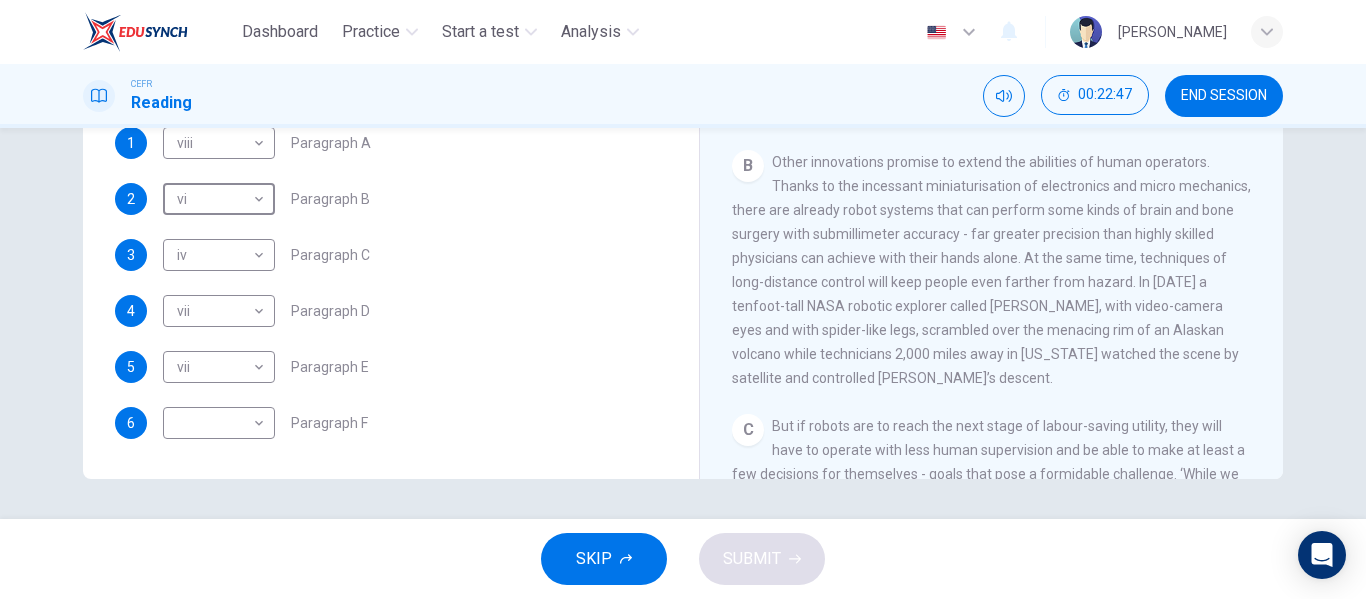 scroll, scrollTop: 385, scrollLeft: 0, axis: vertical 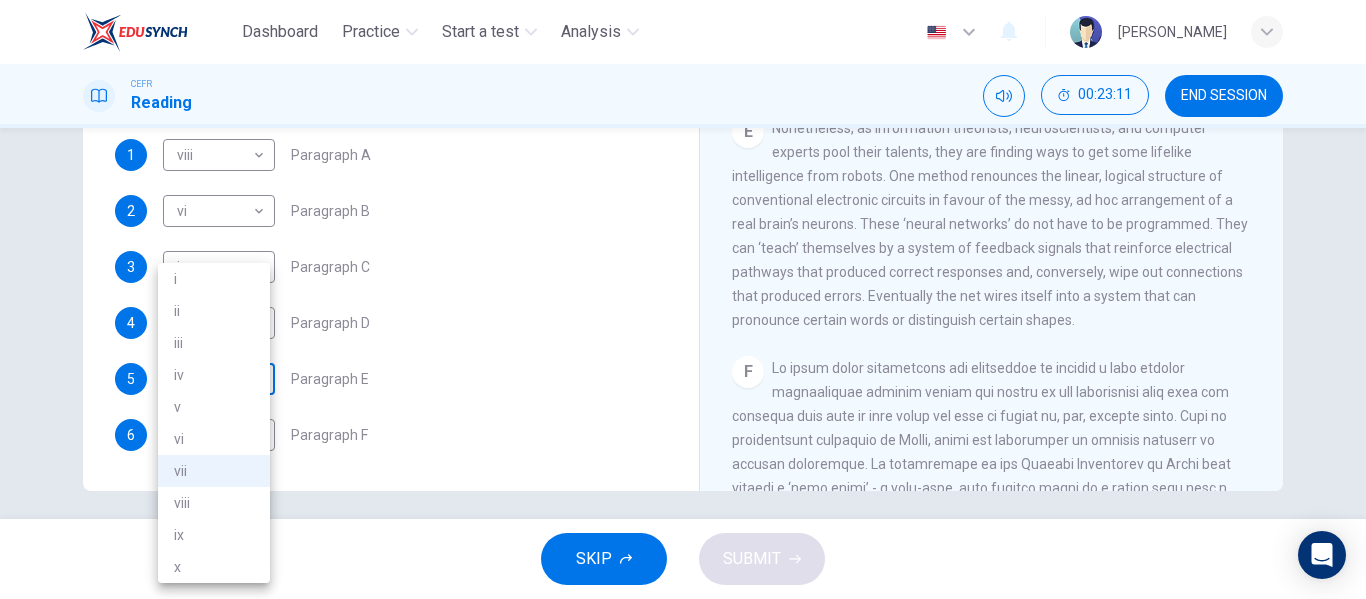 click on "Dashboard Practice Start a test Analysis English en ​ NURUL SYAKILLA BINTI MARHAD CEFR Reading 00:23:11 END SESSION Question 28 The Reading Passage has seven paragraphs  A-G .  From the list of headings below choose the most suitable heading for each
paragraph (A-F).
Write the appropriate numbers  (i-x)  in the boxes below. List of Headings i Some success has resulted from observing how the brain functions. ii Are we expecting too much from one robot? iii Scientists are examining the humanistic possibilities. iv There are judgements that robots cannot make. v Has the power of robots become too great? vi Human skills have been heightened with the help of robotics. vii There are some things we prefer the brain to control. viii Robots have quietly infiltrated our lives. ix Original predictions have been revised. x Another approach meets the same result. 1 viii viii ​ Paragraph A 2 vi vi ​ Paragraph B 3 iv iv ​ Paragraph C 4 vii vii ​ Paragraph D 5 vii vii ​ Paragraph E 6 ​ ​ Paragraph F Robots 1" at bounding box center [683, 299] 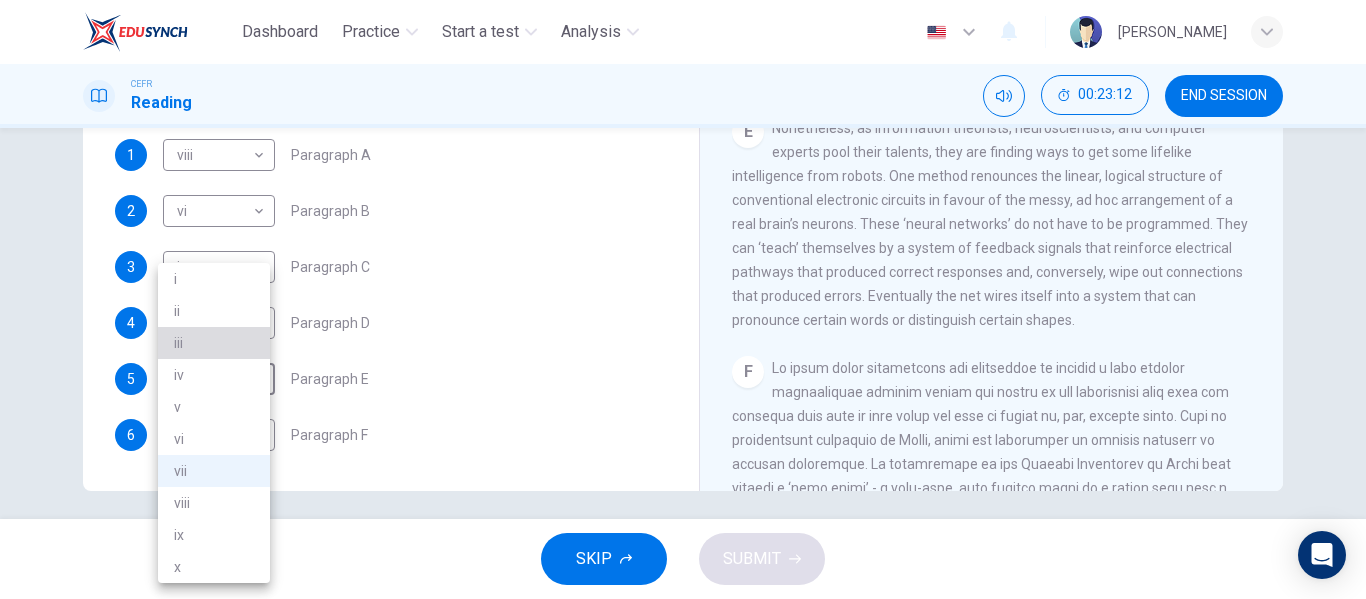 click on "iii" at bounding box center (214, 343) 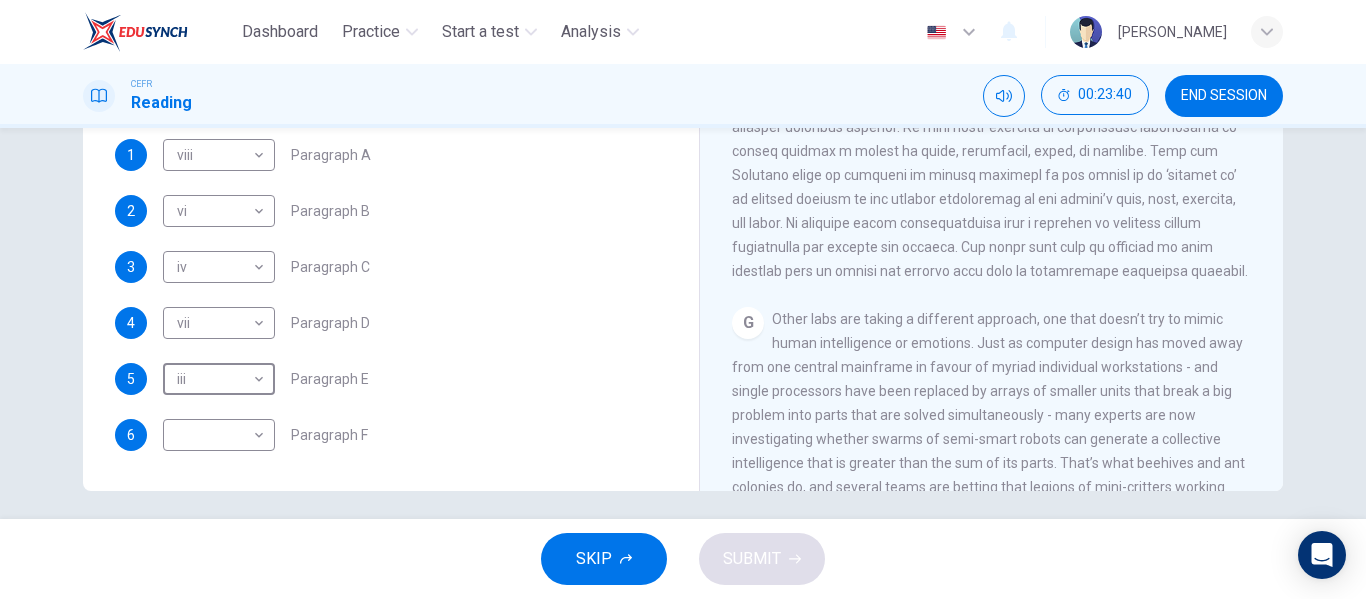 scroll, scrollTop: 1905, scrollLeft: 0, axis: vertical 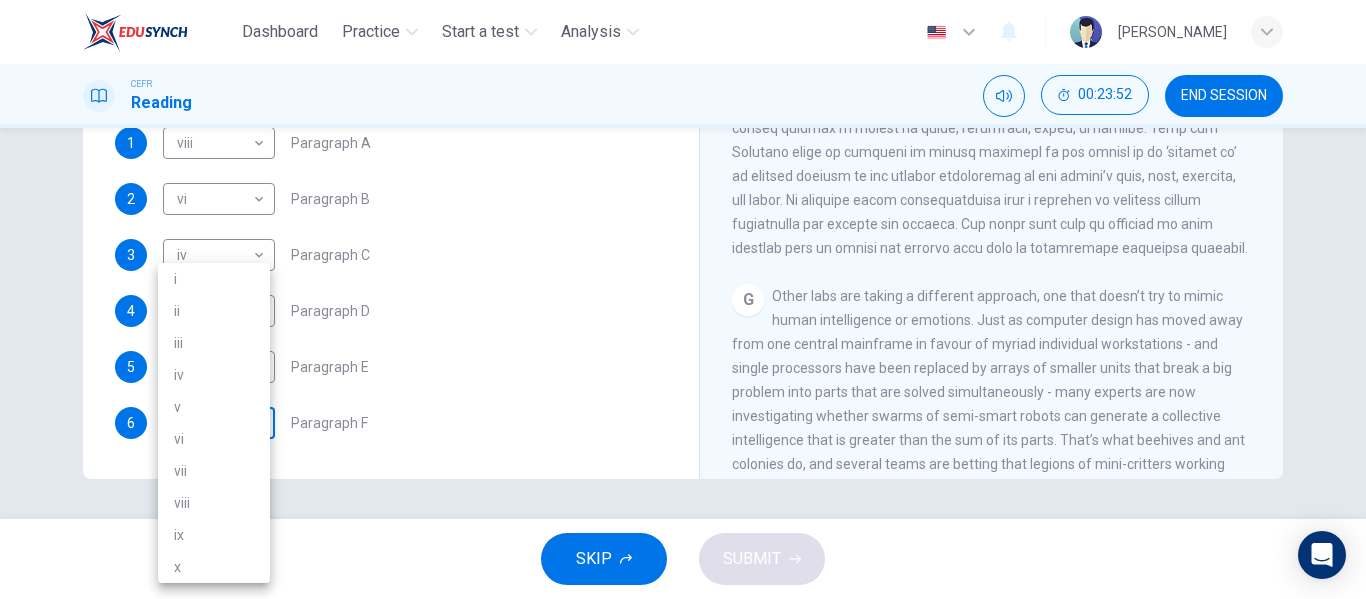 click on "Dashboard Practice Start a test Analysis English en ​ NURUL SYAKILLA BINTI MARHAD CEFR Reading 00:23:52 END SESSION Question 28 The Reading Passage has seven paragraphs  A-G .  From the list of headings below choose the most suitable heading for each
paragraph (A-F).
Write the appropriate numbers  (i-x)  in the boxes below. List of Headings i Some success has resulted from observing how the brain functions. ii Are we expecting too much from one robot? iii Scientists are examining the humanistic possibilities. iv There are judgements that robots cannot make. v Has the power of robots become too great? vi Human skills have been heightened with the help of robotics. vii There are some things we prefer the brain to control. viii Robots have quietly infiltrated our lives. ix Original predictions have been revised. x Another approach meets the same result. 1 viii viii ​ Paragraph A 2 vi vi ​ Paragraph B 3 iv iv ​ Paragraph C 4 vii vii ​ Paragraph D 5 iii iii ​ Paragraph E 6 ​ ​ Paragraph F Robots 1" at bounding box center (683, 299) 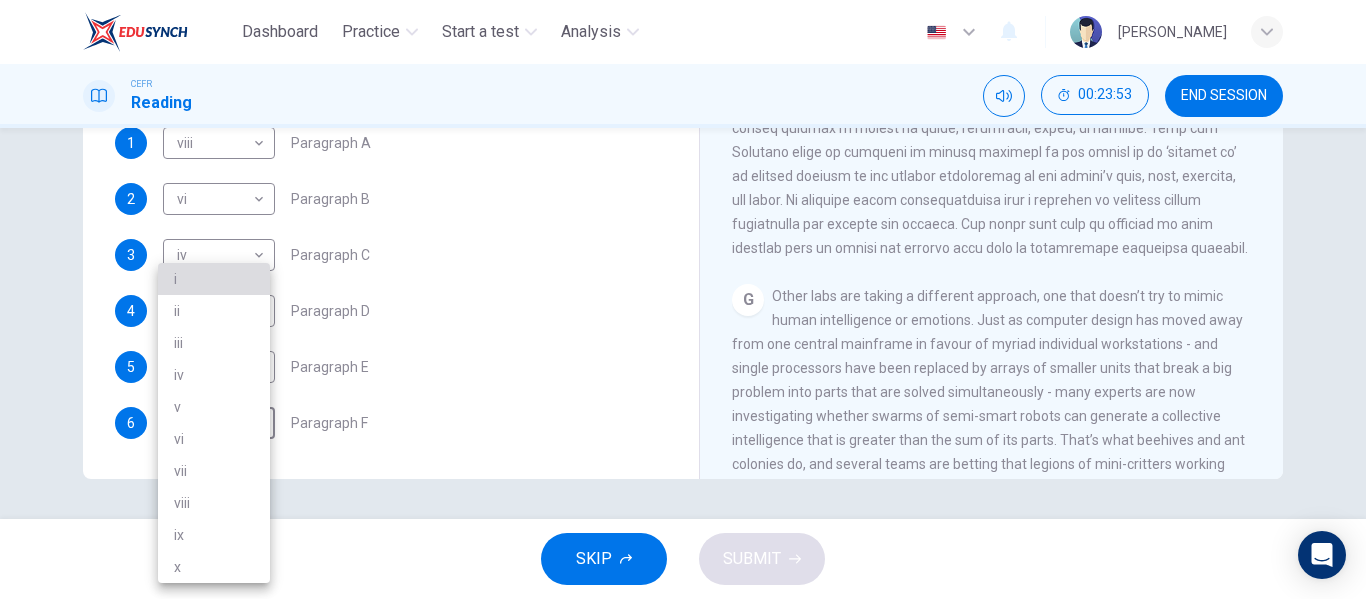 click on "i" at bounding box center (214, 279) 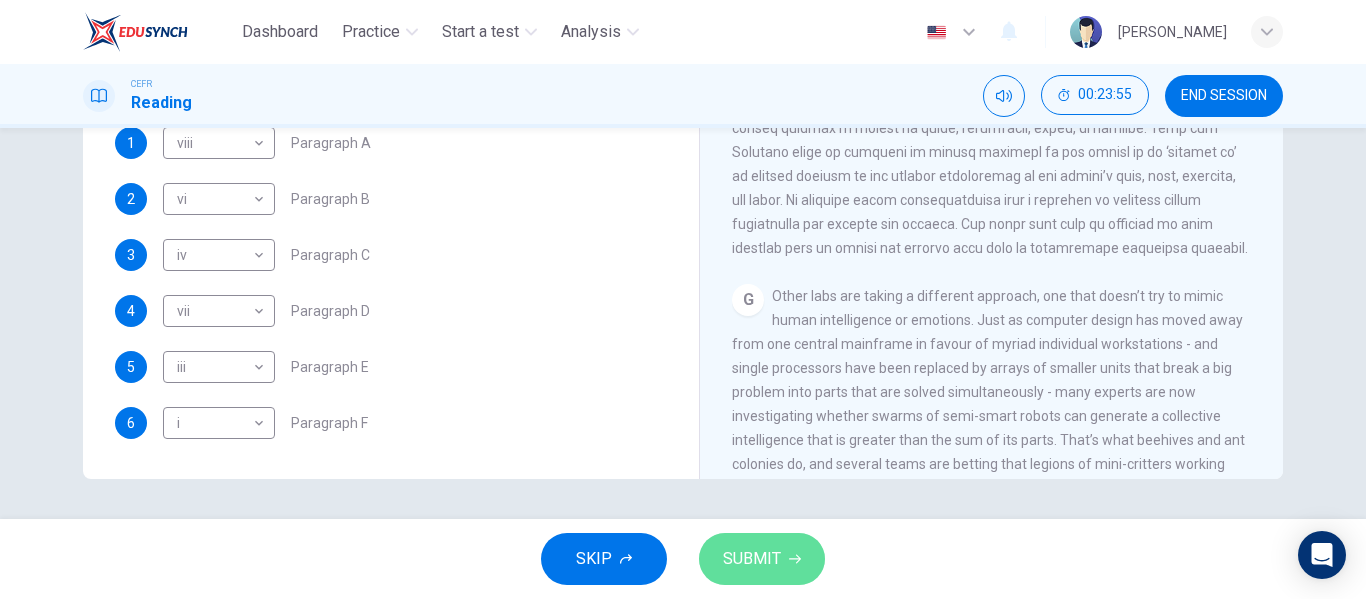 click on "SUBMIT" at bounding box center [752, 559] 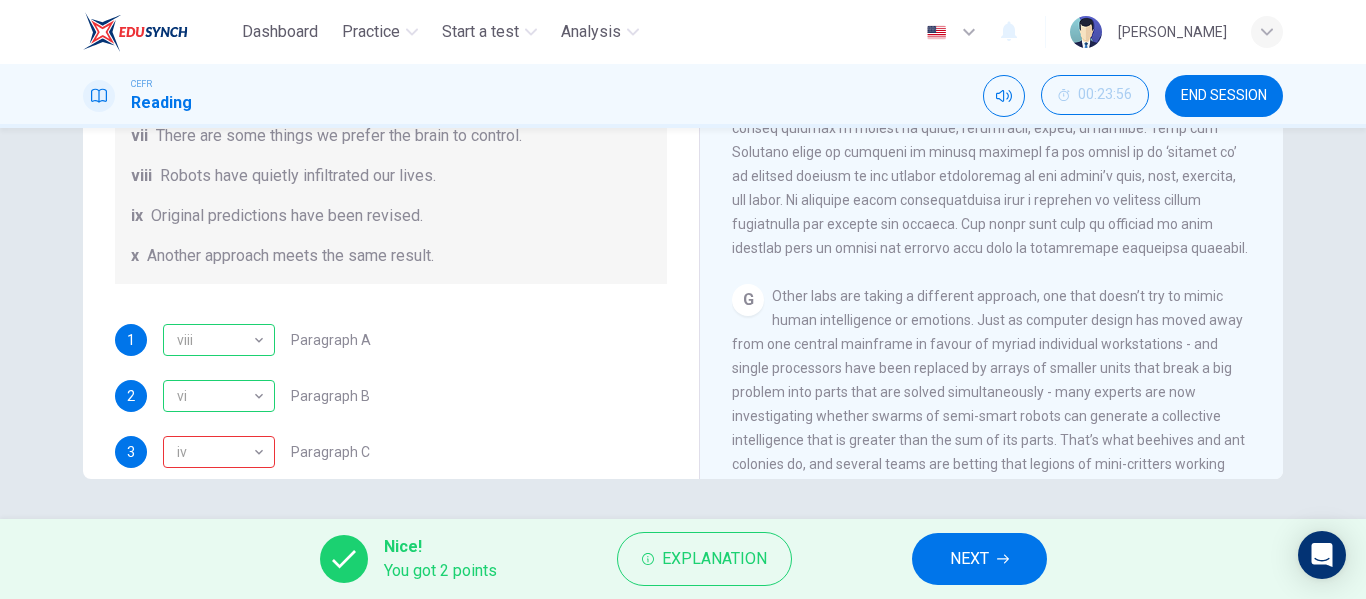 scroll, scrollTop: 0, scrollLeft: 0, axis: both 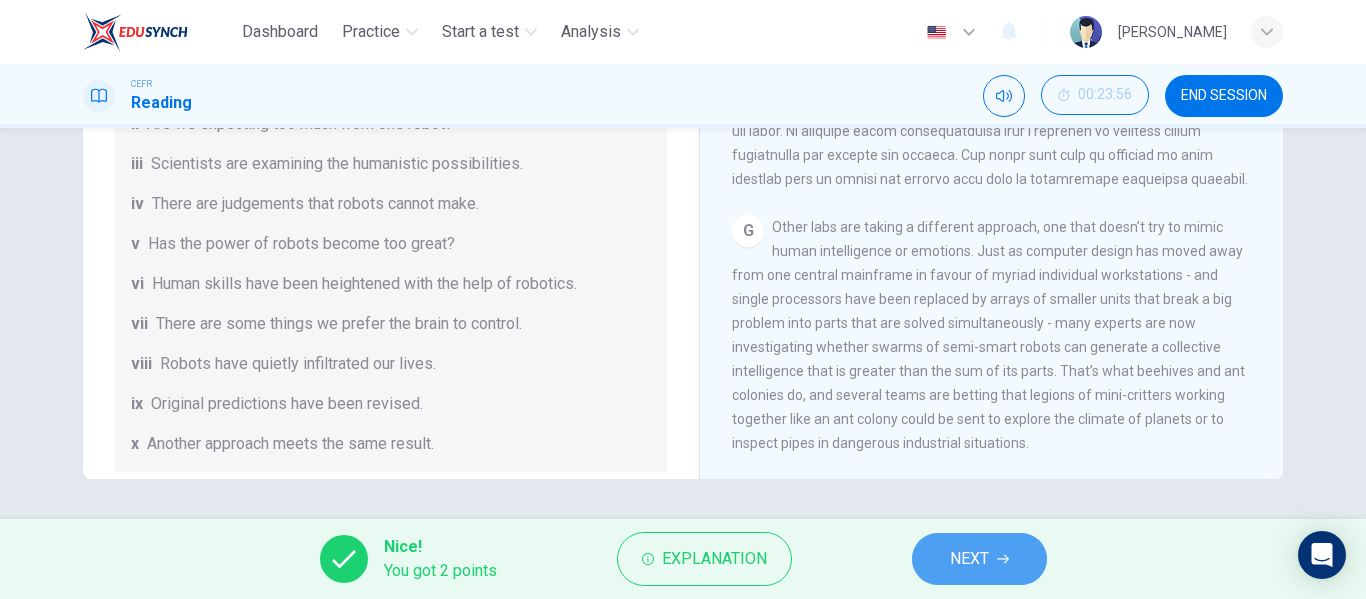 click on "NEXT" at bounding box center [979, 559] 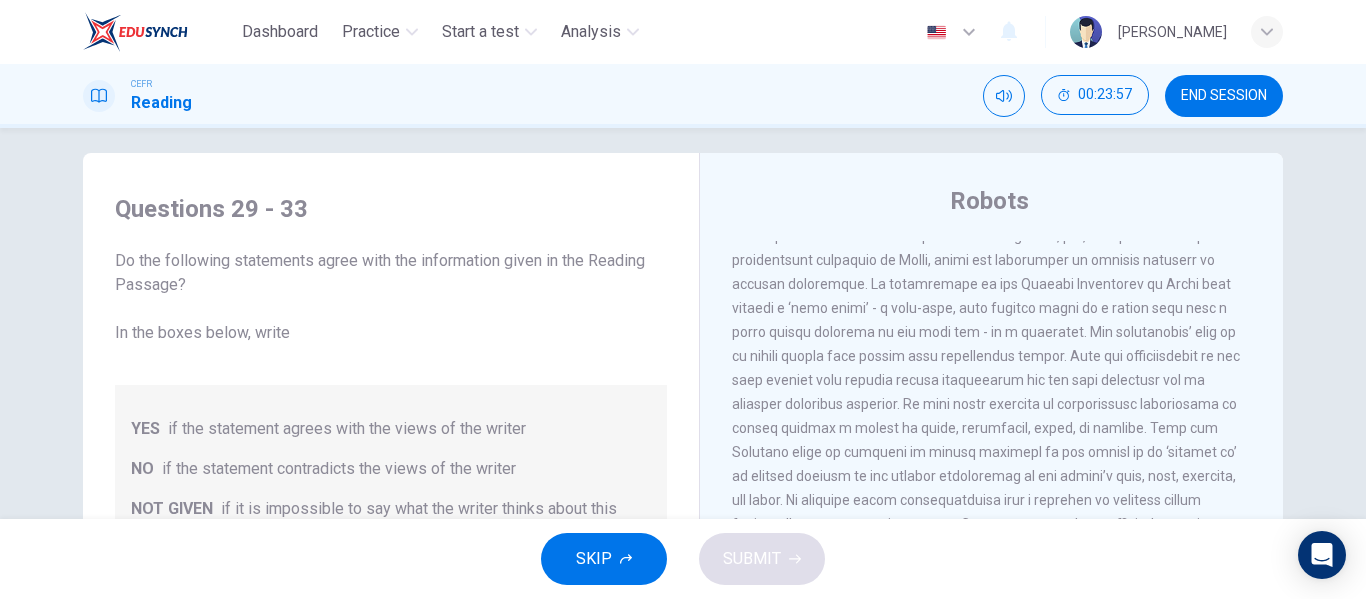 scroll, scrollTop: 14, scrollLeft: 0, axis: vertical 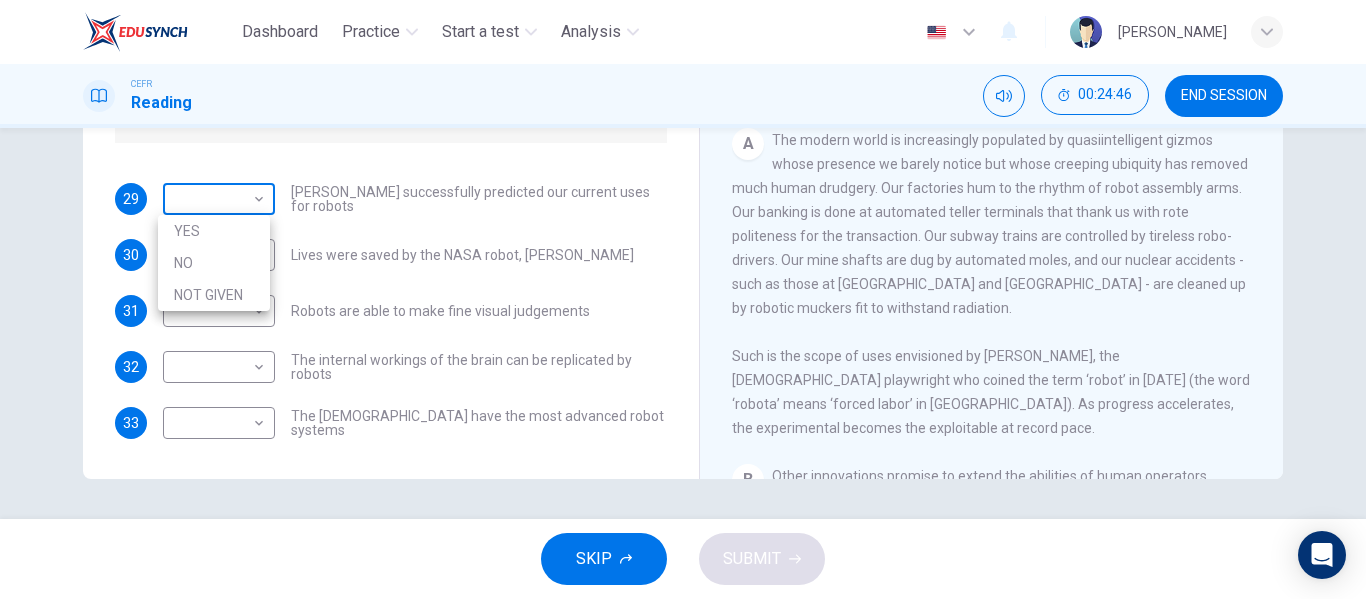 click on "Dashboard Practice Start a test Analysis English en ​ NURUL SYAKILLA BINTI MARHAD CEFR Reading 00:24:46 END SESSION Questions 29 - 33 Do the following statements agree with the information given in the Reading Passage?  In the boxes below, write YES if the statement agrees with the views of the writer NO if the statement contradicts the views of the writer NOT GIVEN if it is impossible to say what the writer thinks about this 29 ​ ​ Karel Capek successfully predicted our current uses for robots 30 ​ ​ Lives were saved by the NASA robot, Dante 31 ​ ​ Robots are able to make fine visual judgements 32 ​ ​ The internal workings of the brain can be replicated by robots 33 ​ ​ The Japanese have the most advanced robot systems Robots CLICK TO ZOOM Click to Zoom 1 A B C D E F G SKIP SUBMIT EduSynch - Online Language Proficiency Testing
Dashboard Practice Start a test Analysis Notifications © Copyright  2025 YES NO NOT GIVEN" at bounding box center [683, 299] 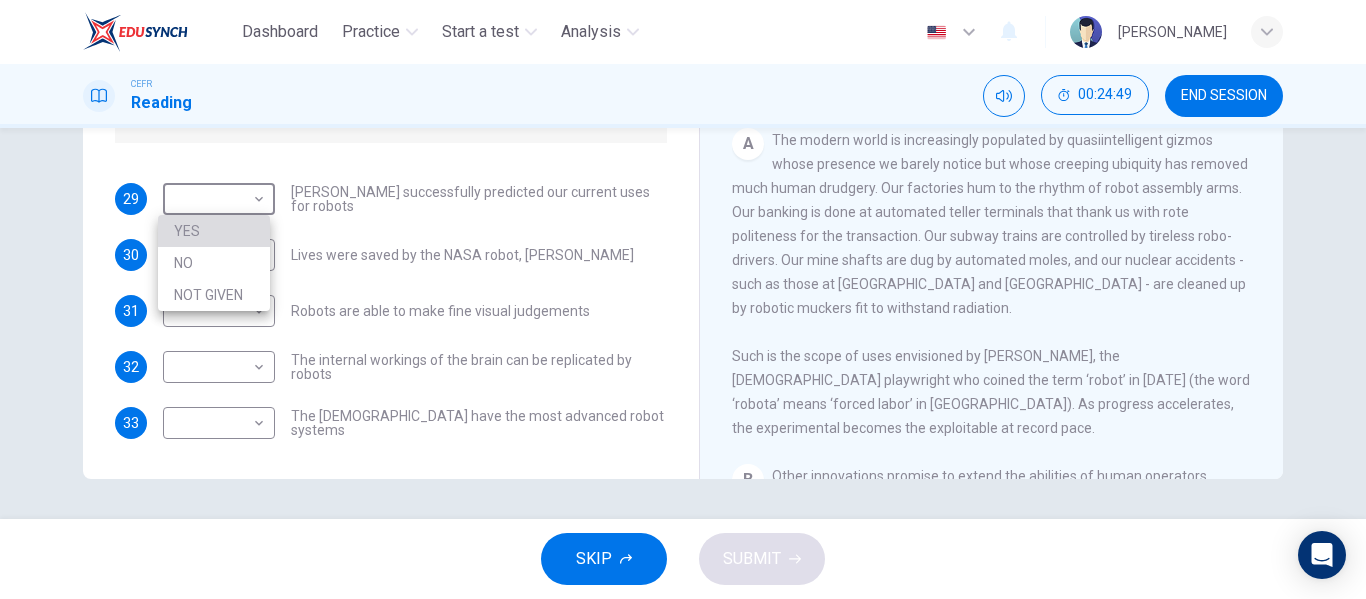 click on "YES" at bounding box center (214, 231) 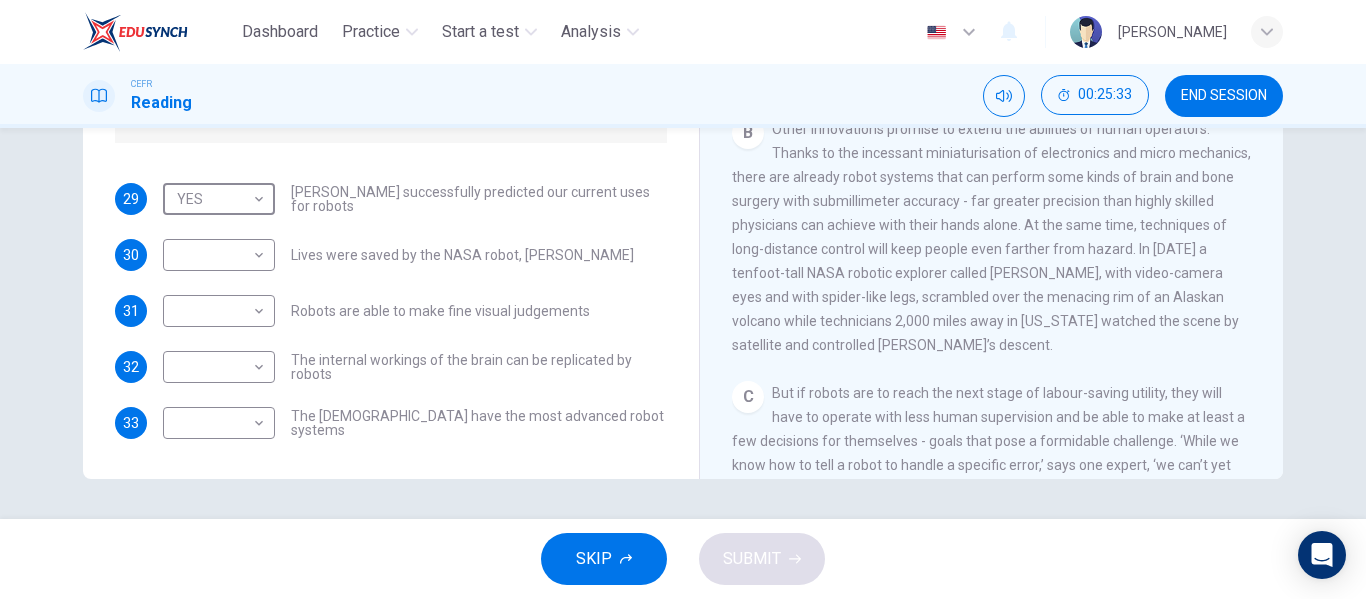 scroll, scrollTop: 633, scrollLeft: 0, axis: vertical 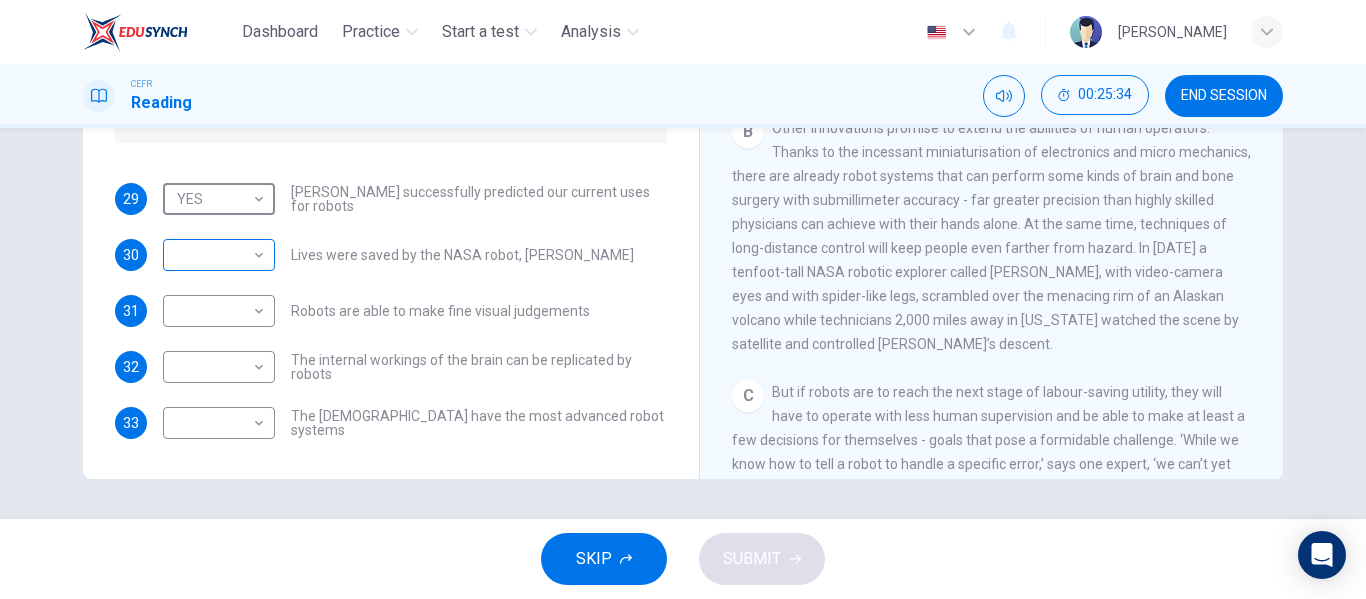 click on "Dashboard Practice Start a test Analysis English en ​ NURUL SYAKILLA BINTI MARHAD CEFR Reading 00:25:34 END SESSION Questions 29 - 33 Do the following statements agree with the information given in the Reading Passage?  In the boxes below, write YES if the statement agrees with the views of the writer NO if the statement contradicts the views of the writer NOT GIVEN if it is impossible to say what the writer thinks about this 29 YES YES ​ Karel Capek successfully predicted our current uses for robots 30 ​ ​ Lives were saved by the NASA robot, Dante 31 ​ ​ Robots are able to make fine visual judgements 32 ​ ​ The internal workings of the brain can be replicated by robots 33 ​ ​ The Japanese have the most advanced robot systems Robots CLICK TO ZOOM Click to Zoom 1 A B C D E F G SKIP SUBMIT EduSynch - Online Language Proficiency Testing
Dashboard Practice Start a test Analysis Notifications © Copyright  2025" at bounding box center [683, 299] 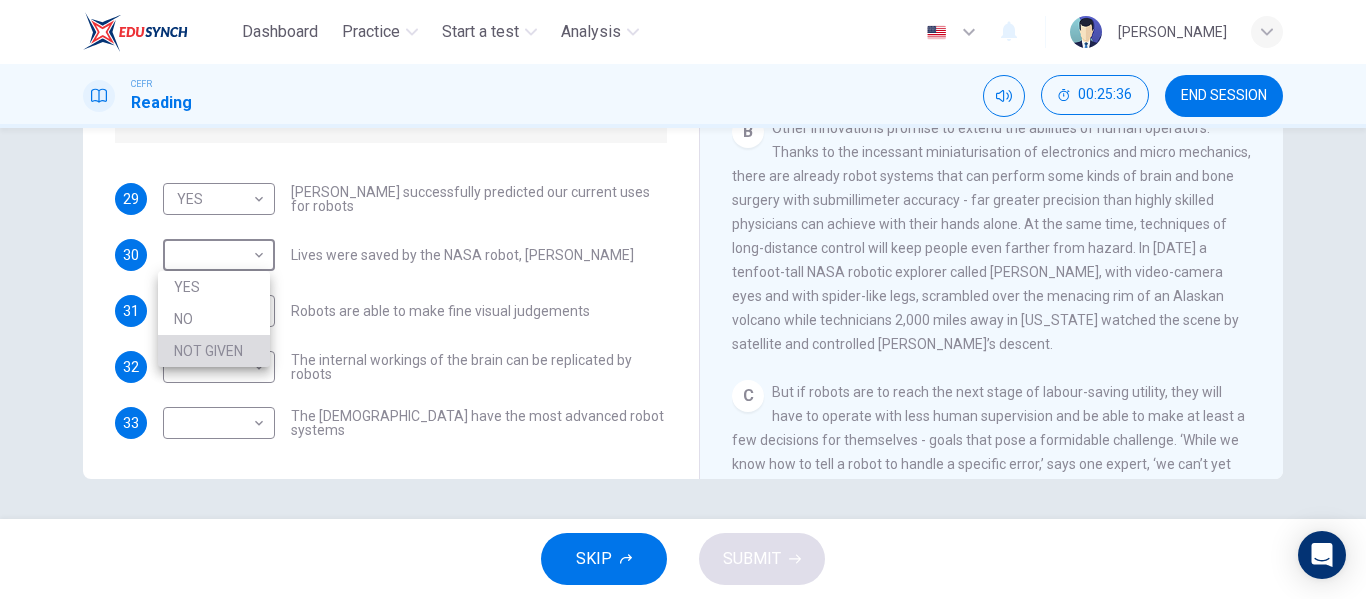 click on "NOT GIVEN" at bounding box center [214, 351] 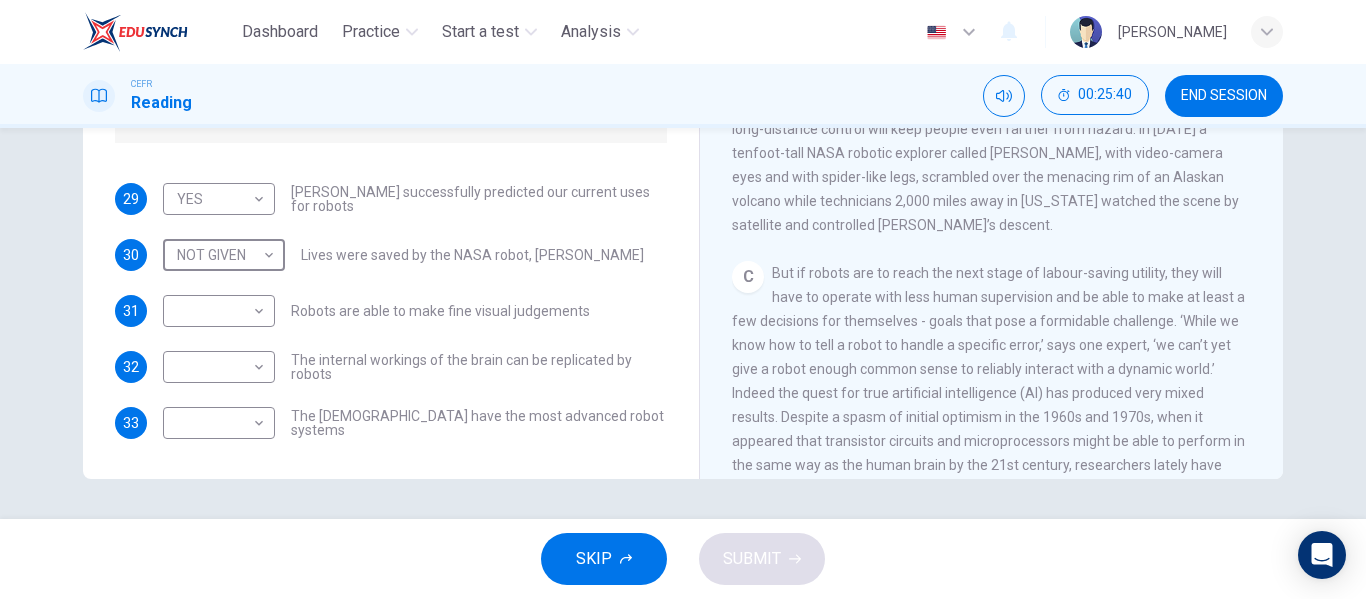 scroll, scrollTop: 754, scrollLeft: 0, axis: vertical 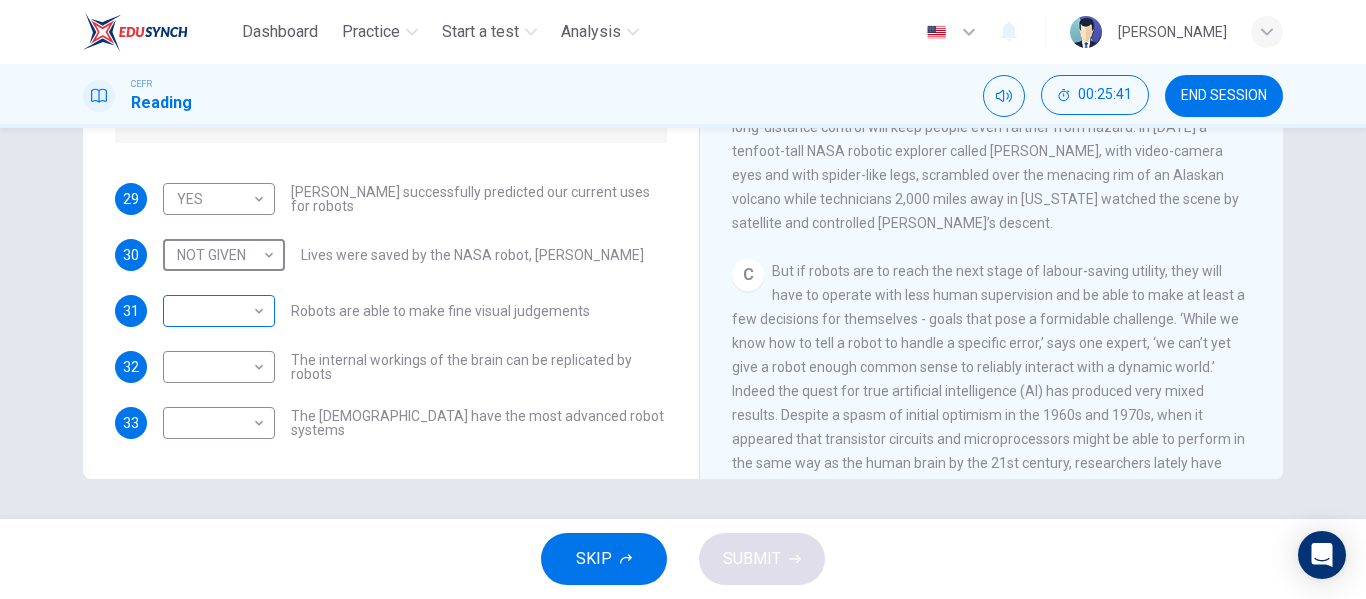 click on "Dashboard Practice Start a test Analysis English en ​ NURUL SYAKILLA BINTI MARHAD CEFR Reading 00:25:41 END SESSION Questions 29 - 33 Do the following statements agree with the information given in the Reading Passage?  In the boxes below, write YES if the statement agrees with the views of the writer NO if the statement contradicts the views of the writer NOT GIVEN if it is impossible to say what the writer thinks about this 29 YES YES ​ Karel Capek successfully predicted our current uses for robots 30 NOT GIVEN NOT GIVEN ​ Lives were saved by the NASA robot, Dante 31 ​ ​ Robots are able to make fine visual judgements 32 ​ ​ The internal workings of the brain can be replicated by robots 33 ​ ​ The Japanese have the most advanced robot systems Robots CLICK TO ZOOM Click to Zoom 1 A B C D E F G SKIP SUBMIT EduSynch - Online Language Proficiency Testing
Dashboard Practice Start a test Analysis Notifications © Copyright  2025" at bounding box center [683, 299] 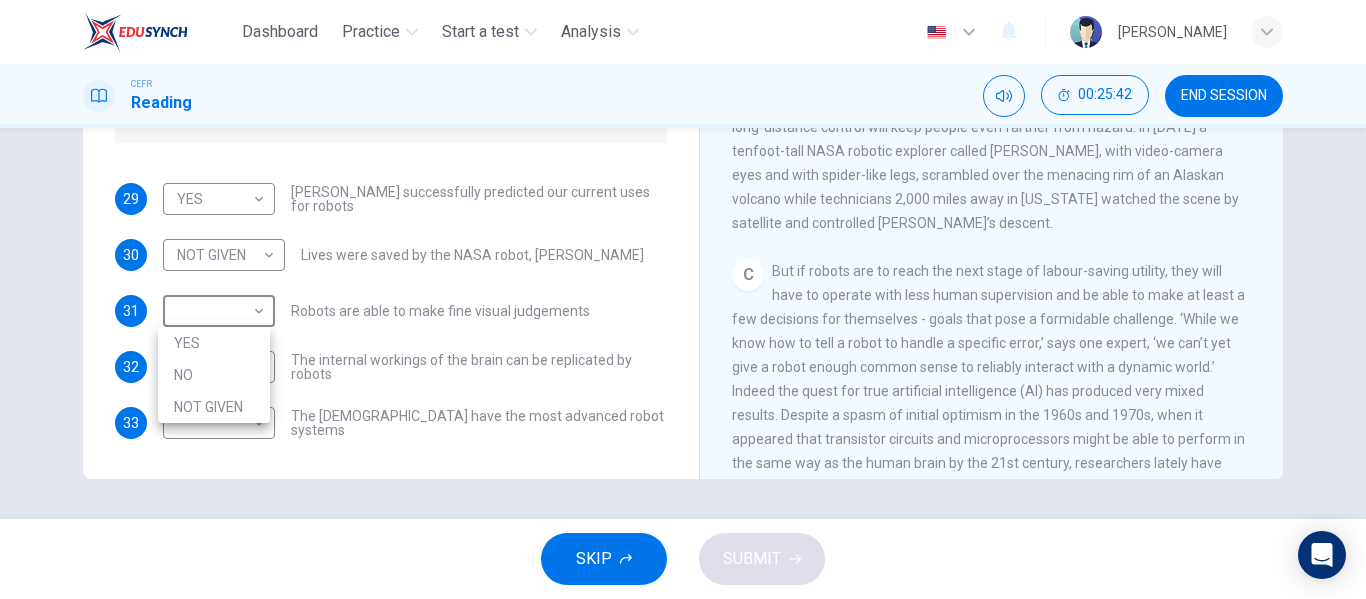 click on "NO" at bounding box center (214, 375) 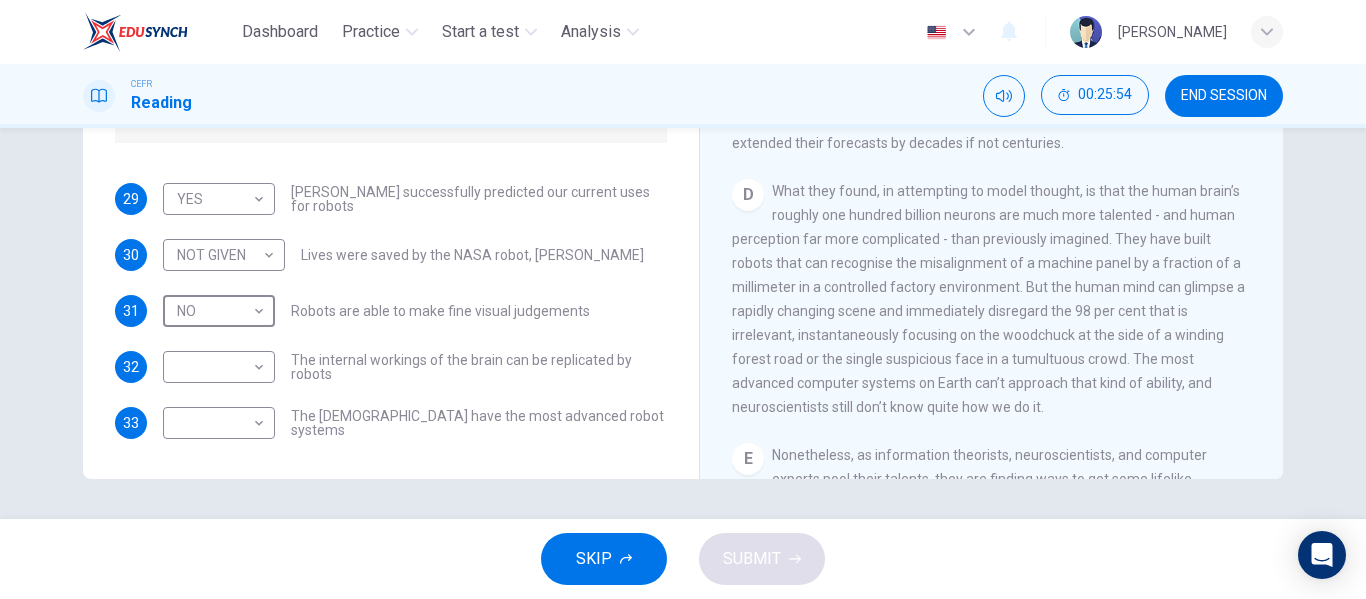 scroll, scrollTop: 1098, scrollLeft: 0, axis: vertical 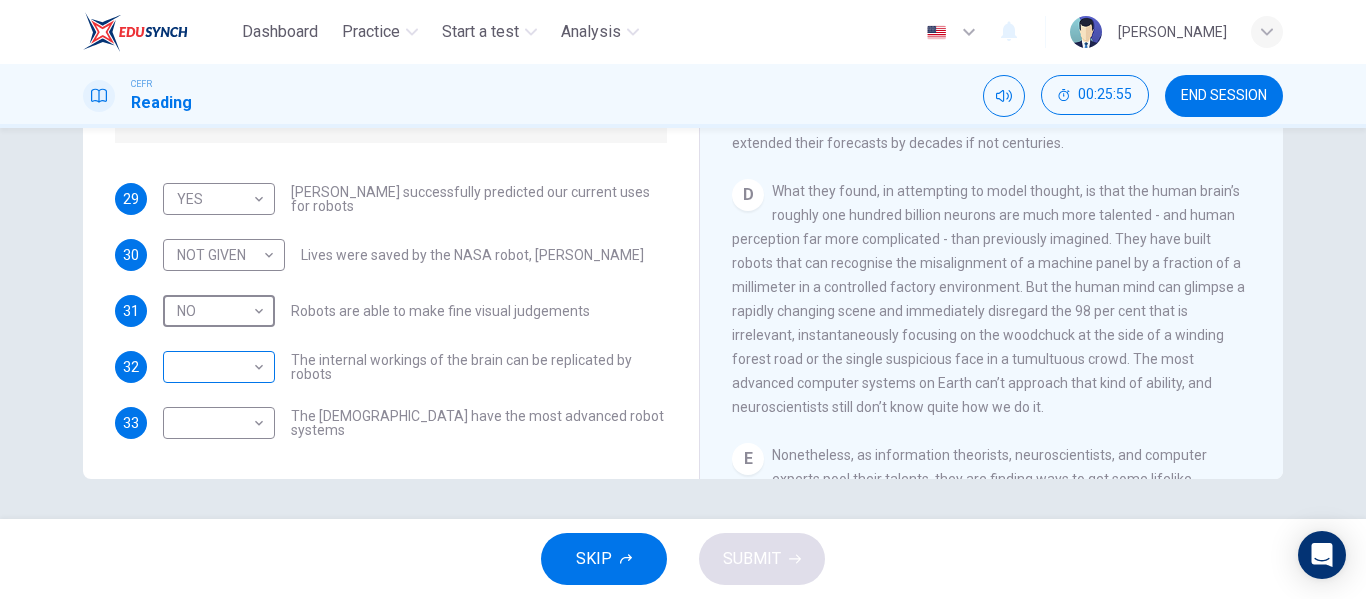 click on "Dashboard Practice Start a test Analysis English en ​ NURUL SYAKILLA BINTI MARHAD CEFR Reading 00:25:55 END SESSION Questions 29 - 33 Do the following statements agree with the information given in the Reading Passage?  In the boxes below, write YES if the statement agrees with the views of the writer NO if the statement contradicts the views of the writer NOT GIVEN if it is impossible to say what the writer thinks about this 29 YES YES ​ Karel Capek successfully predicted our current uses for robots 30 NOT GIVEN NOT GIVEN ​ Lives were saved by the NASA robot, Dante 31 NO NO ​ Robots are able to make fine visual judgements 32 ​ ​ The internal workings of the brain can be replicated by robots 33 ​ ​ The Japanese have the most advanced robot systems Robots CLICK TO ZOOM Click to Zoom 1 A B C D E F G SKIP SUBMIT EduSynch - Online Language Proficiency Testing
Dashboard Practice Start a test Analysis Notifications © Copyright  2025" at bounding box center (683, 299) 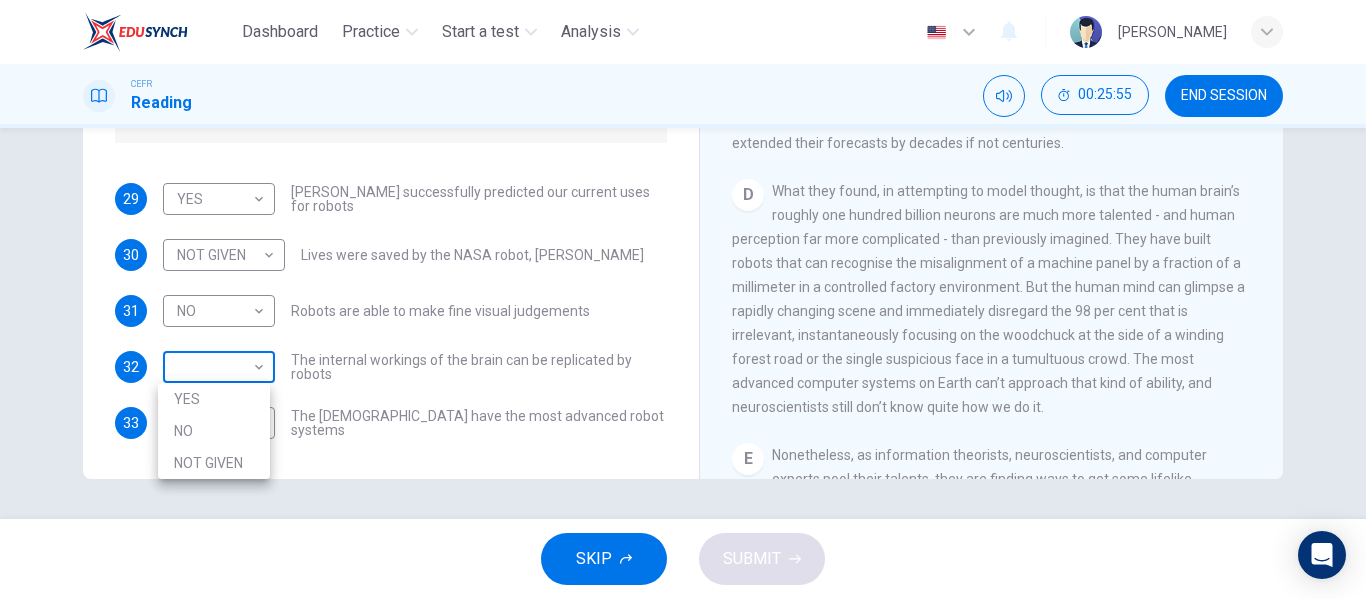 click at bounding box center (683, 299) 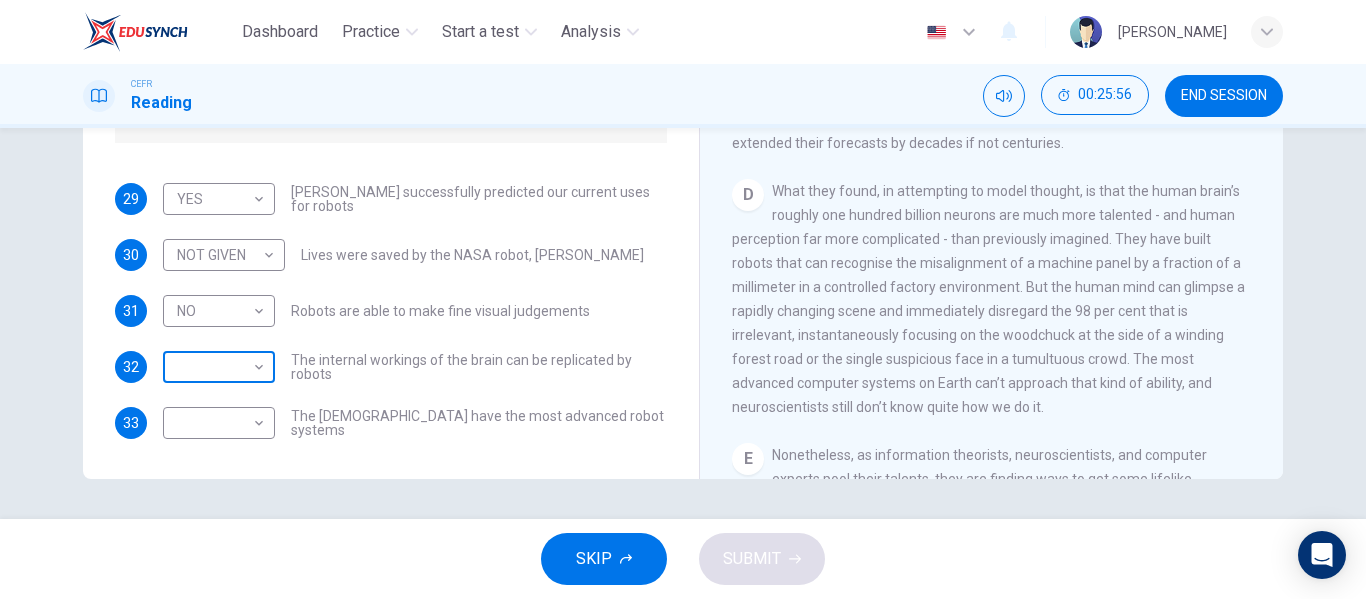 click on "Dashboard Practice Start a test Analysis English en ​ NURUL SYAKILLA BINTI MARHAD CEFR Reading 00:25:56 END SESSION Questions 29 - 33 Do the following statements agree with the information given in the Reading Passage?  In the boxes below, write YES if the statement agrees with the views of the writer NO if the statement contradicts the views of the writer NOT GIVEN if it is impossible to say what the writer thinks about this 29 YES YES ​ Karel Capek successfully predicted our current uses for robots 30 NOT GIVEN NOT GIVEN ​ Lives were saved by the NASA robot, Dante 31 NO NO ​ Robots are able to make fine visual judgements 32 ​ ​ The internal workings of the brain can be replicated by robots 33 ​ ​ The Japanese have the most advanced robot systems Robots CLICK TO ZOOM Click to Zoom 1 A B C D E F G SKIP SUBMIT EduSynch - Online Language Proficiency Testing
Dashboard Practice Start a test Analysis Notifications © Copyright  2025" at bounding box center (683, 299) 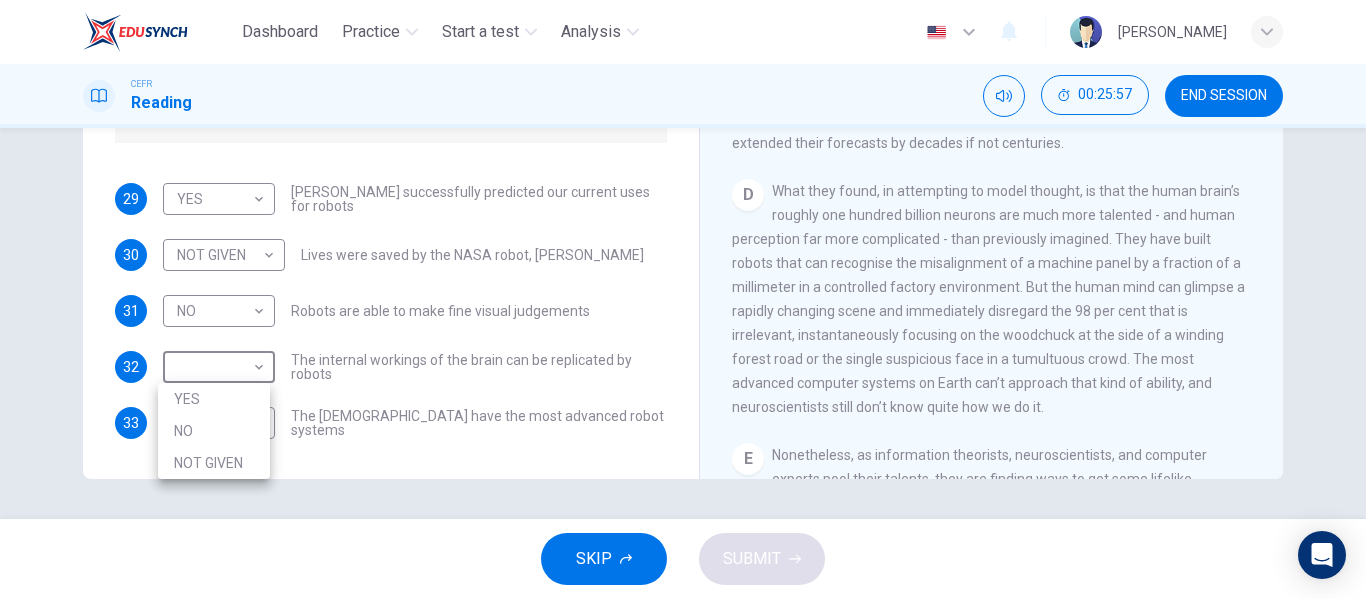 click on "NO" at bounding box center [214, 431] 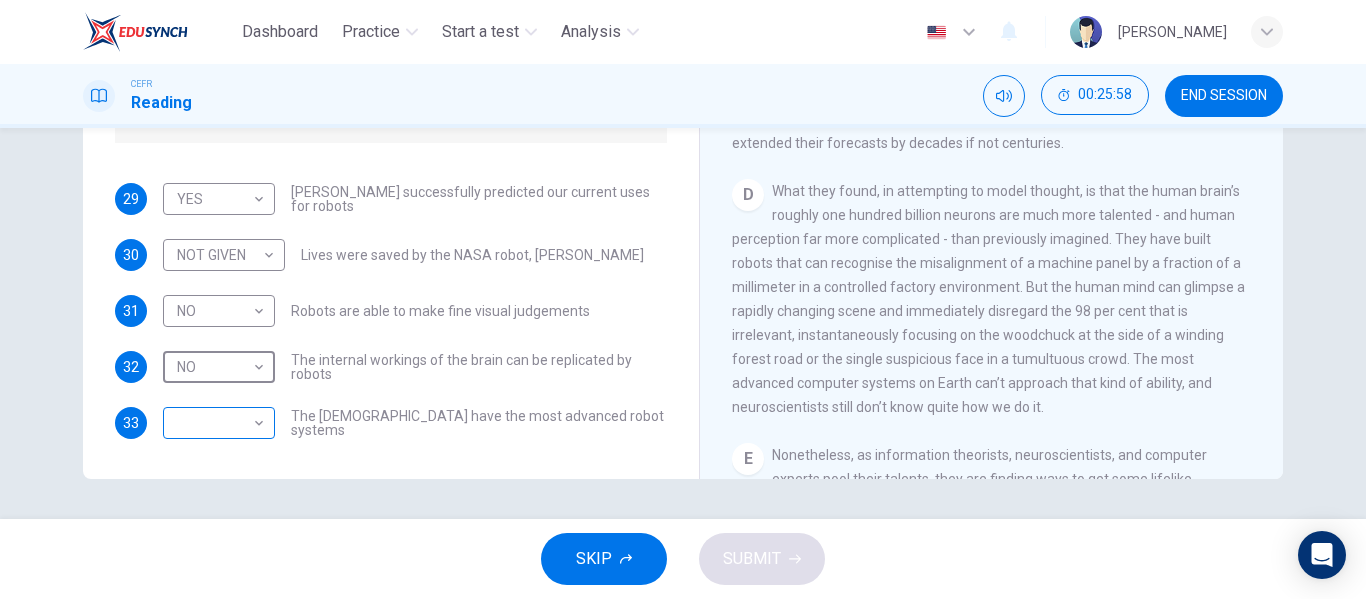 click on "Dashboard Practice Start a test Analysis English en ​ NURUL SYAKILLA BINTI MARHAD CEFR Reading 00:25:58 END SESSION Questions 29 - 33 Do the following statements agree with the information given in the Reading Passage?  In the boxes below, write YES if the statement agrees with the views of the writer NO if the statement contradicts the views of the writer NOT GIVEN if it is impossible to say what the writer thinks about this 29 YES YES ​ Karel Capek successfully predicted our current uses for robots 30 NOT GIVEN NOT GIVEN ​ Lives were saved by the NASA robot, Dante 31 NO NO ​ Robots are able to make fine visual judgements 32 NO NO ​ The internal workings of the brain can be replicated by robots 33 ​ ​ The Japanese have the most advanced robot systems Robots CLICK TO ZOOM Click to Zoom 1 A B C D E F G SKIP SUBMIT EduSynch - Online Language Proficiency Testing
Dashboard Practice Start a test Analysis Notifications © Copyright  2025" at bounding box center [683, 299] 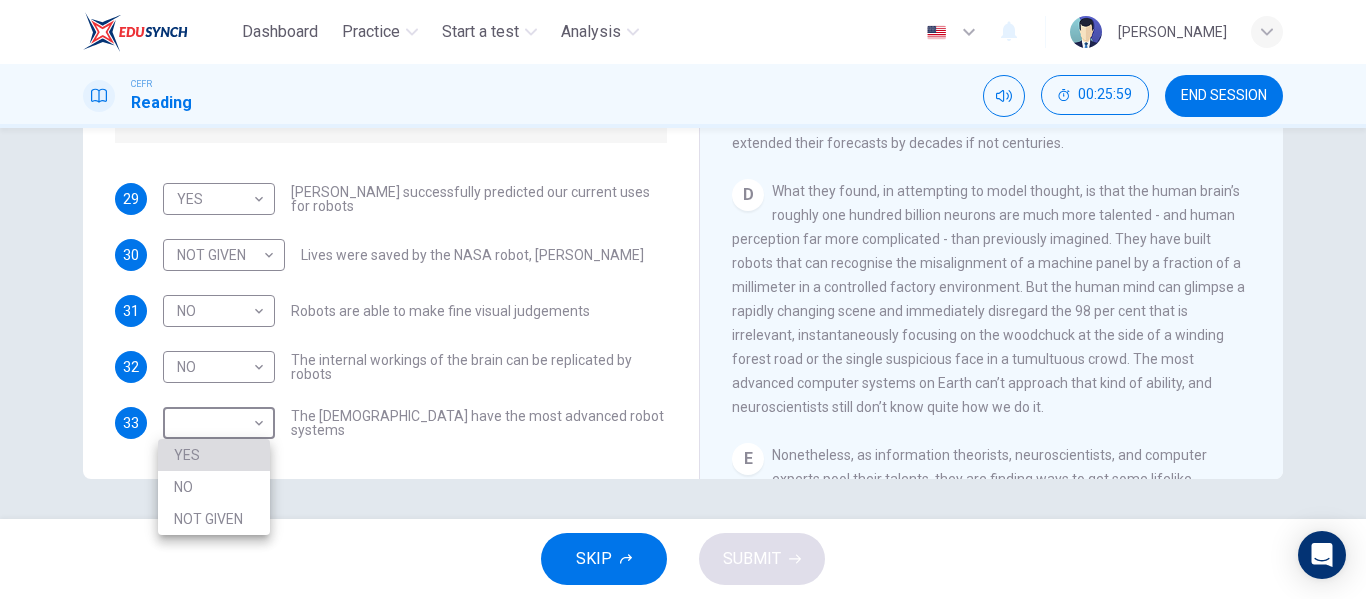 click on "YES" at bounding box center [214, 455] 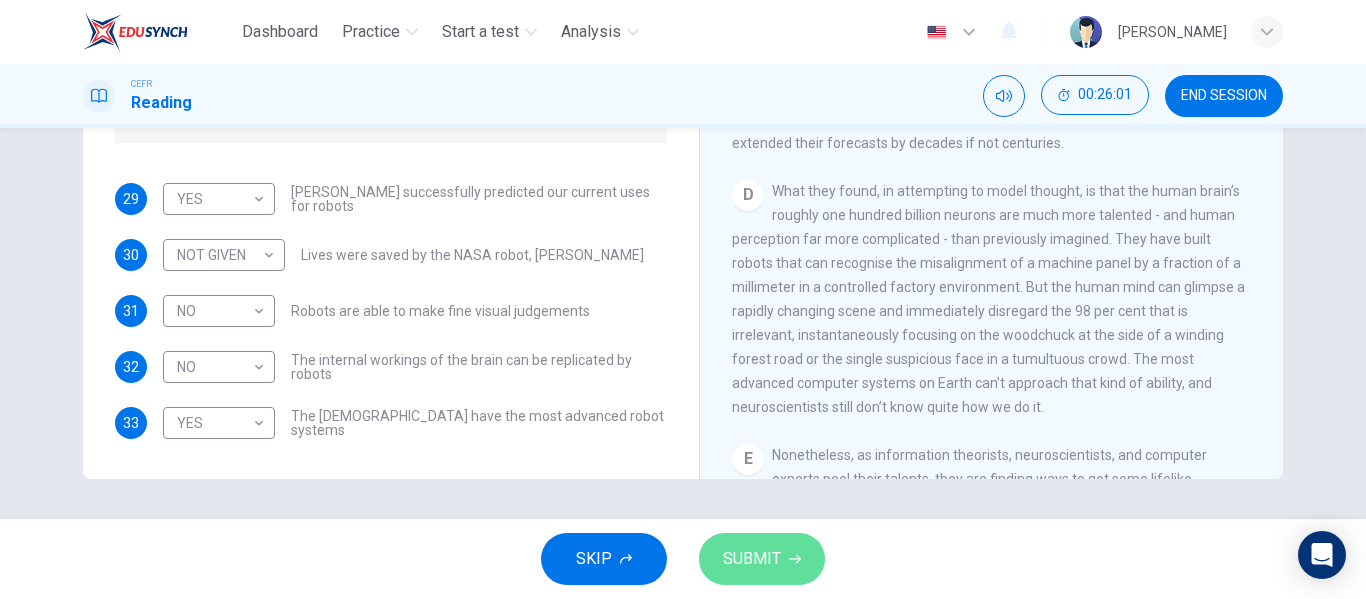 click on "SUBMIT" at bounding box center (752, 559) 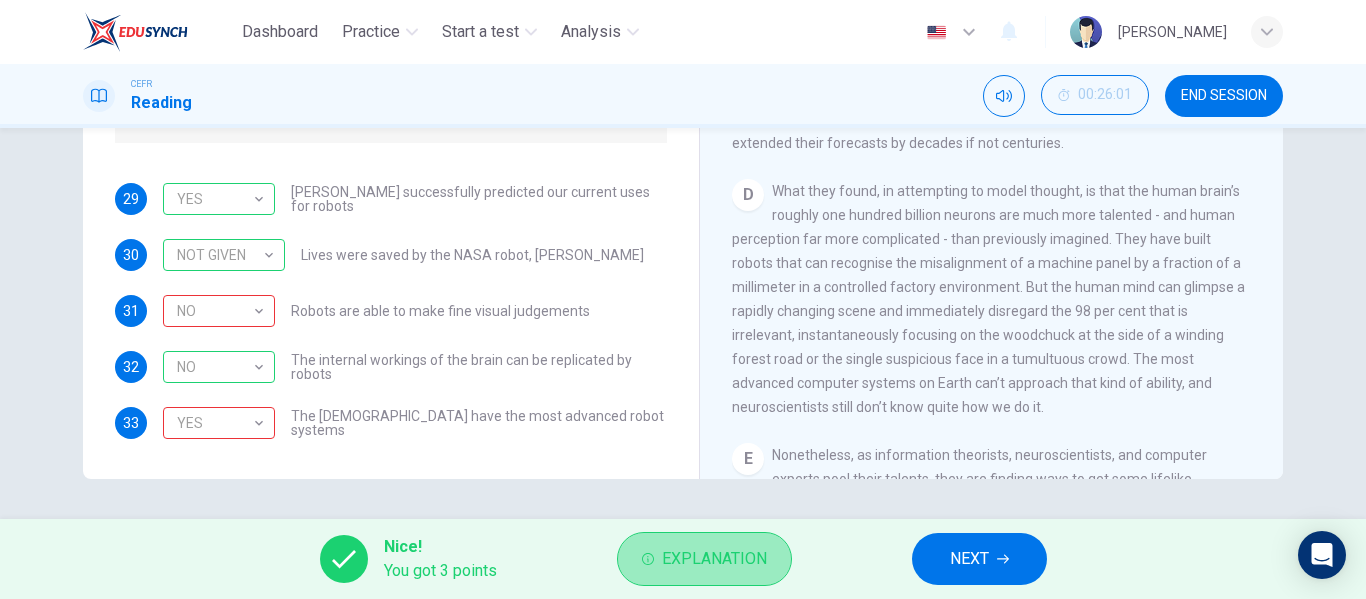 click on "Explanation" at bounding box center (714, 559) 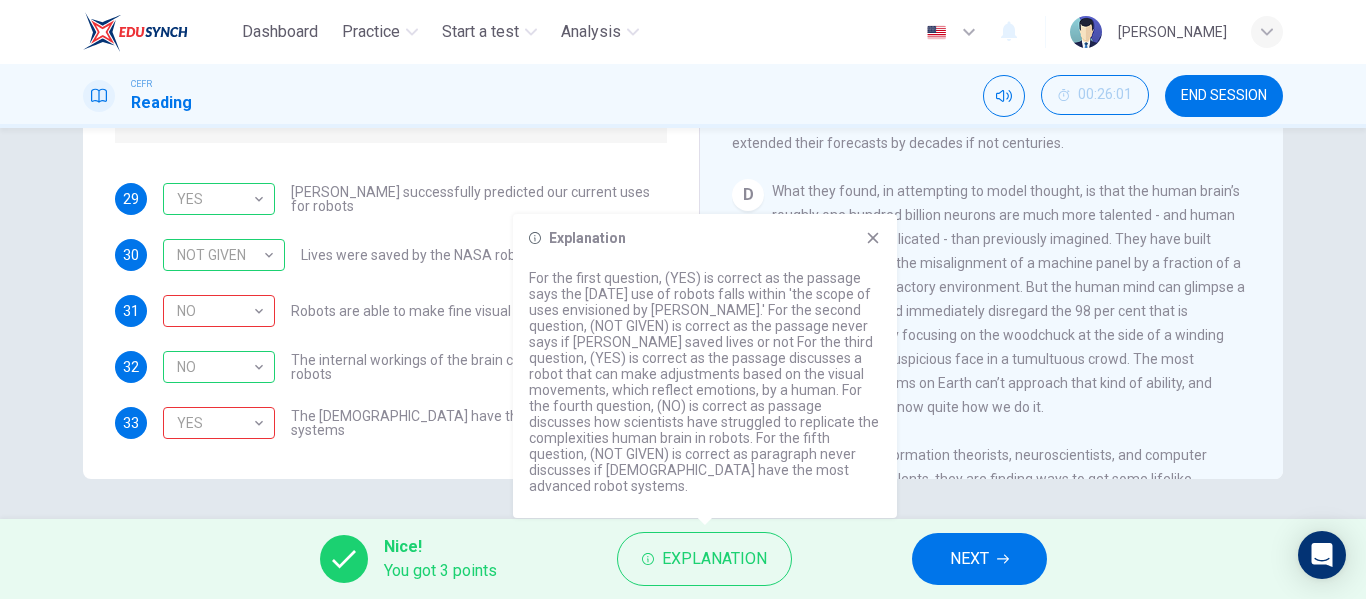 click on "NEXT" at bounding box center (979, 559) 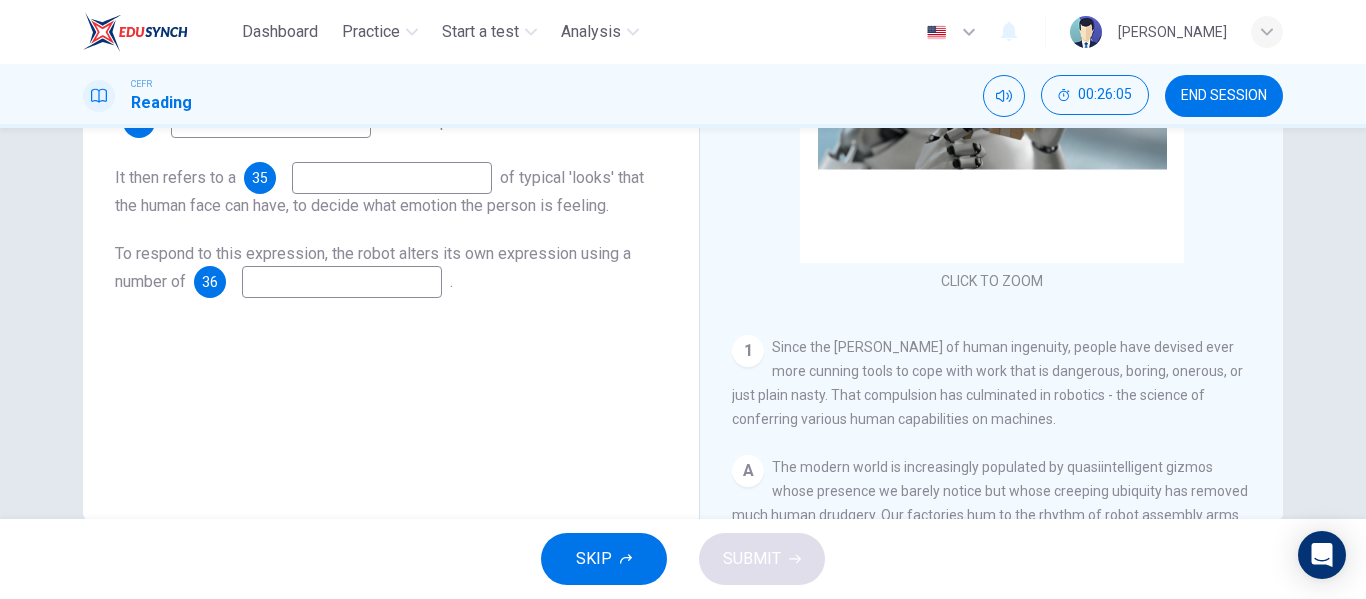 scroll, scrollTop: 384, scrollLeft: 0, axis: vertical 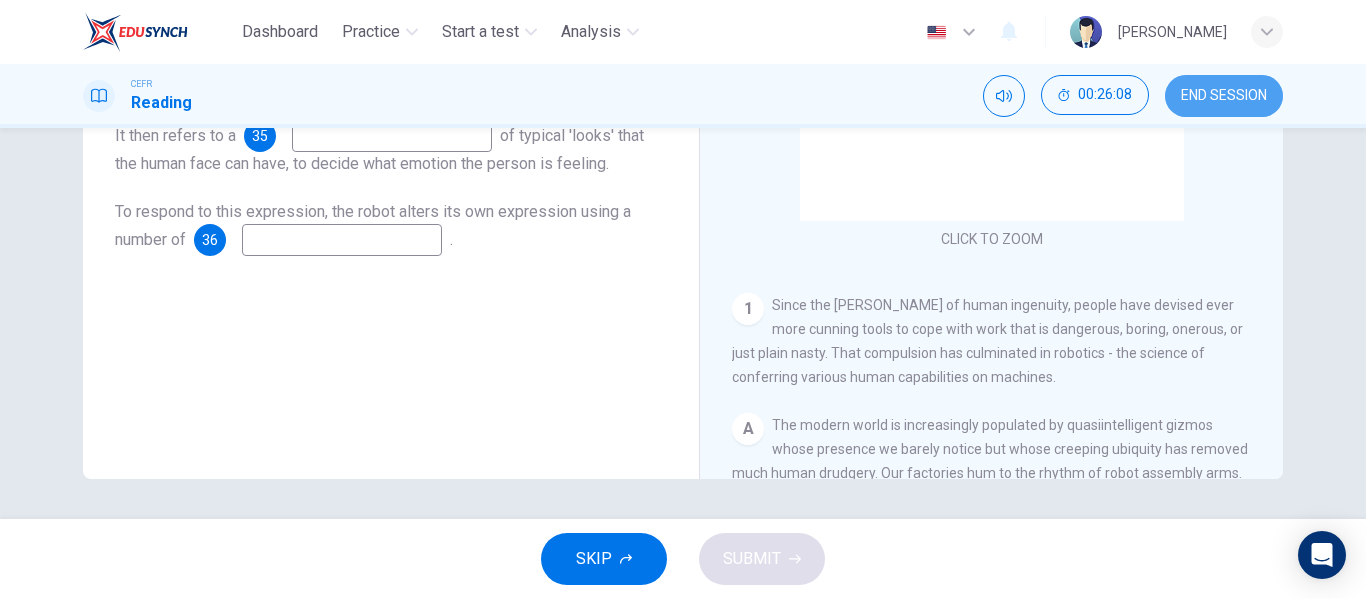click on "END SESSION" at bounding box center (1224, 96) 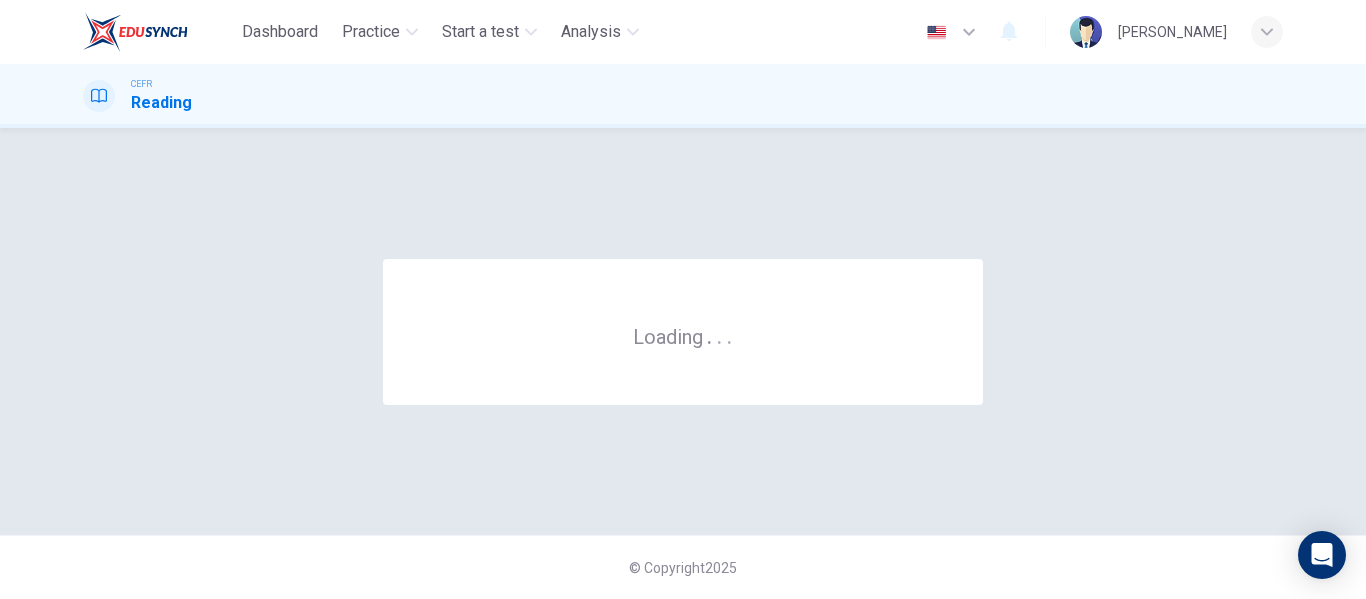 scroll, scrollTop: 0, scrollLeft: 0, axis: both 